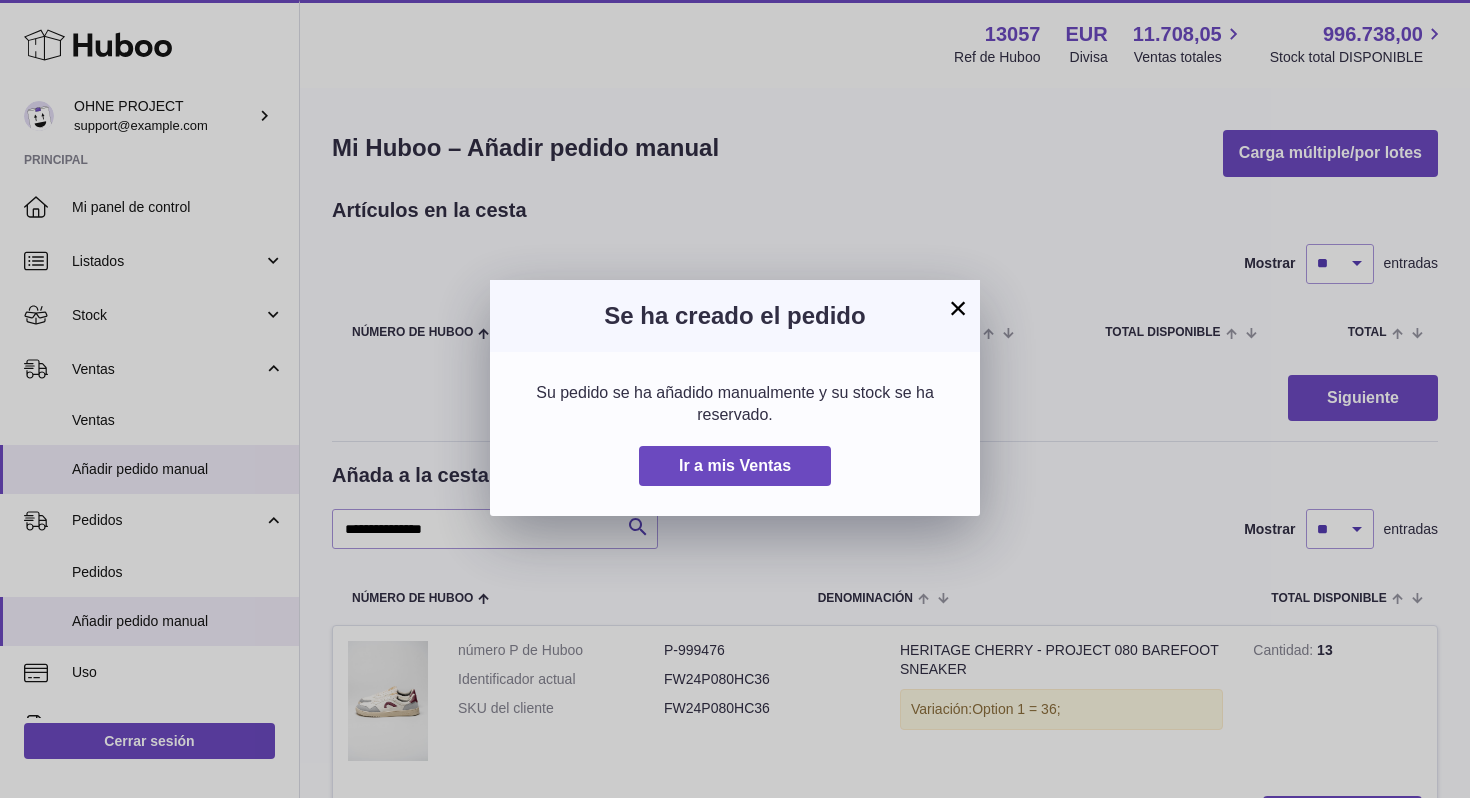 scroll, scrollTop: 0, scrollLeft: 0, axis: both 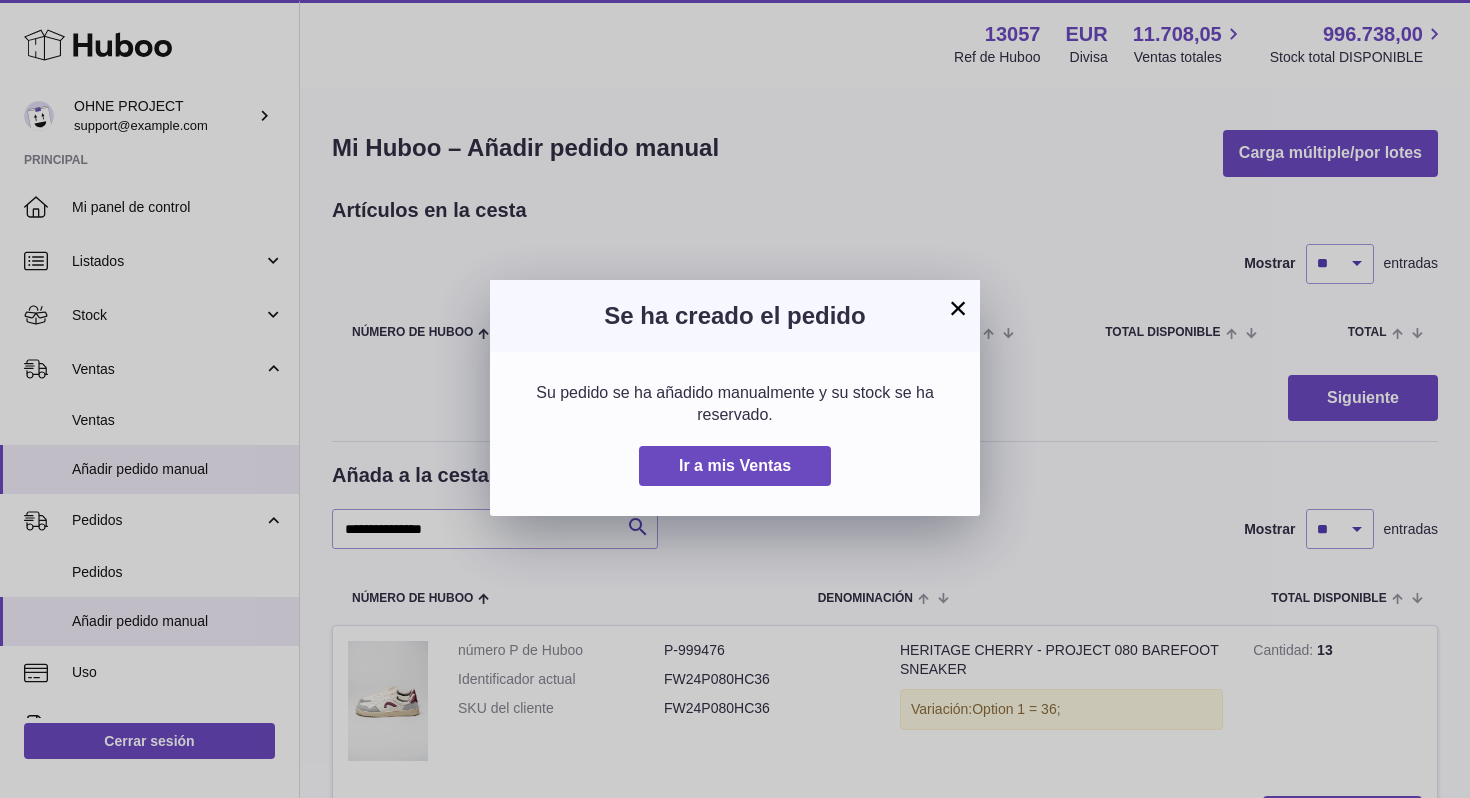 click on "×" at bounding box center (958, 308) 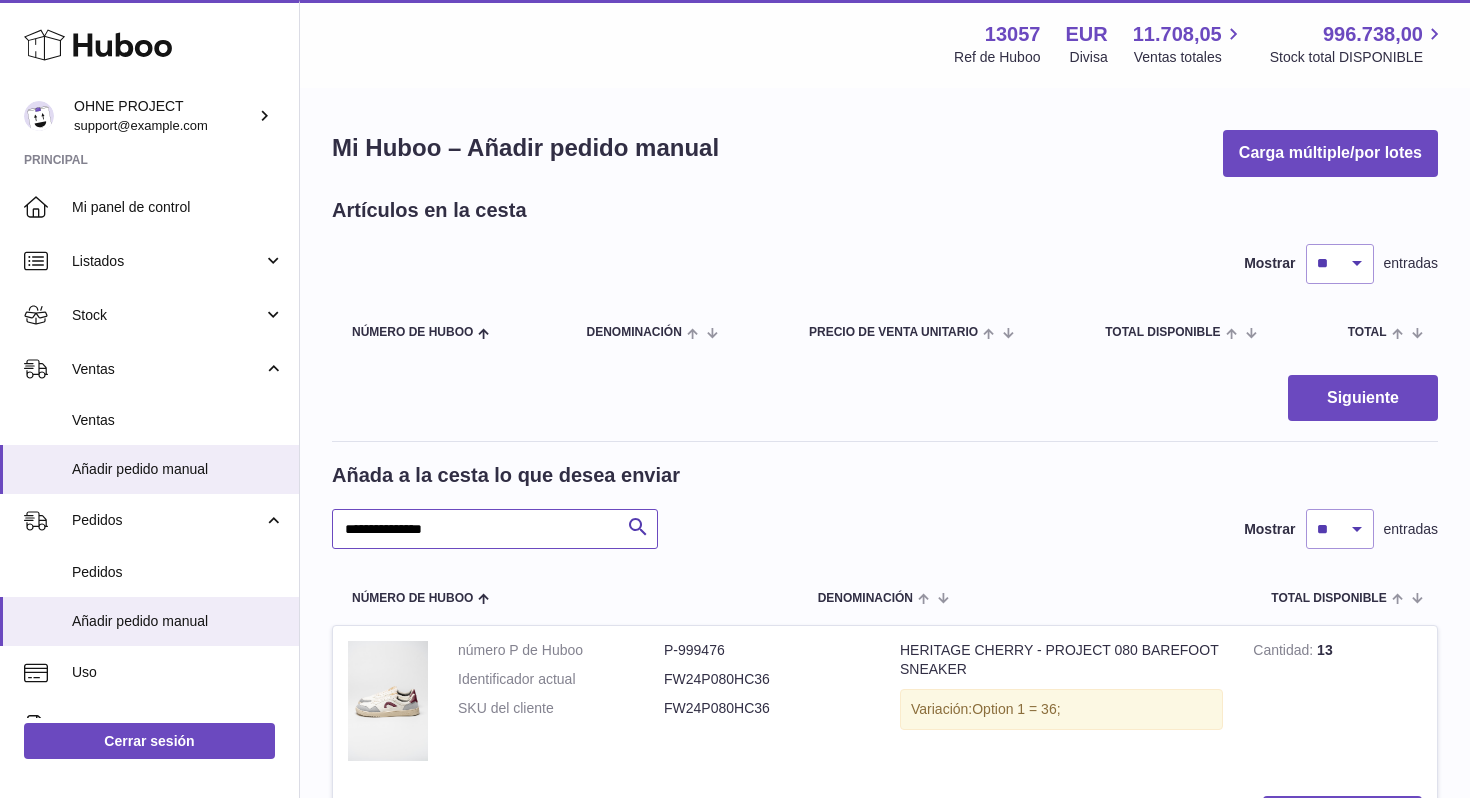 click on "**********" at bounding box center (495, 529) 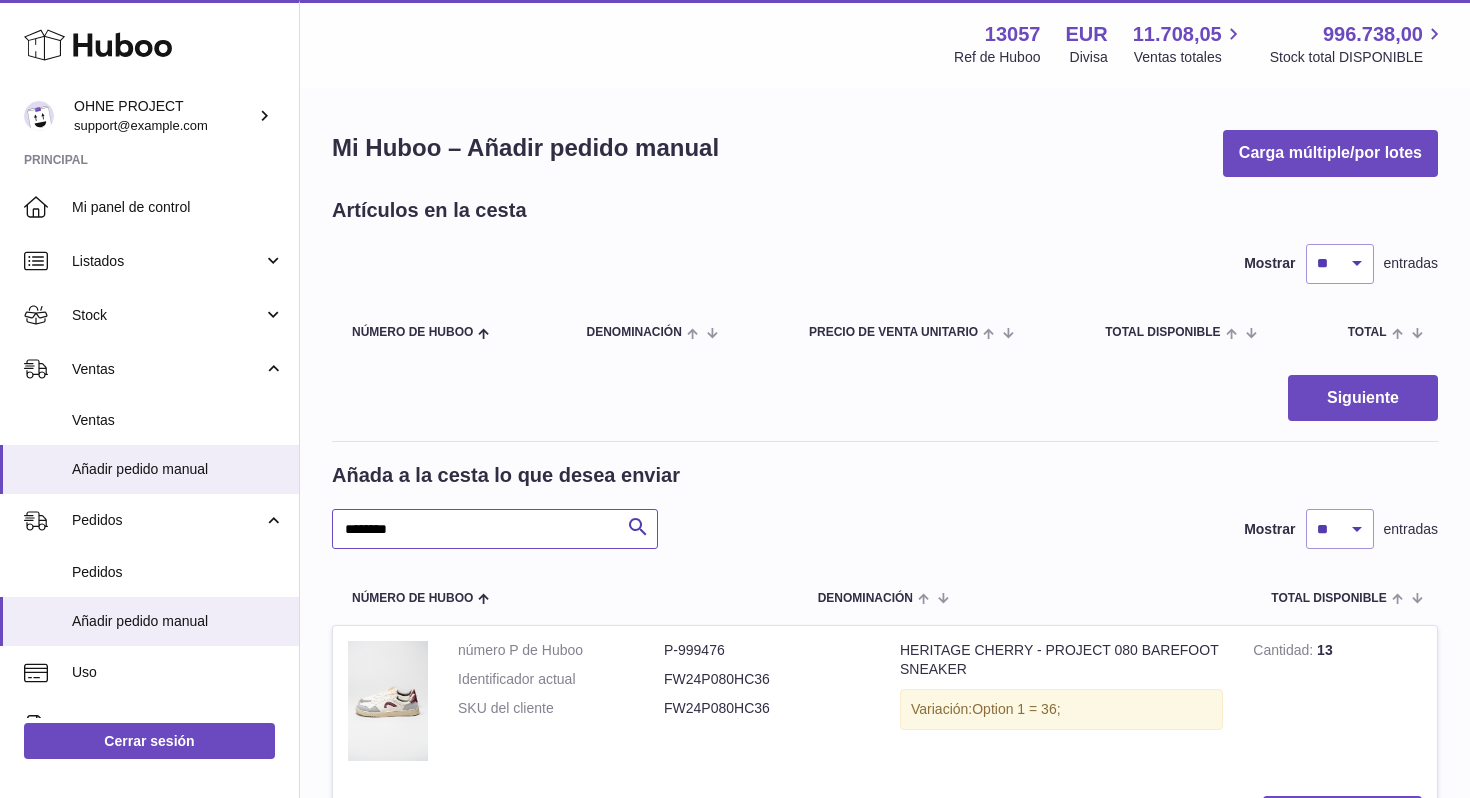 type on "********" 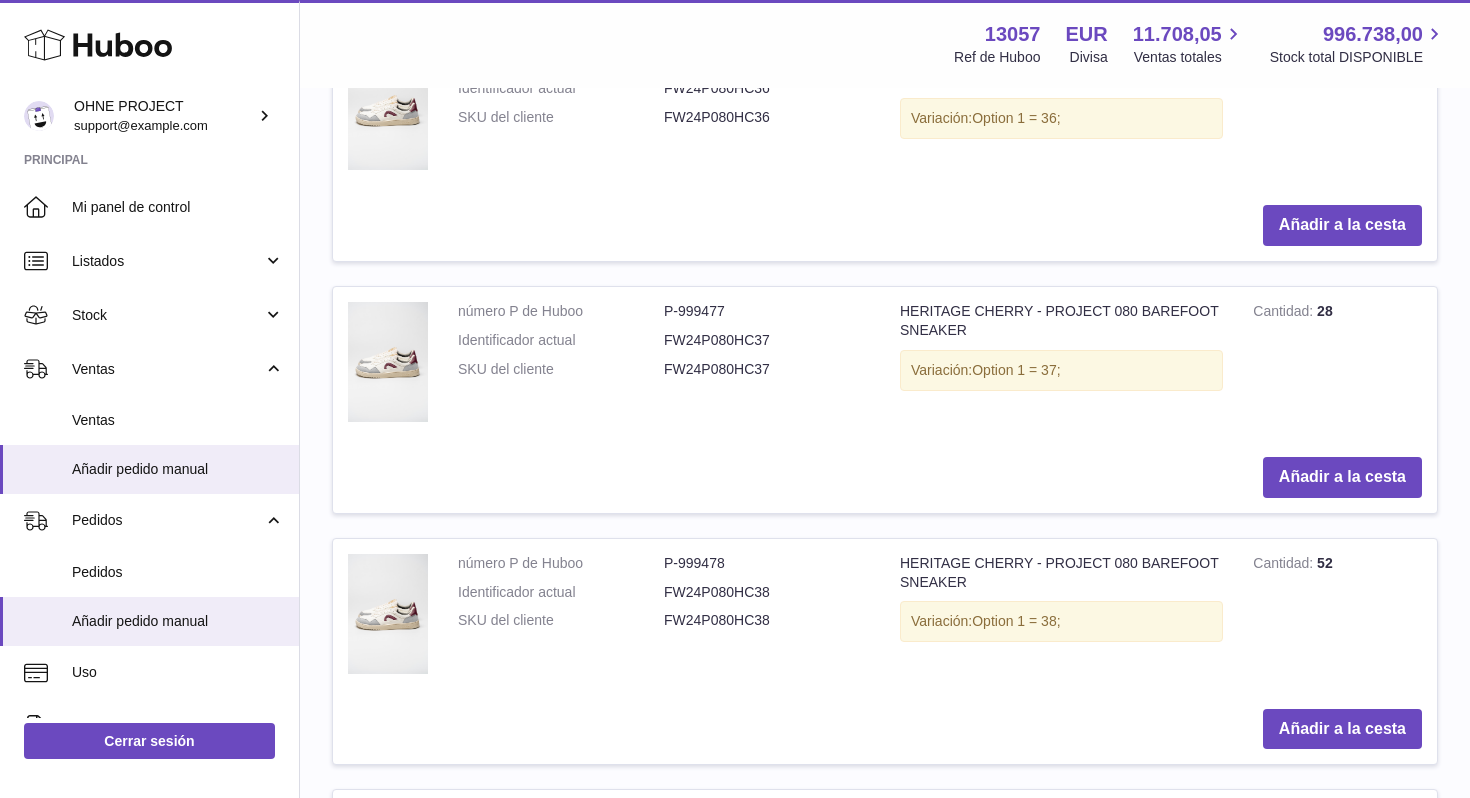 scroll, scrollTop: 0, scrollLeft: 0, axis: both 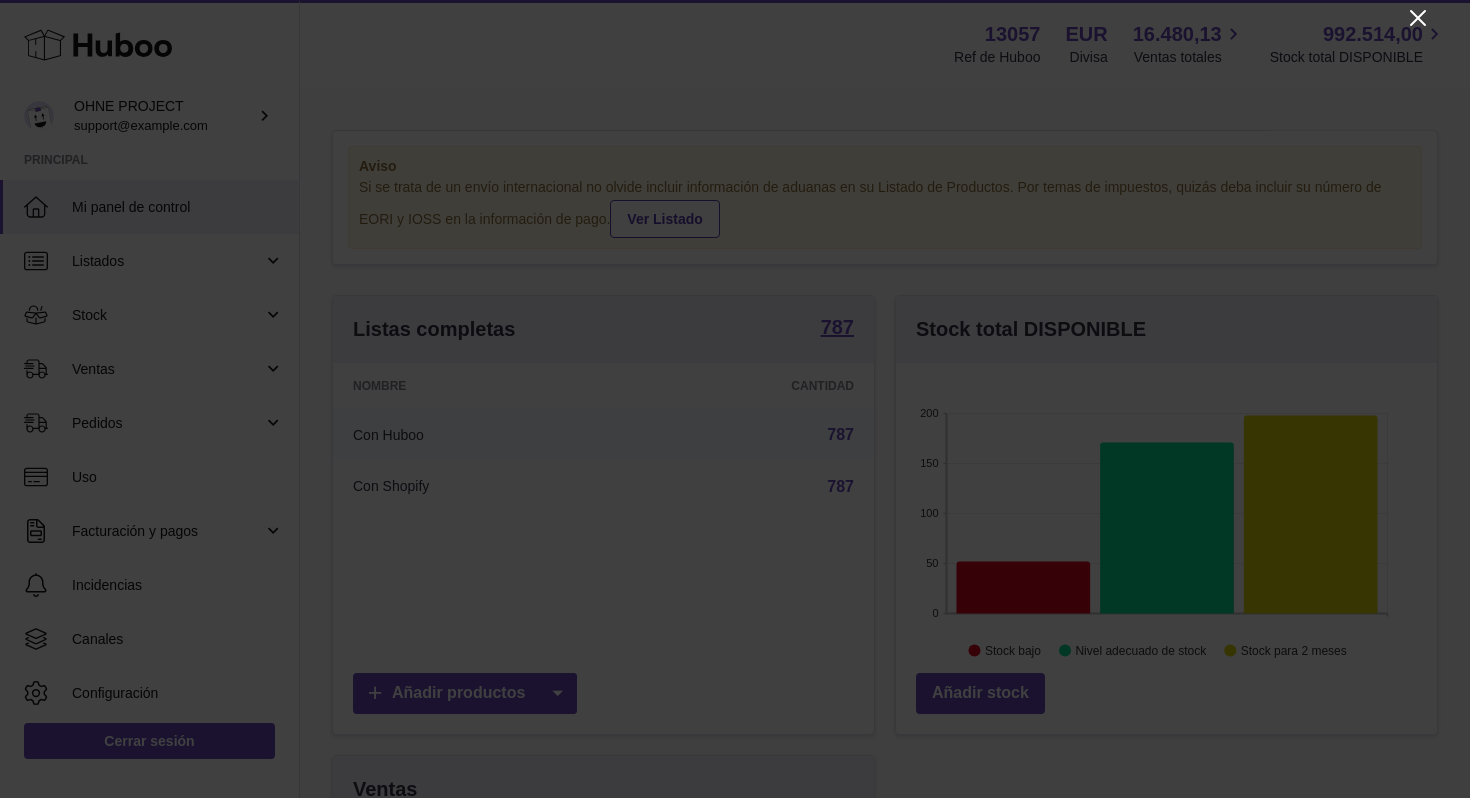 click 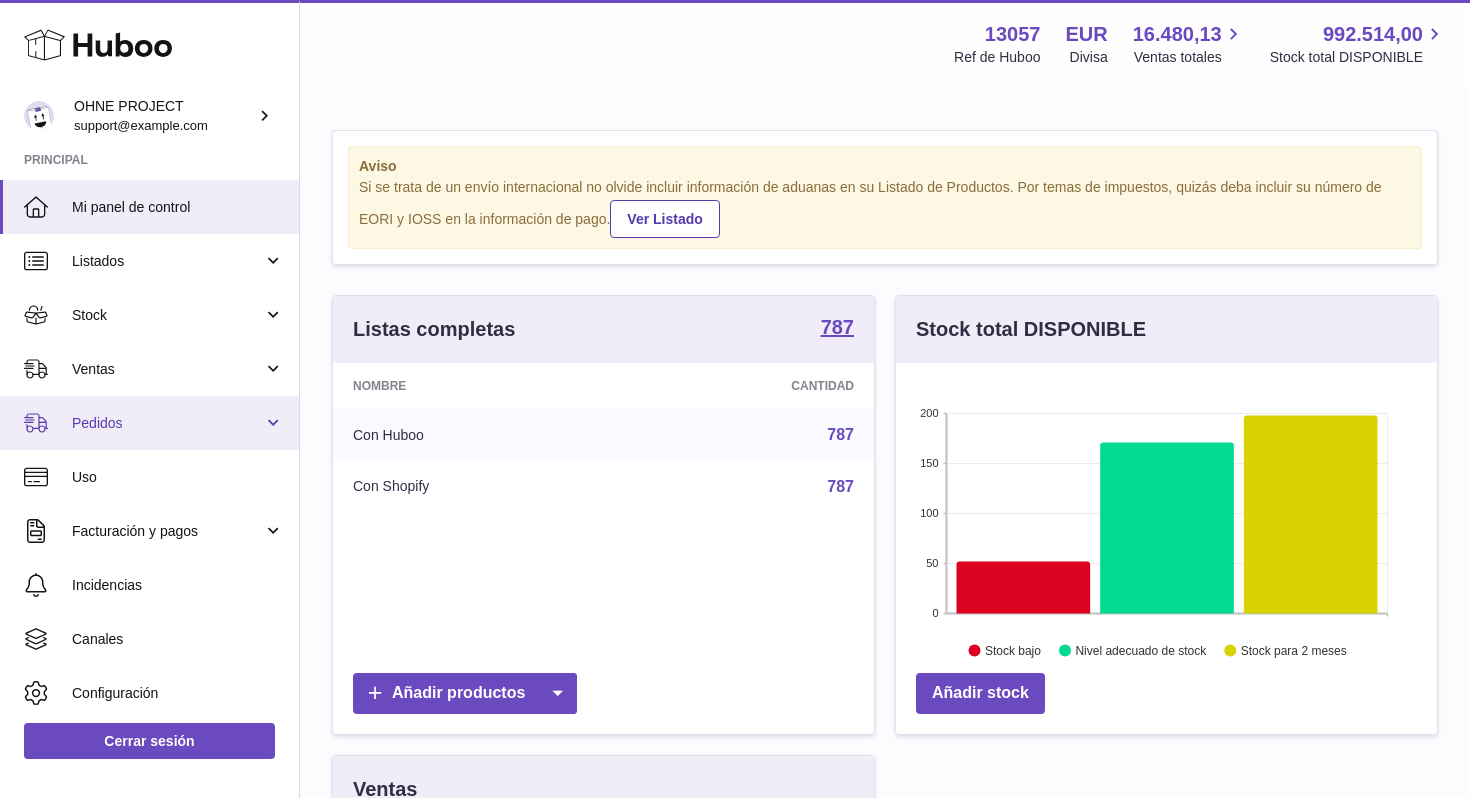 click on "Pedidos" at bounding box center [167, 423] 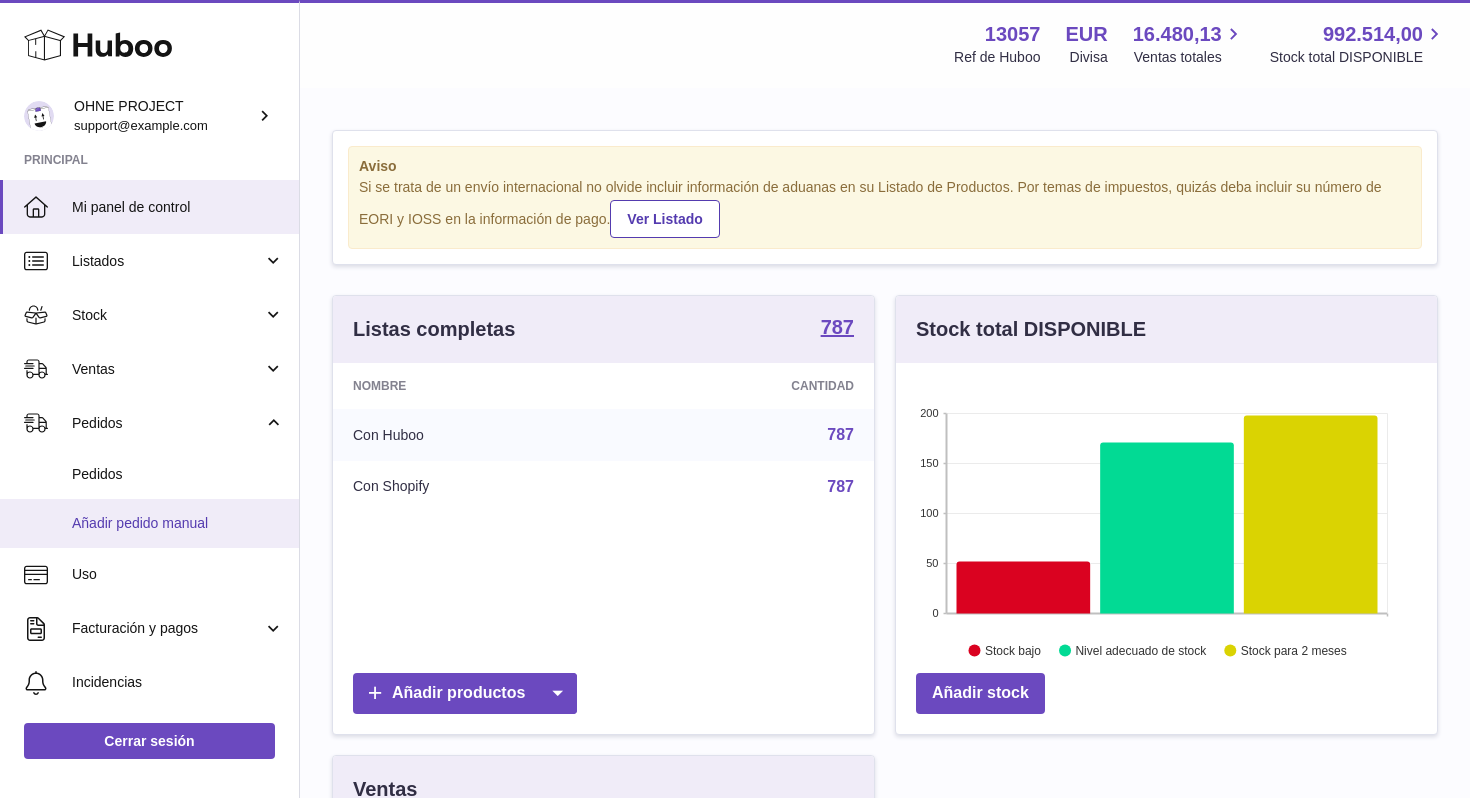 click on "Añadir pedido manual" at bounding box center [178, 523] 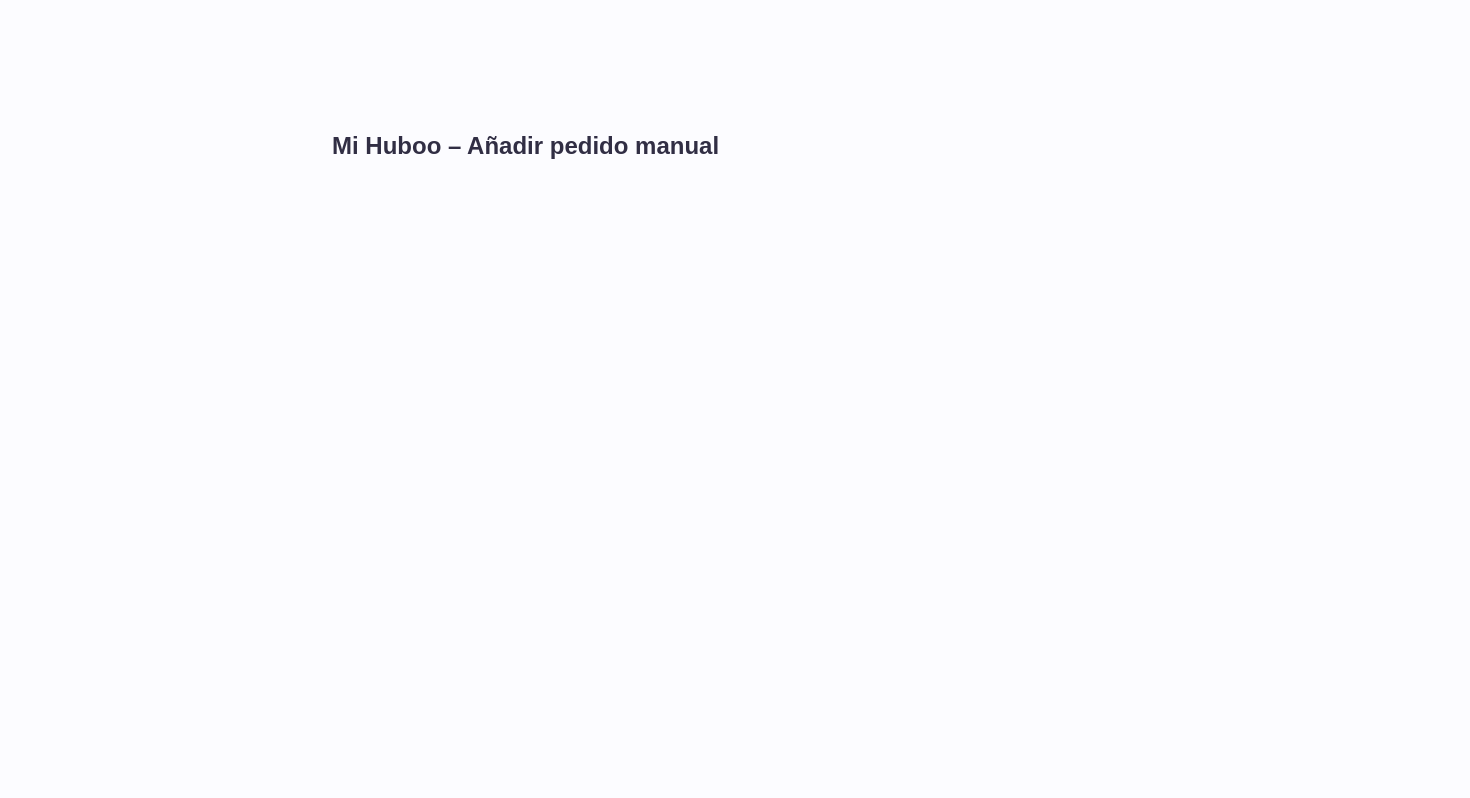 scroll, scrollTop: 0, scrollLeft: 0, axis: both 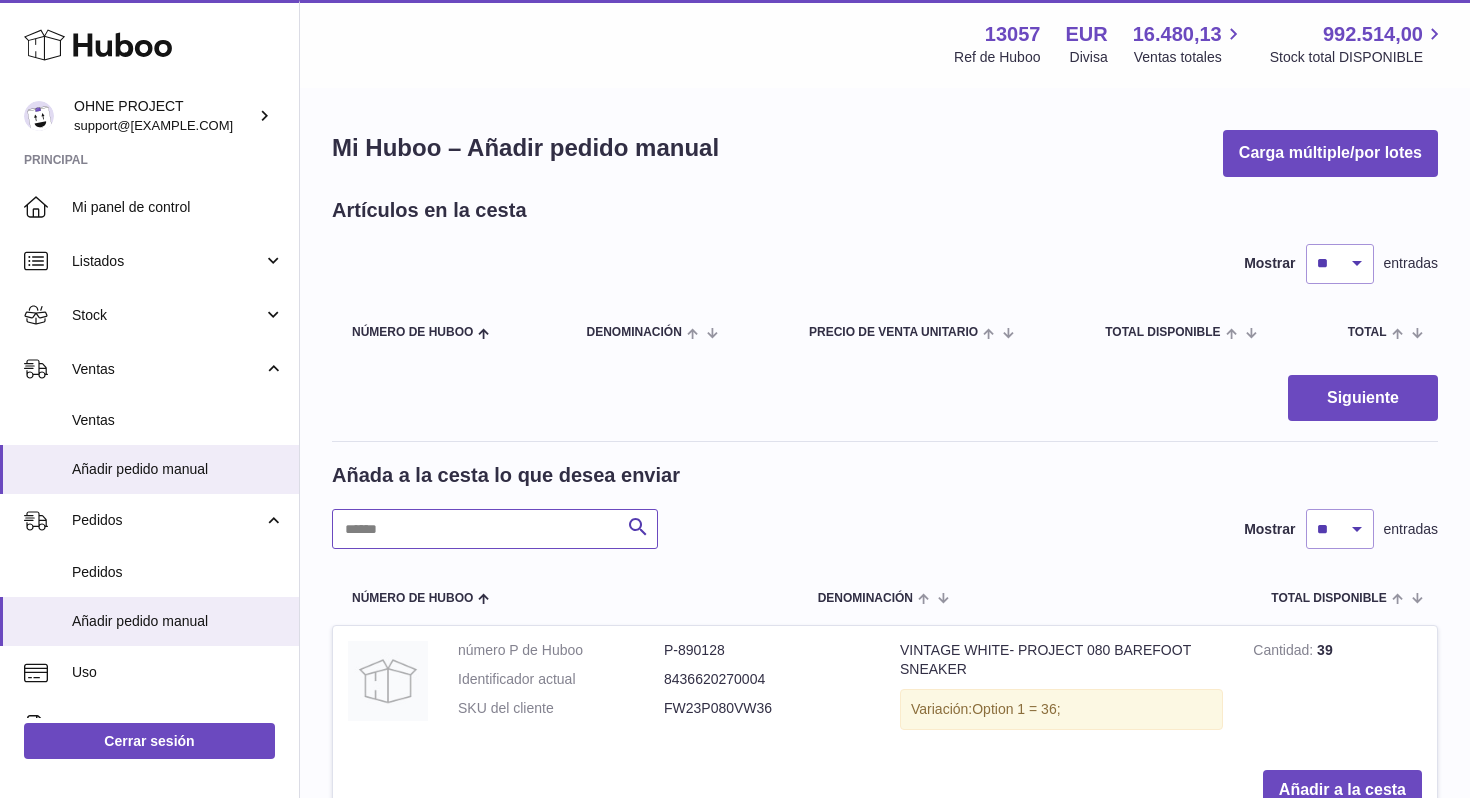 click at bounding box center [495, 529] 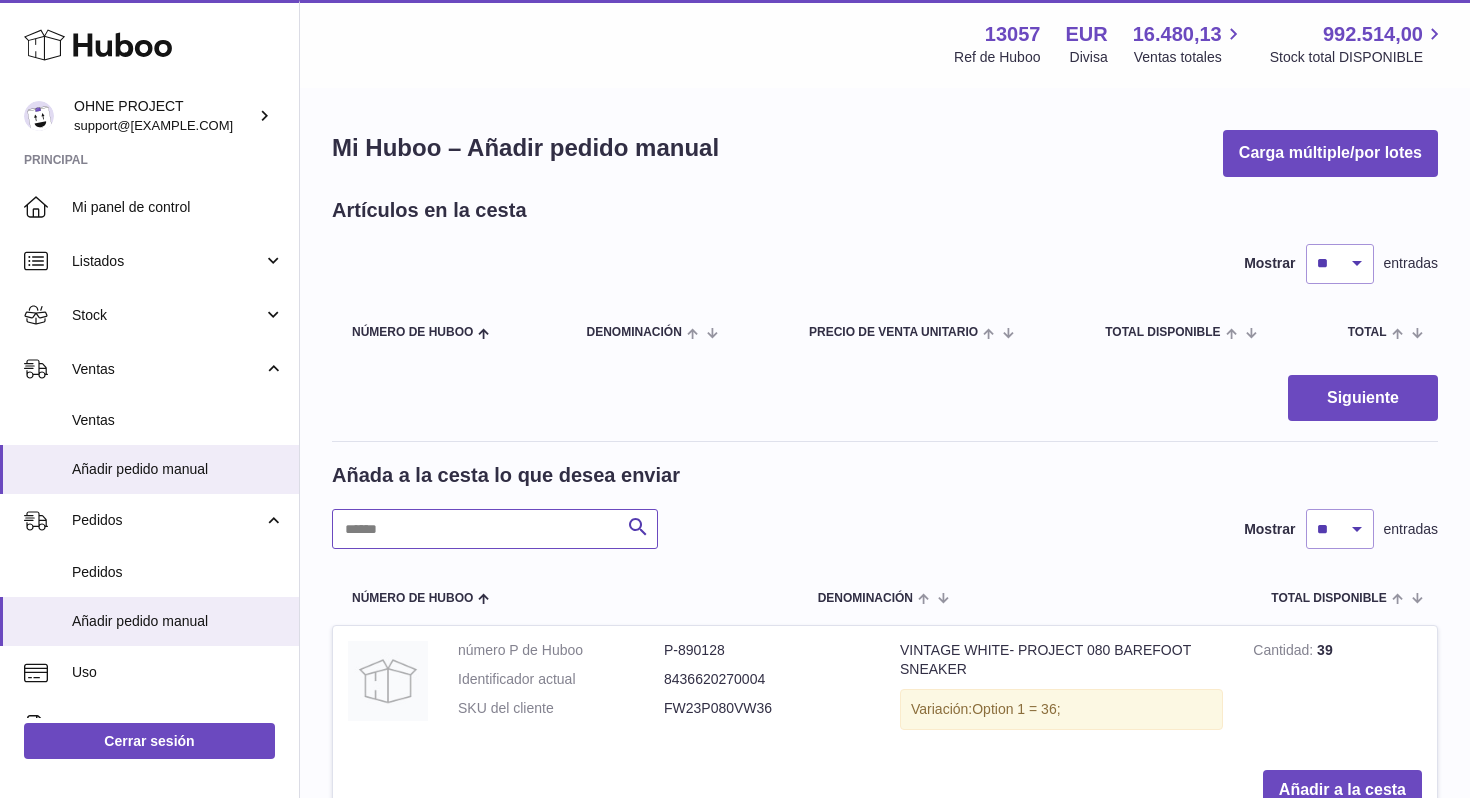 paste on "********" 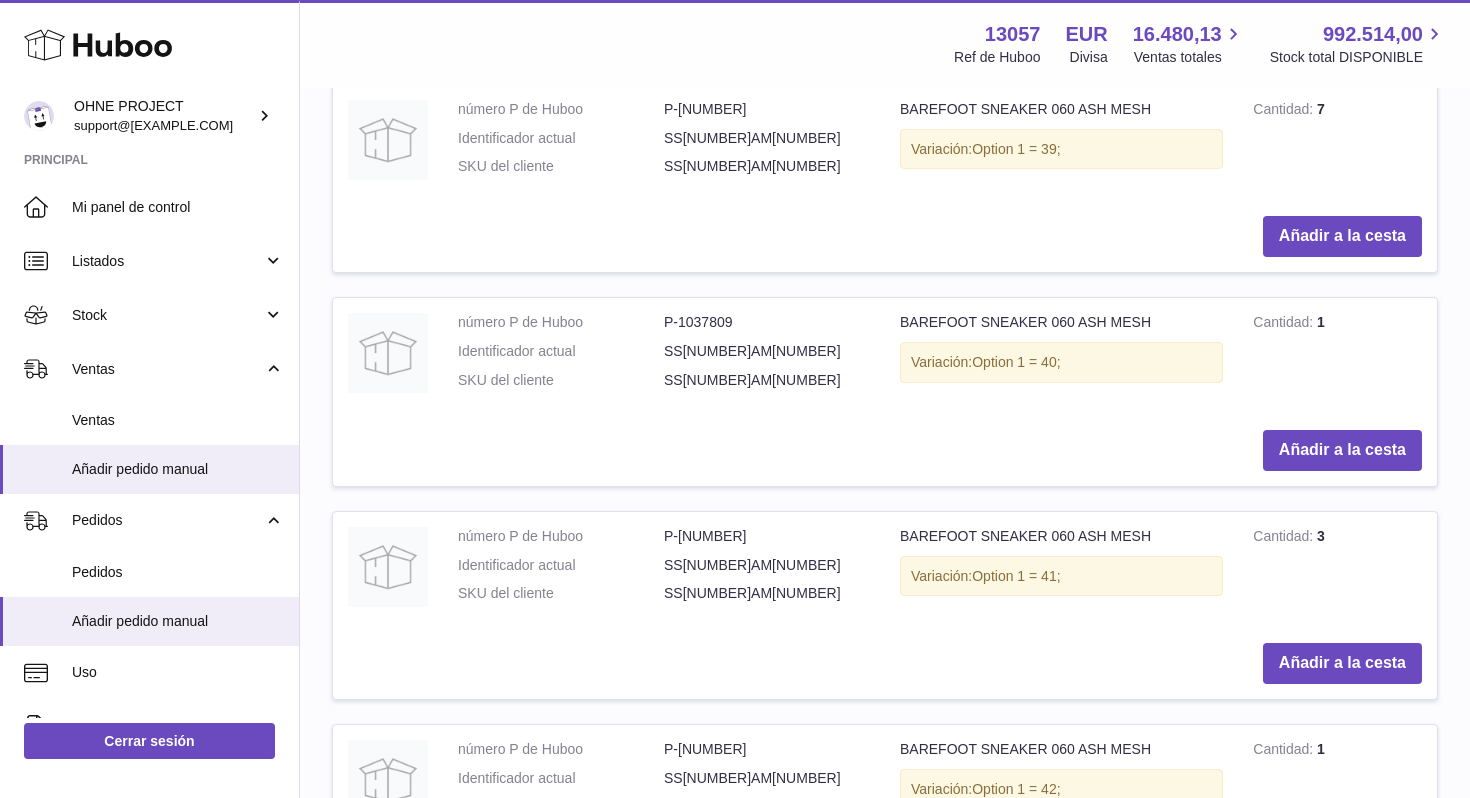 scroll, scrollTop: 1195, scrollLeft: 0, axis: vertical 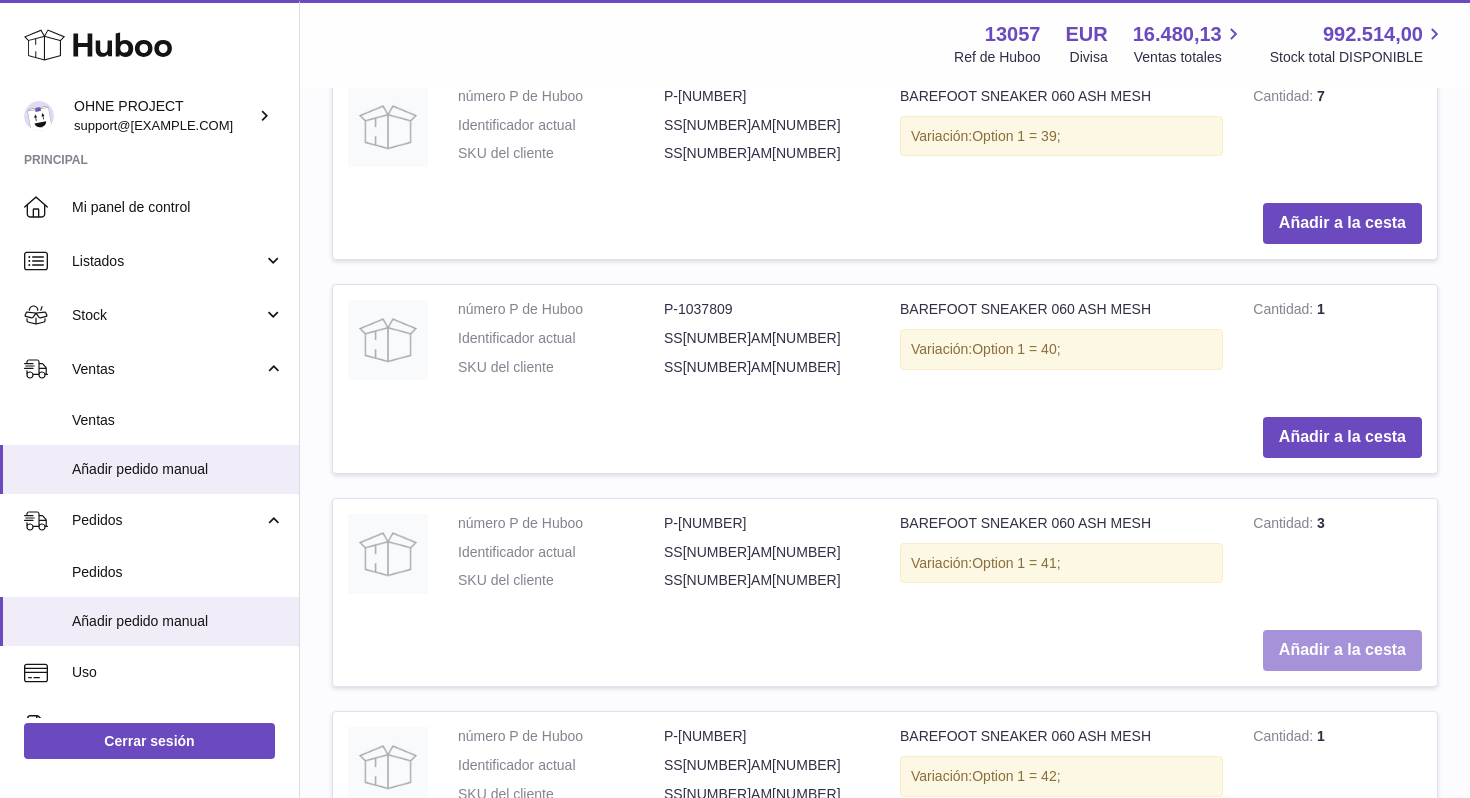 type on "********" 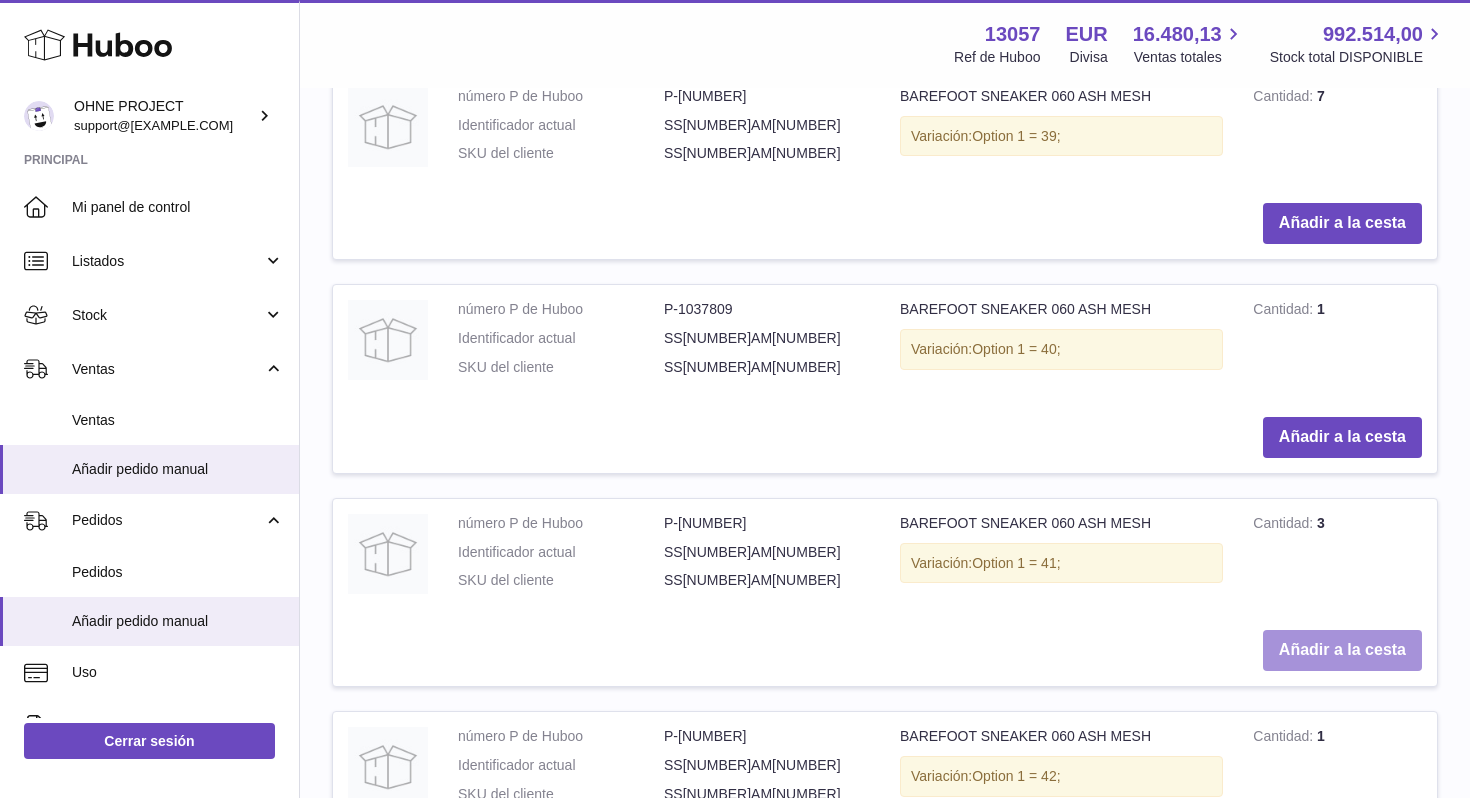 click on "Añadir a la cesta" at bounding box center (1342, 650) 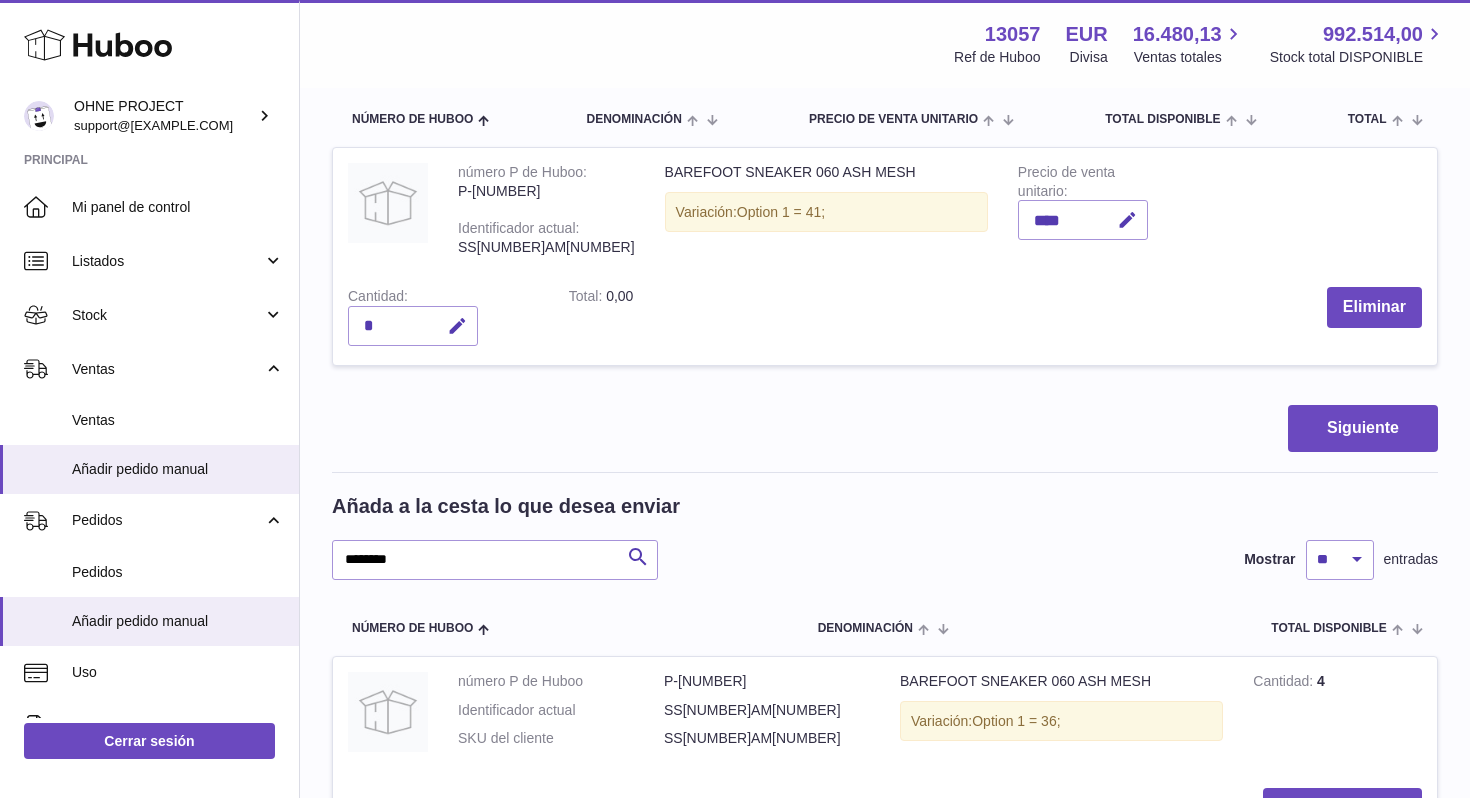 scroll, scrollTop: 0, scrollLeft: 0, axis: both 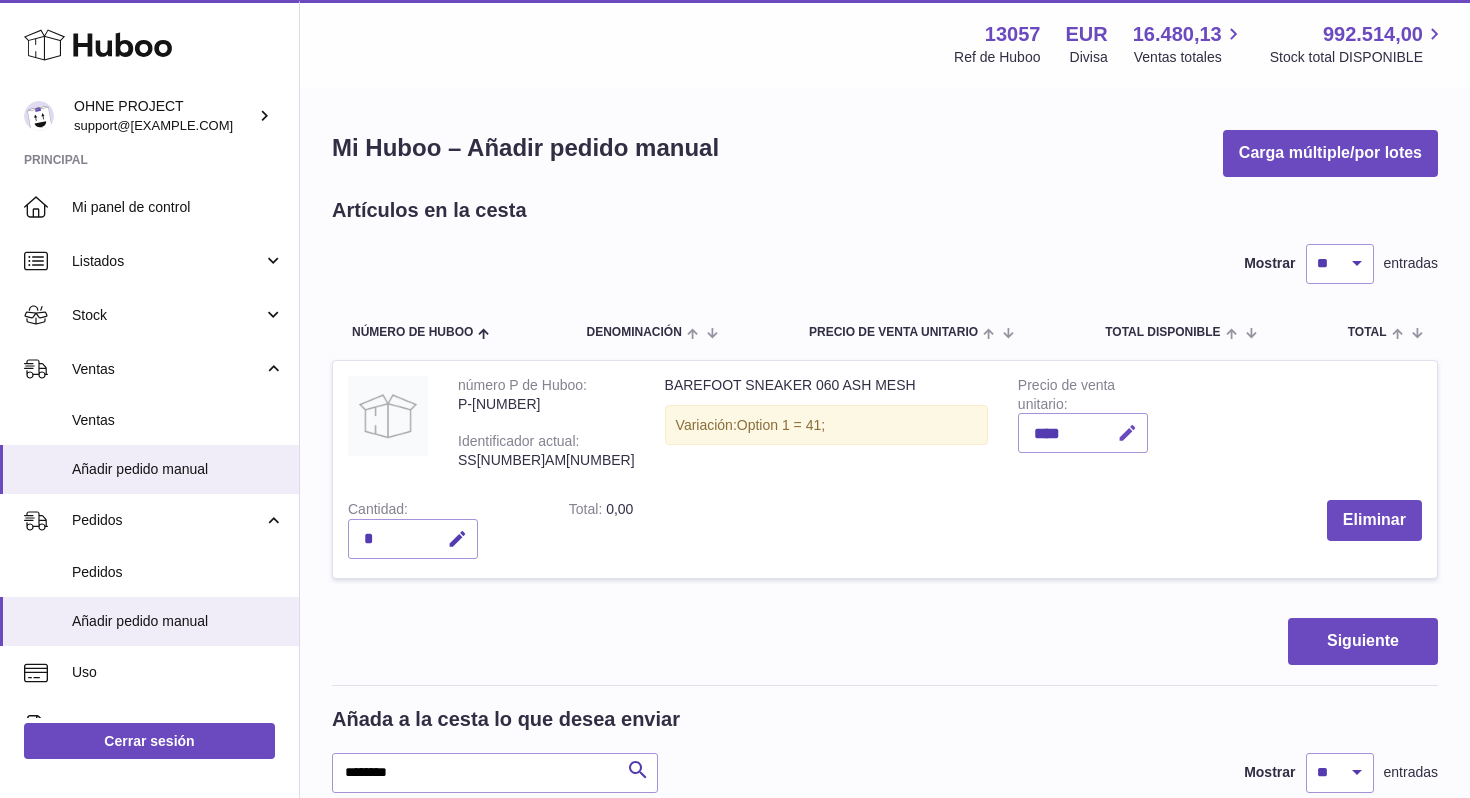 click at bounding box center [1127, 433] 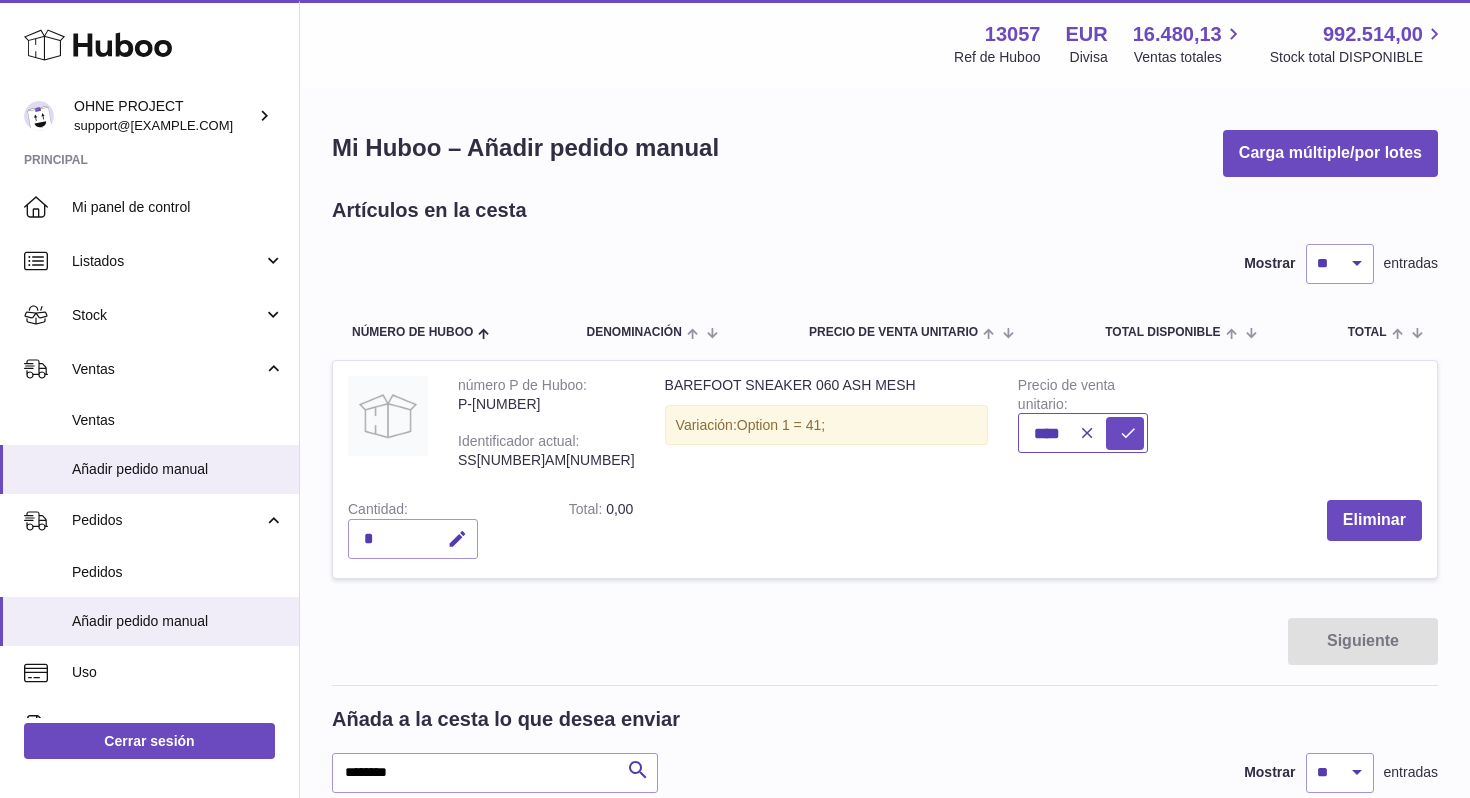 click on "****" at bounding box center (1083, 433) 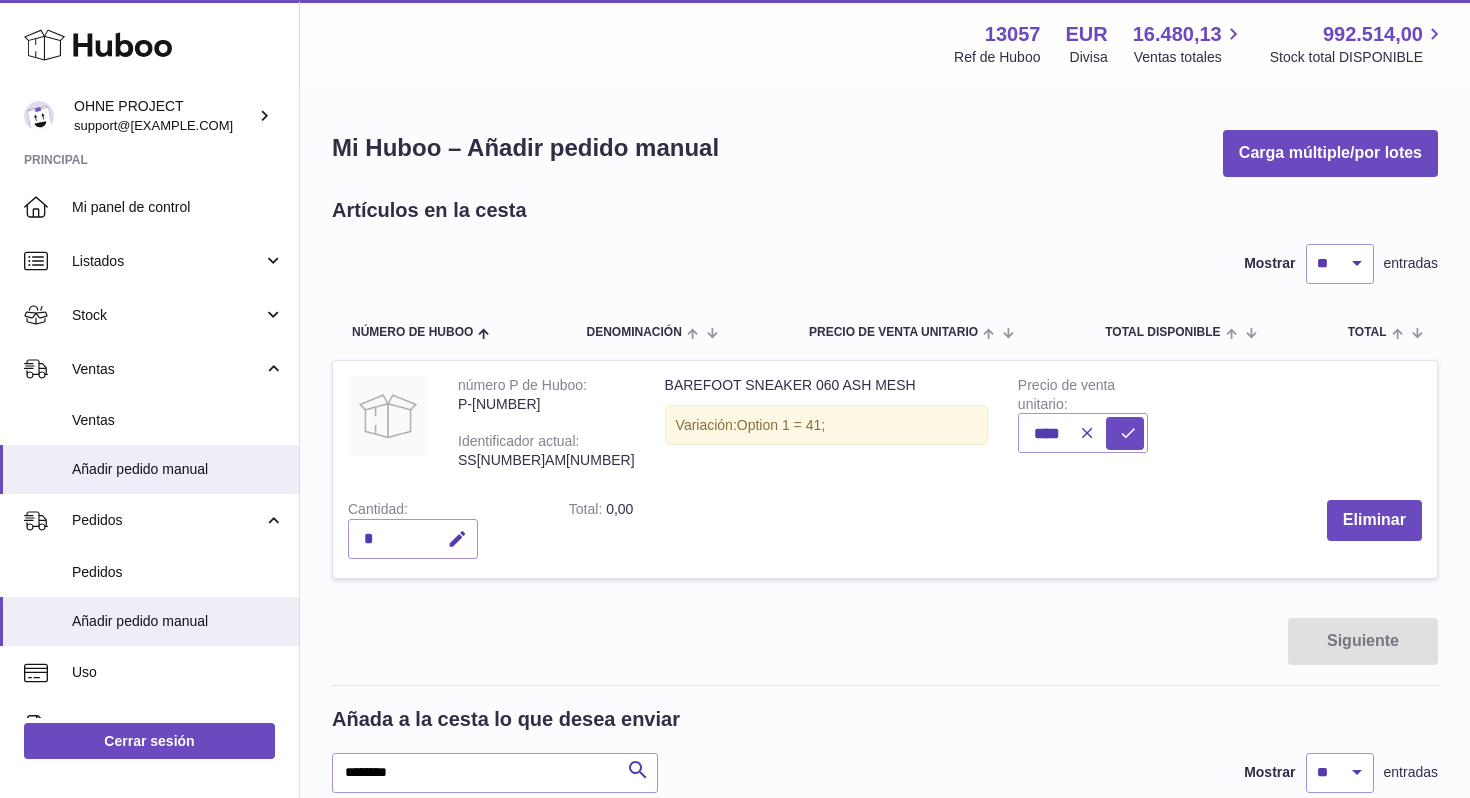 click on "Precio de venta unitario
****" at bounding box center (1113, 423) 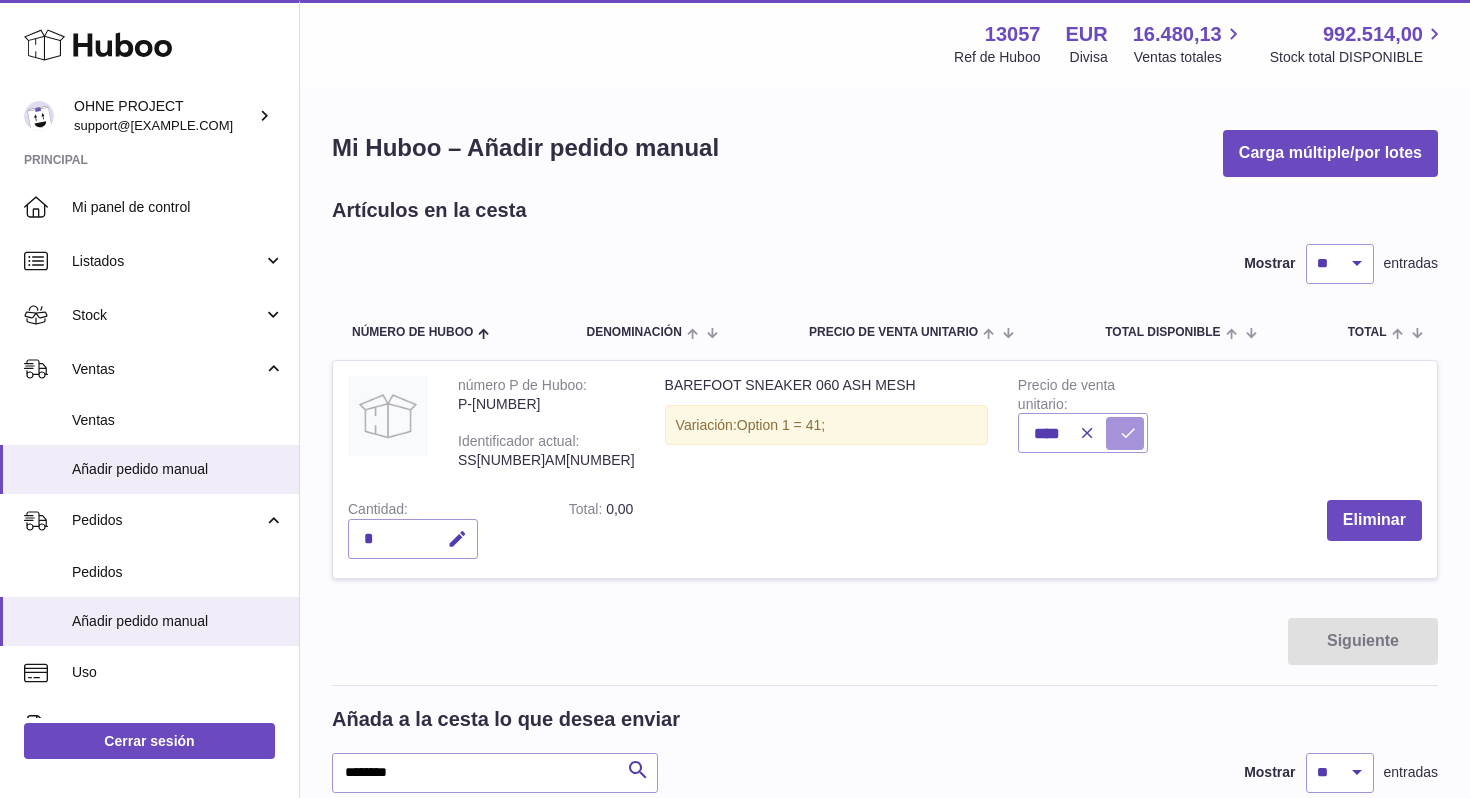 click at bounding box center (1125, 433) 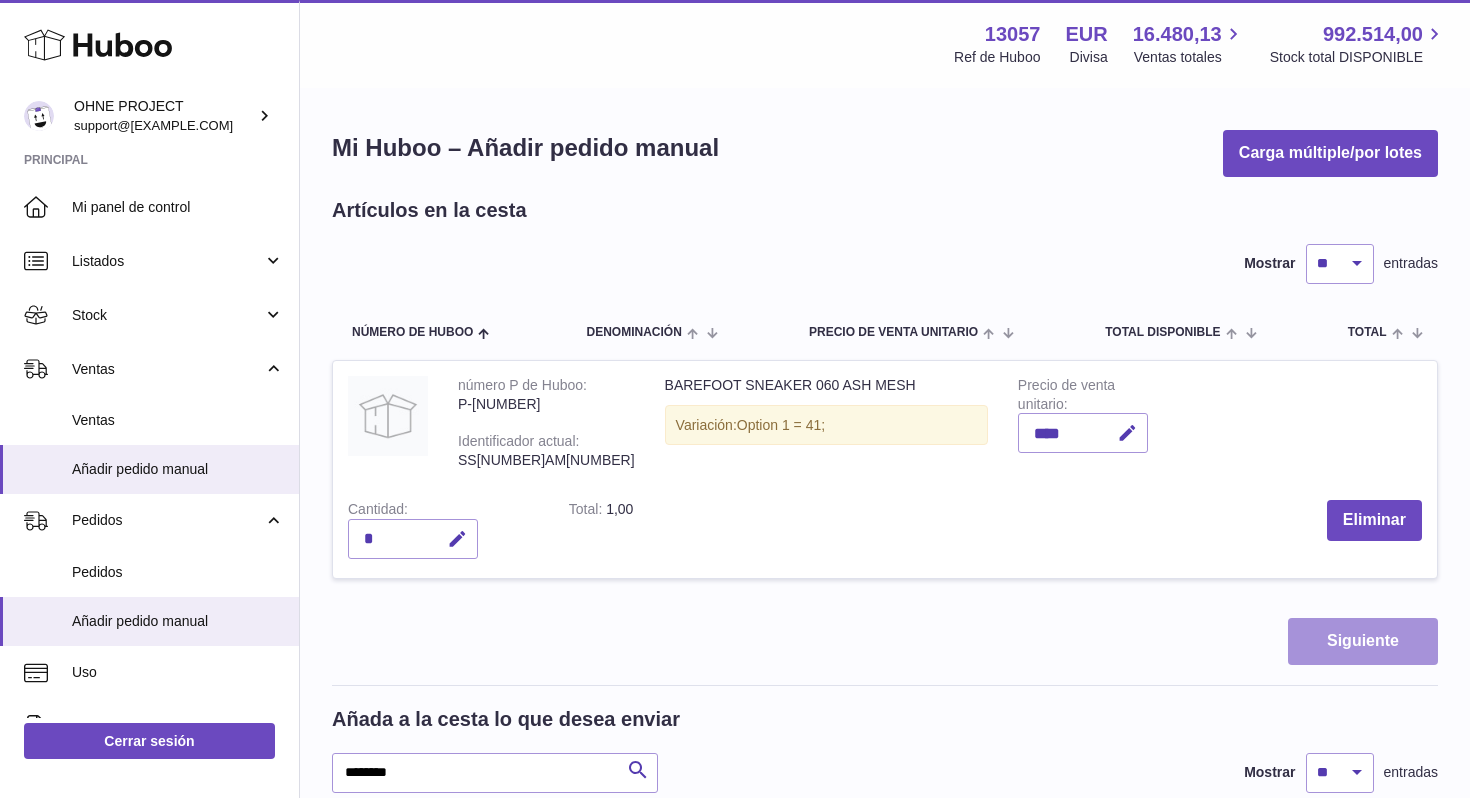 click on "Siguiente" at bounding box center (1363, 641) 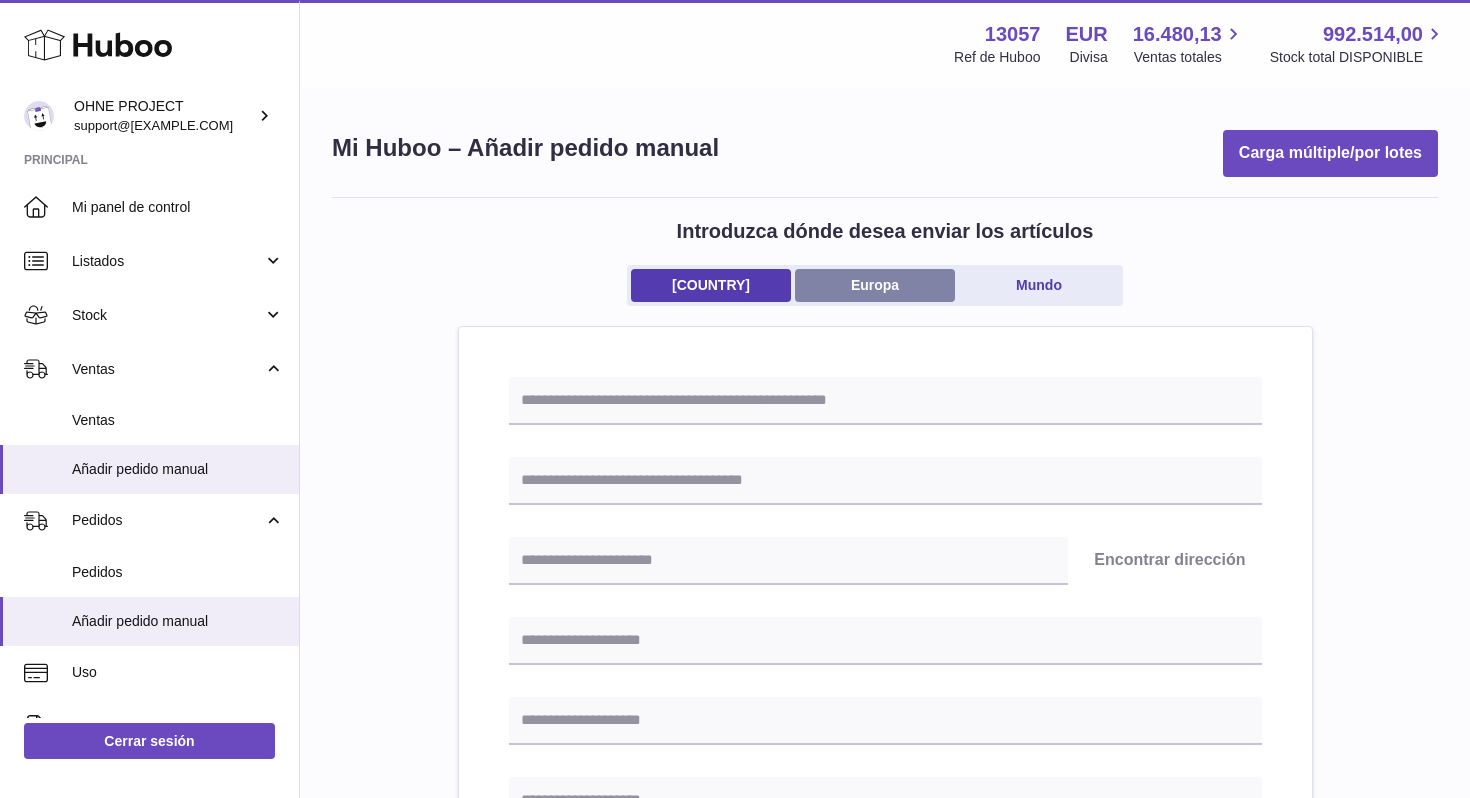 click on "Europa" at bounding box center [875, 285] 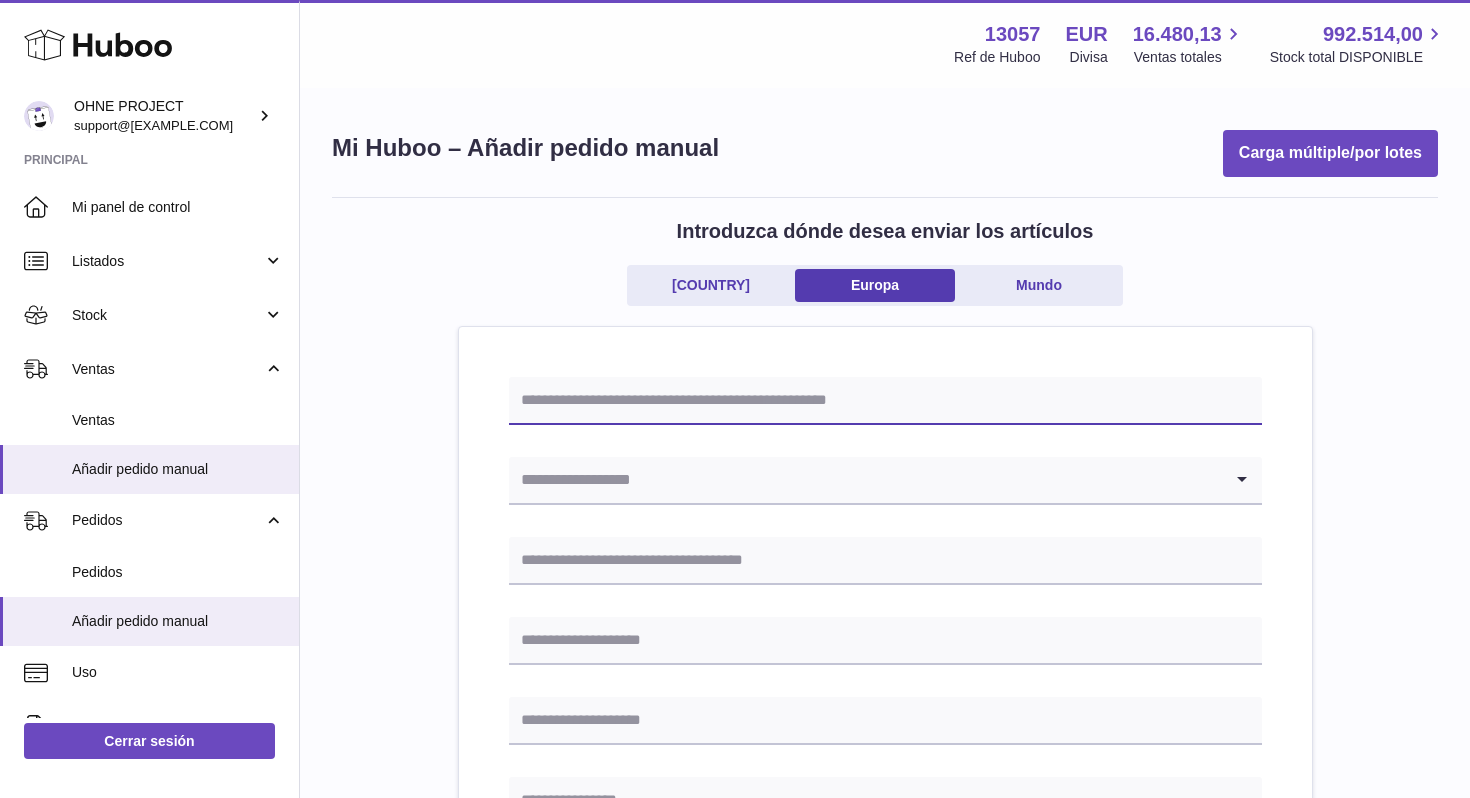 click at bounding box center [885, 401] 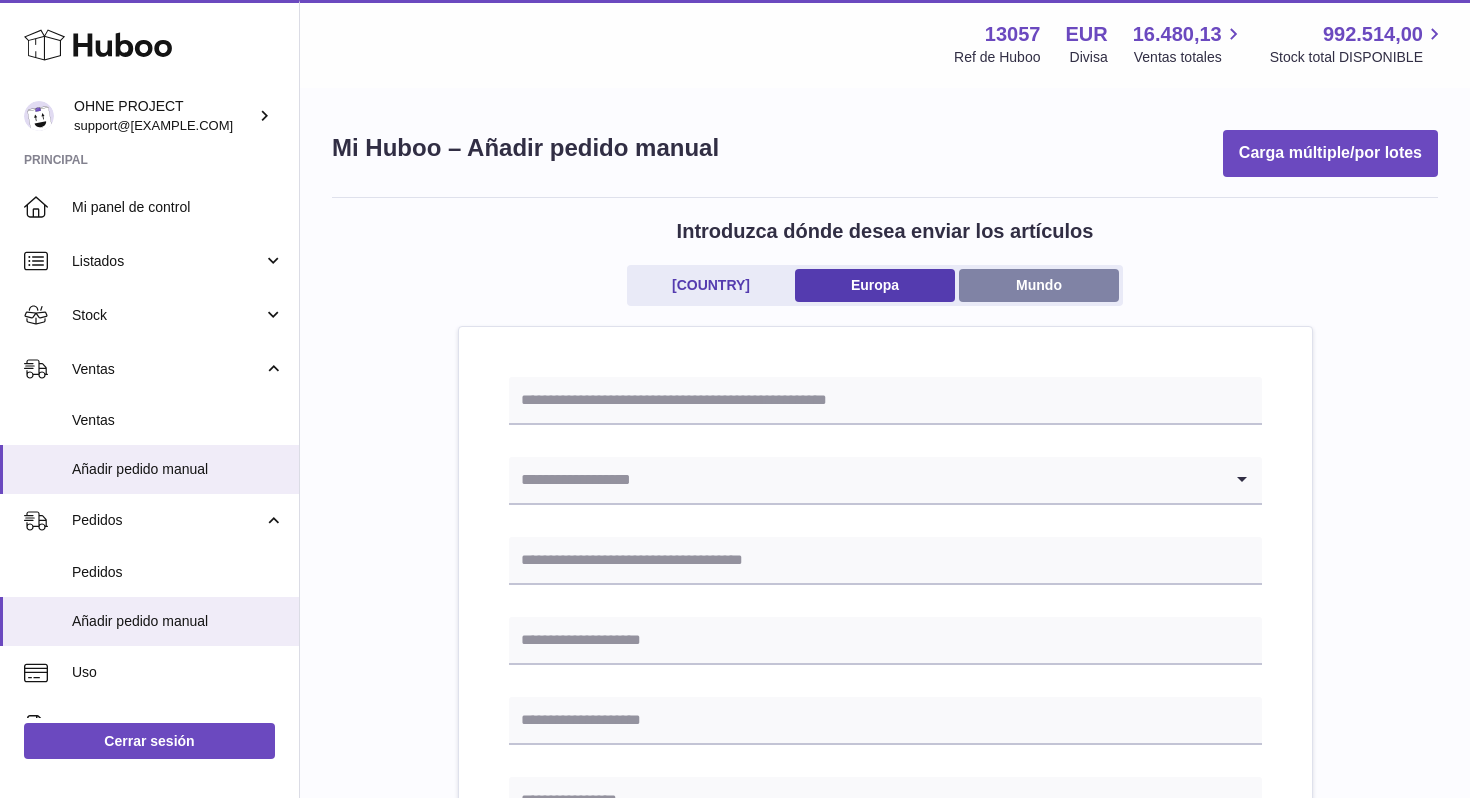click on "Mundo" at bounding box center [1039, 285] 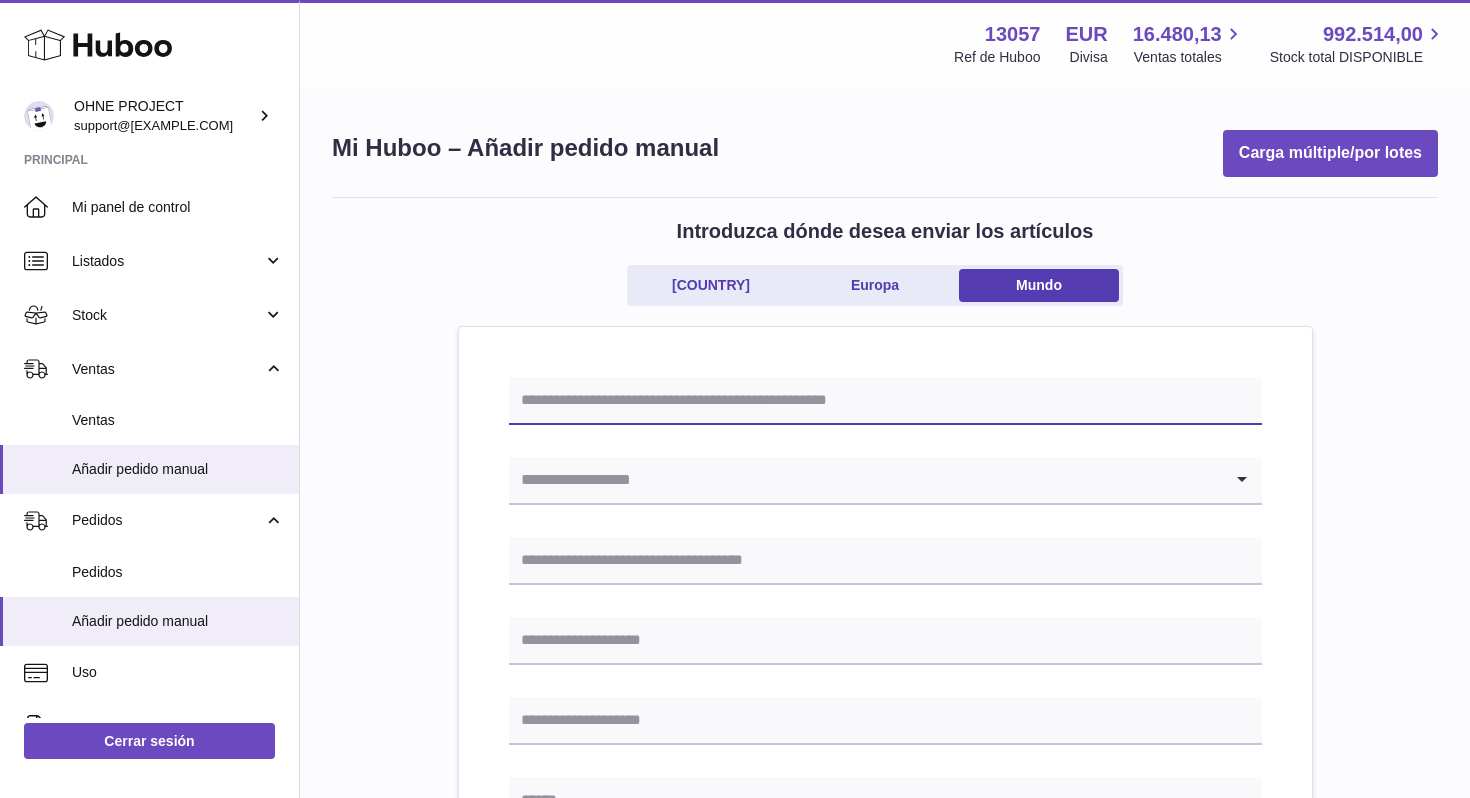 click at bounding box center (885, 401) 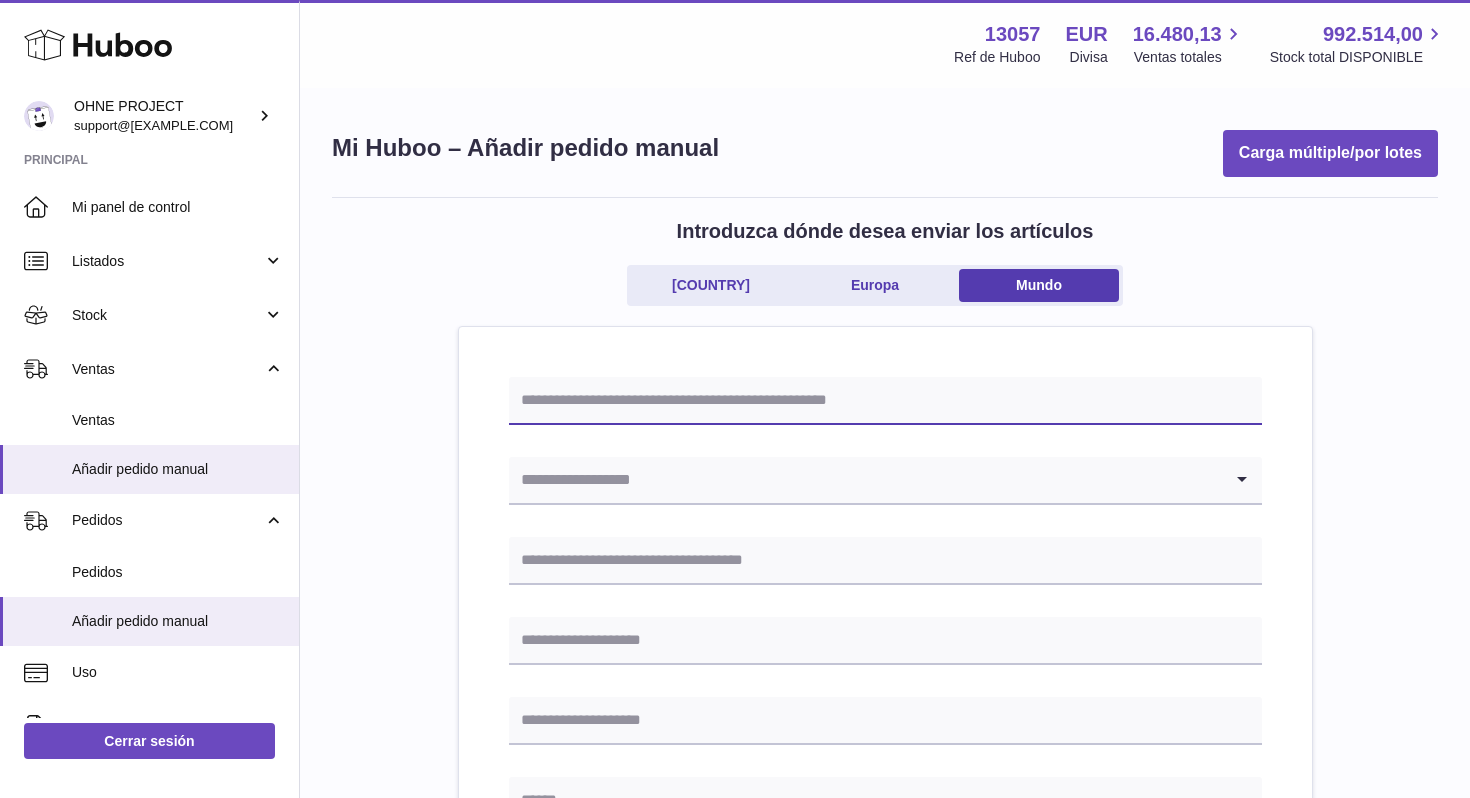 paste on "**********" 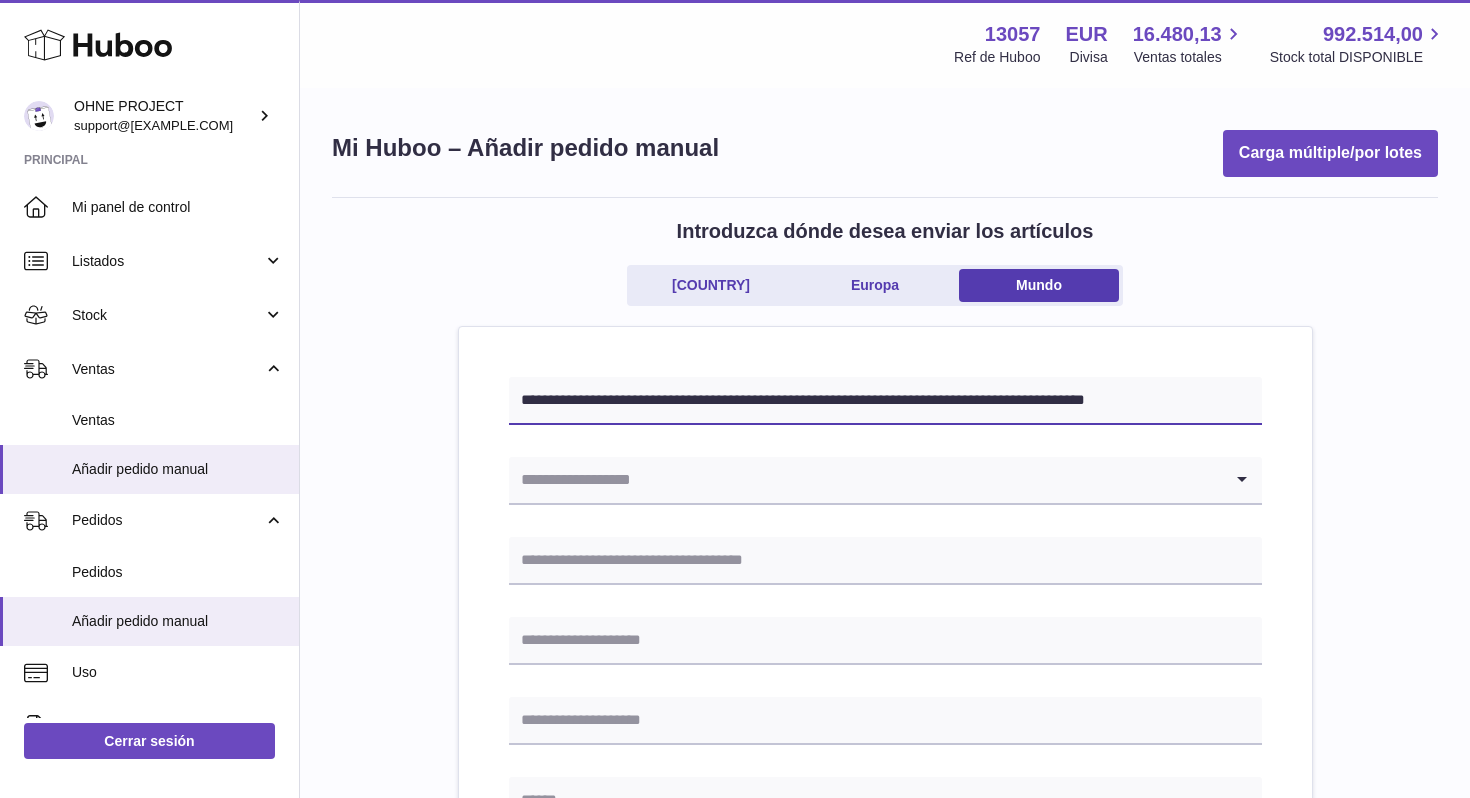 drag, startPoint x: 655, startPoint y: 399, endPoint x: 430, endPoint y: 398, distance: 225.00223 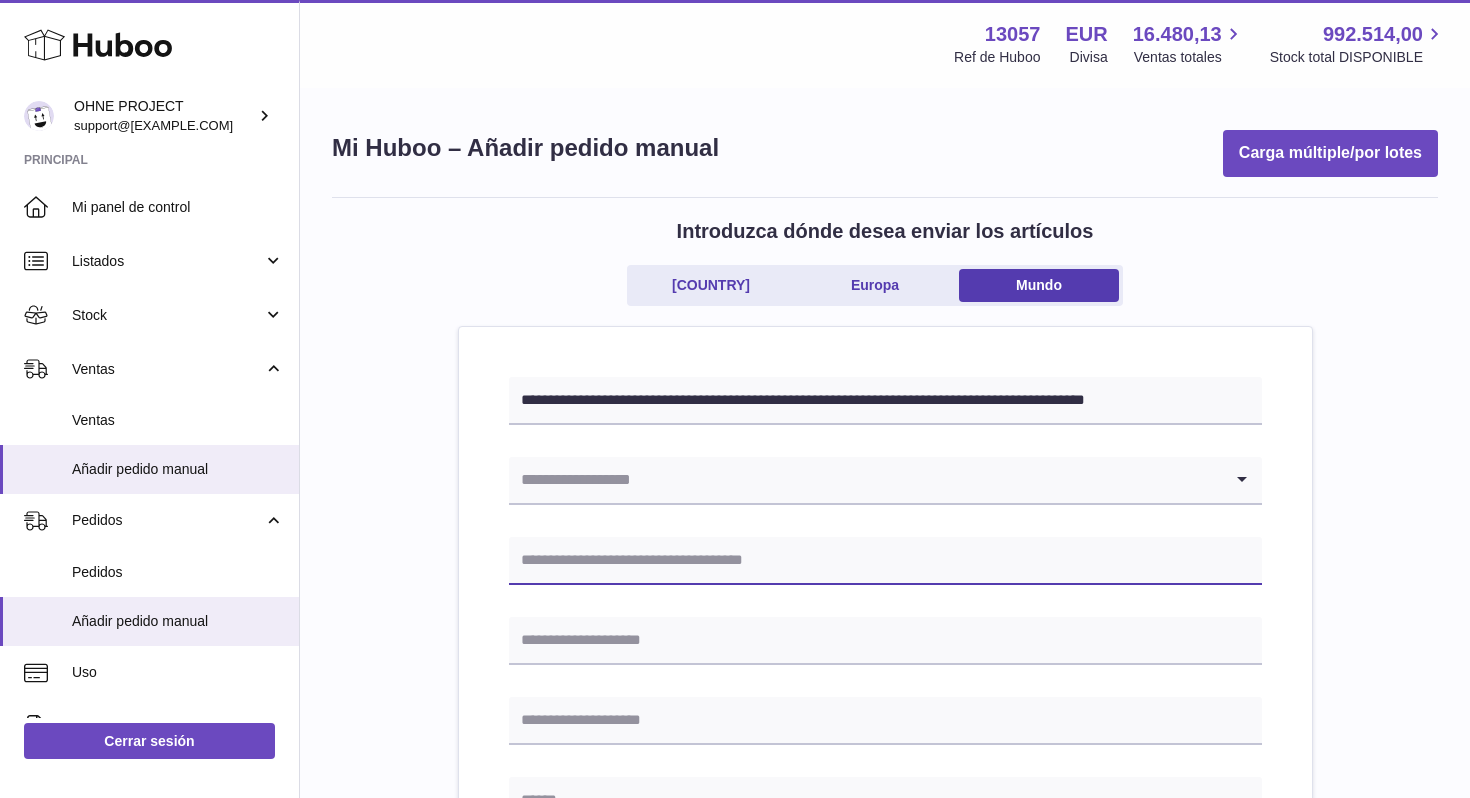 click at bounding box center (885, 561) 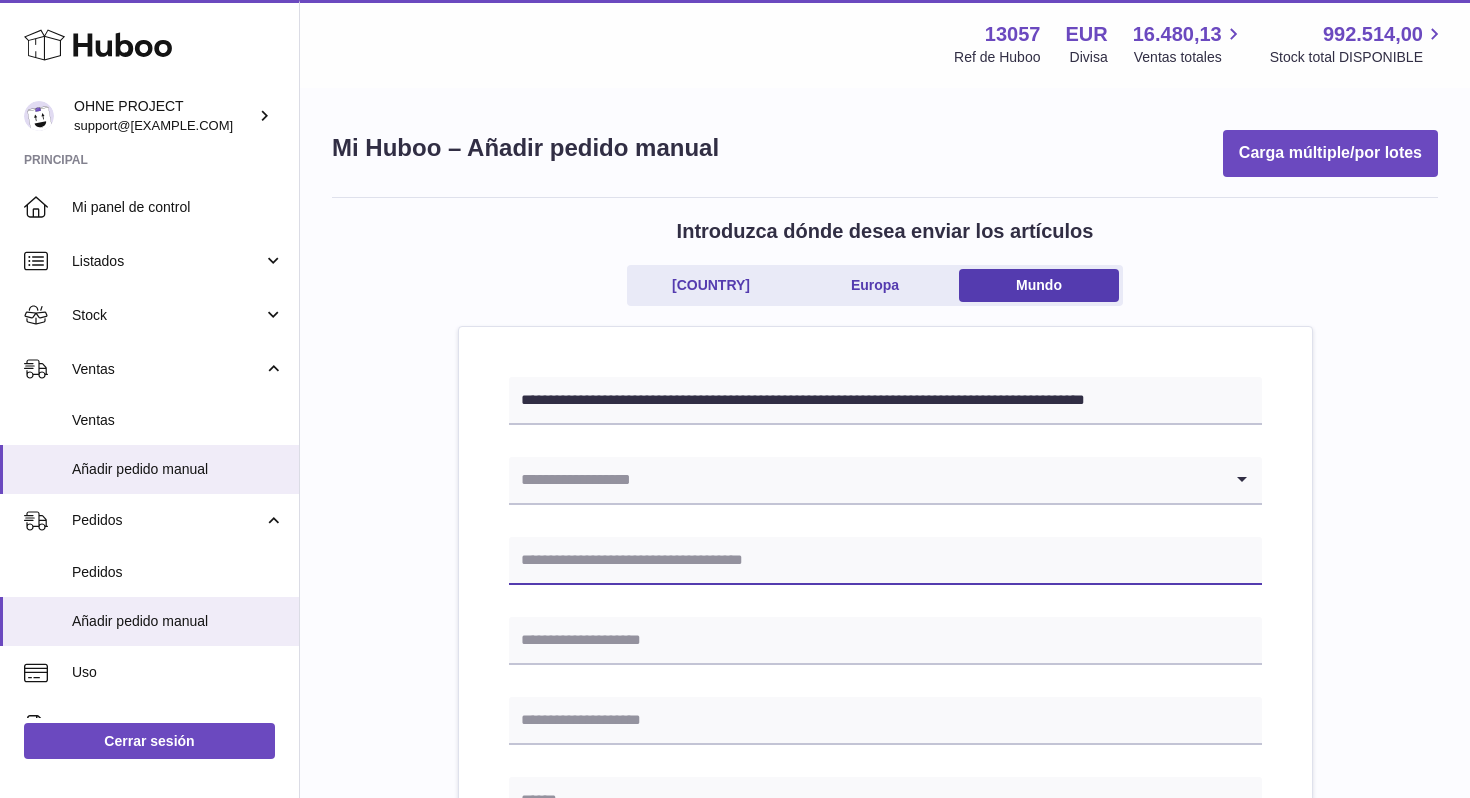 paste on "**********" 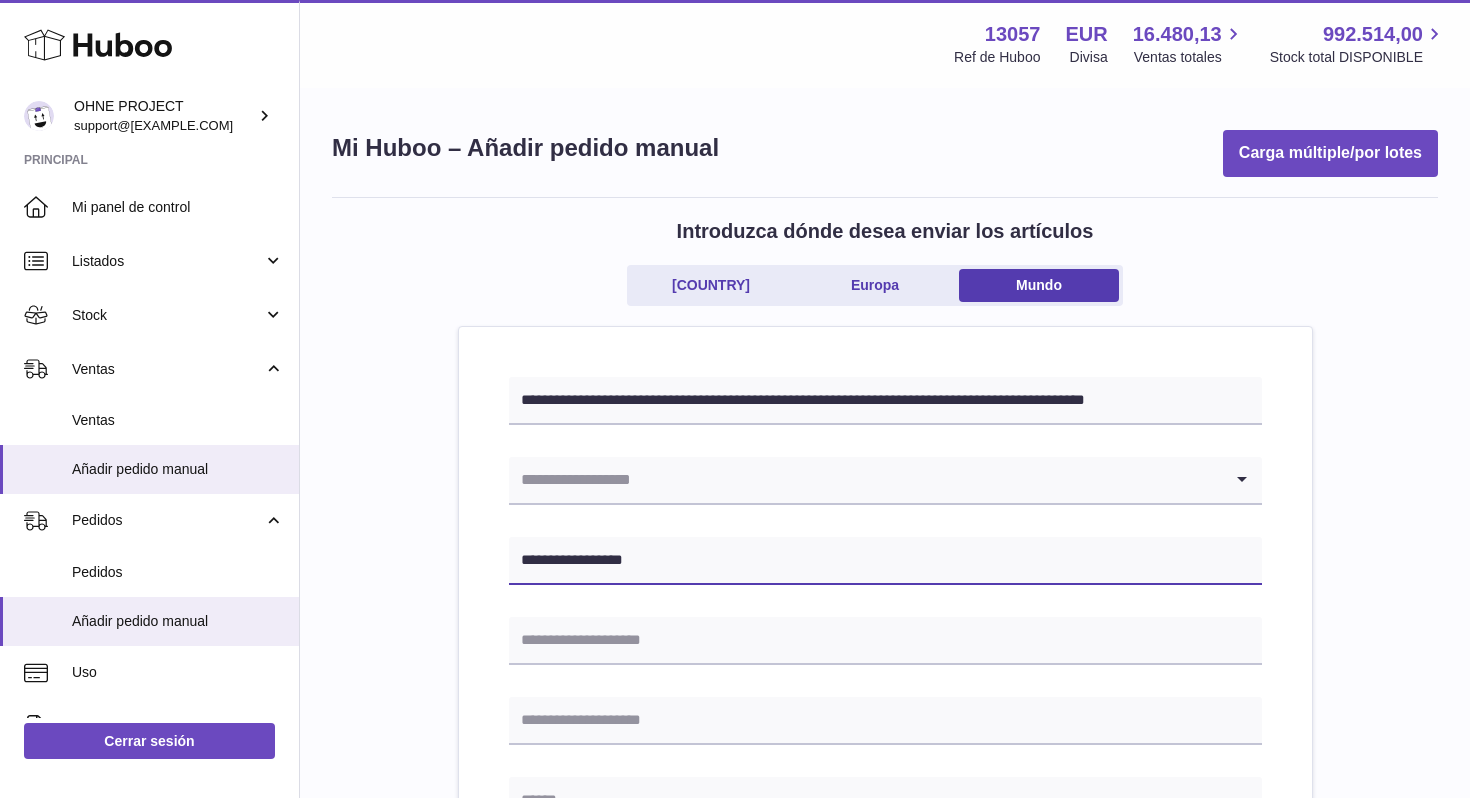 type on "**********" 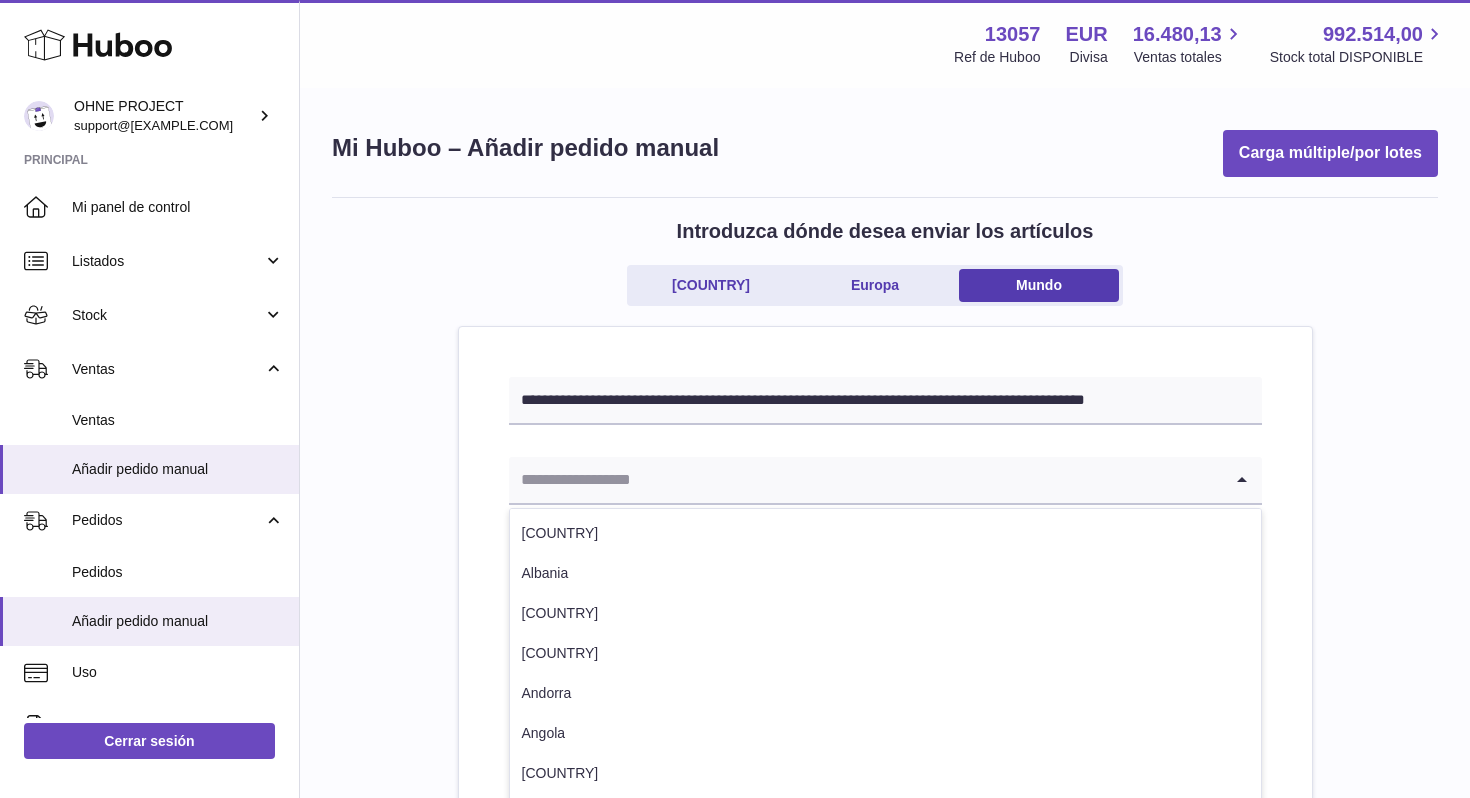 click at bounding box center (865, 480) 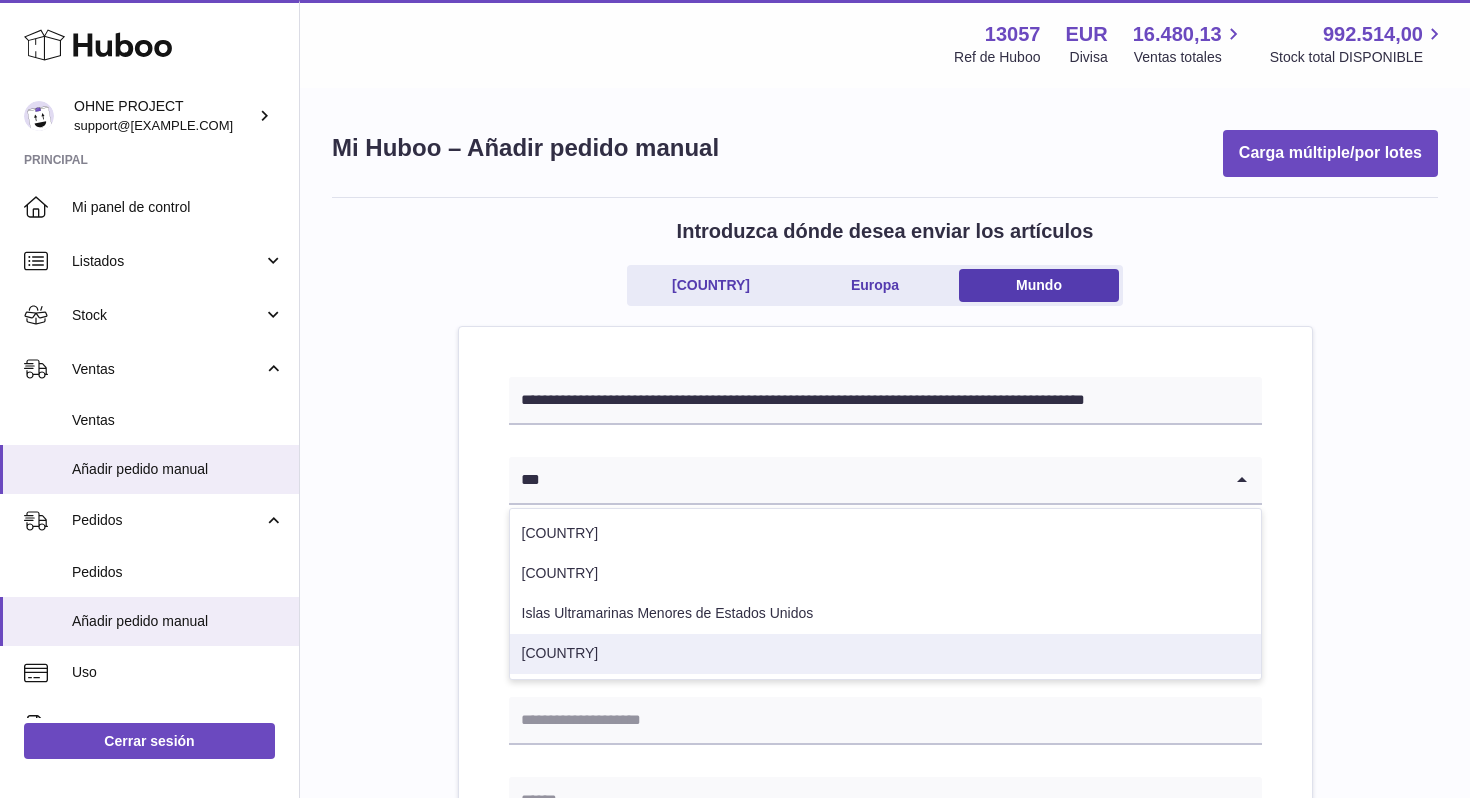 click on "[COUNTRY]" at bounding box center (885, 654) 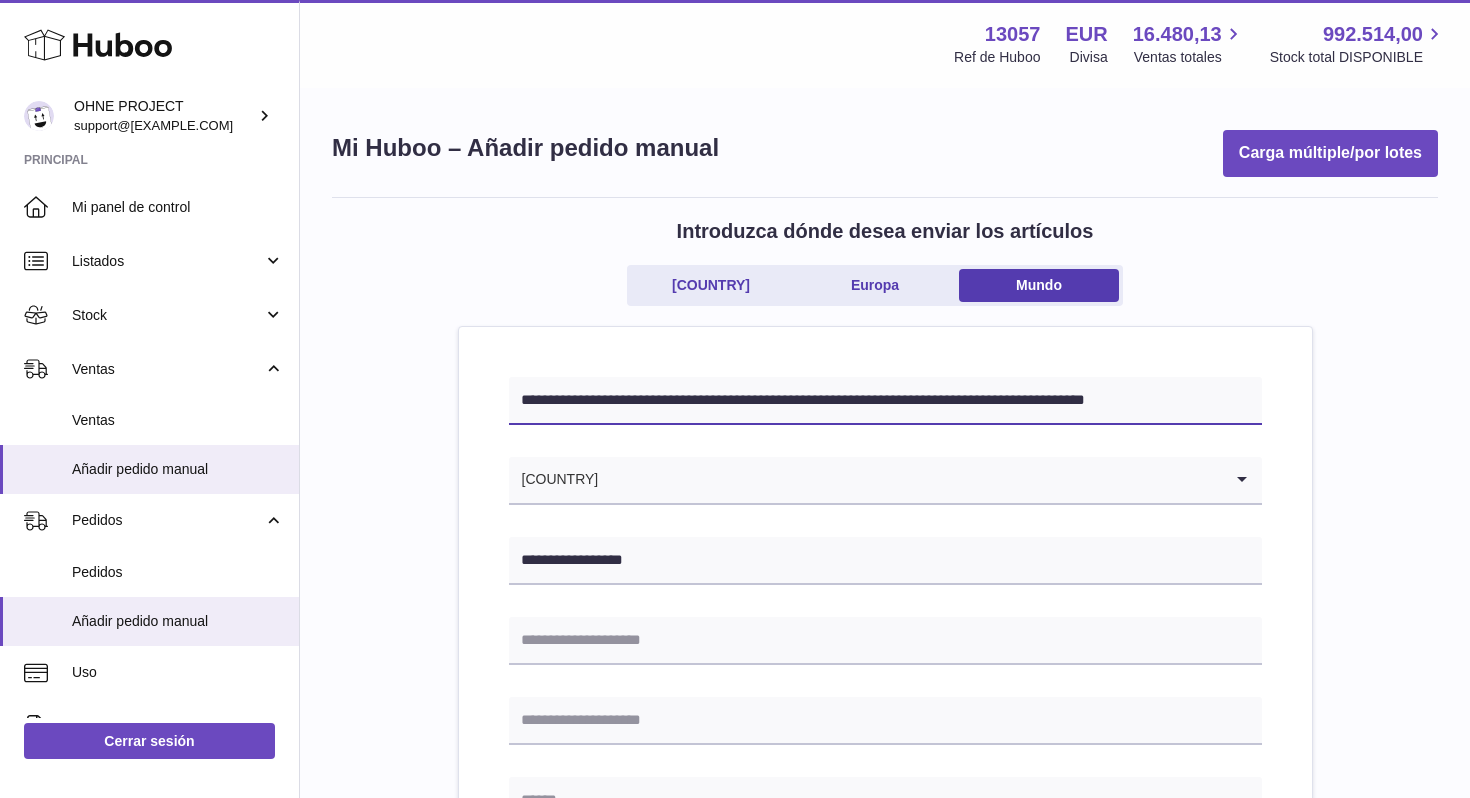 drag, startPoint x: 661, startPoint y: 399, endPoint x: 727, endPoint y: 498, distance: 118.98319 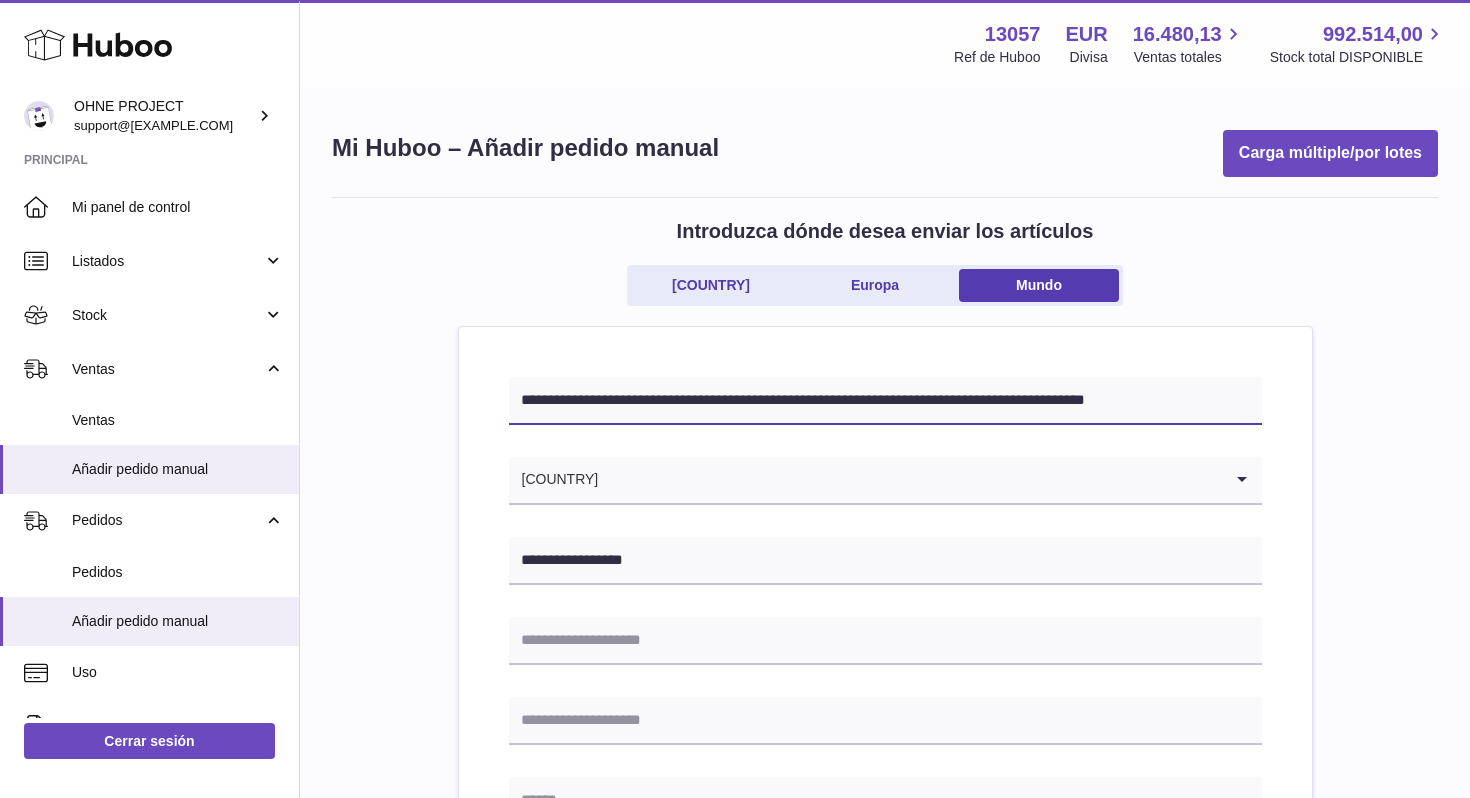 drag, startPoint x: 658, startPoint y: 400, endPoint x: 742, endPoint y: 536, distance: 159.84993 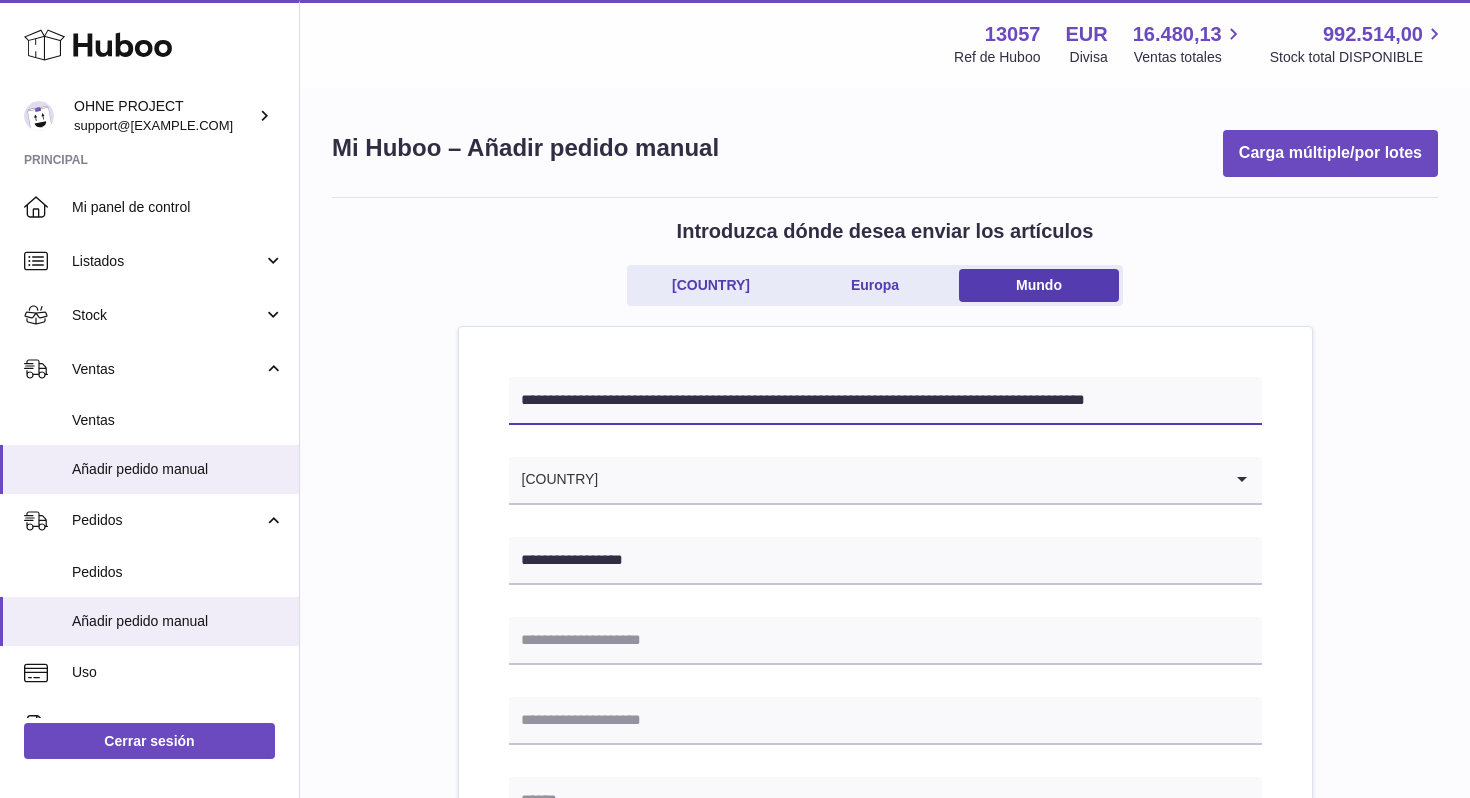 click on "Loading...
Loading...
Introduzca cómo desea enviar             Loading...
El procesamiento de su orden requiere que se envíe a otra empresa o comerciante en vez de ser despachada directamente al consumidor. Por favor contacte a nuestro departamento de servicio al consumidor para más información sobre costos relacionados y plazos (para completar la orden), antes de continuar.
Campos adicionales opcionales             Loading...
B2C" at bounding box center (885, 957) 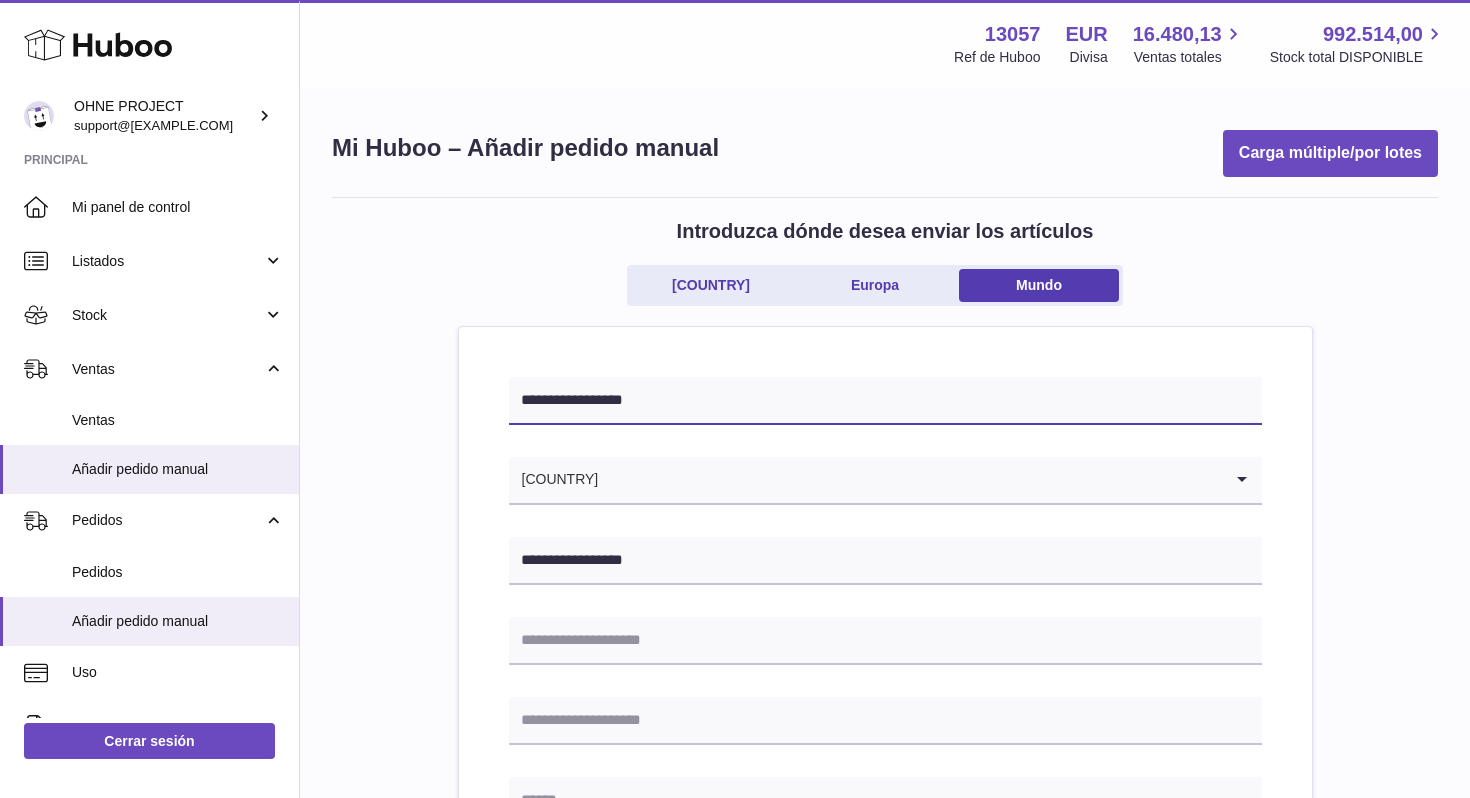type on "**********" 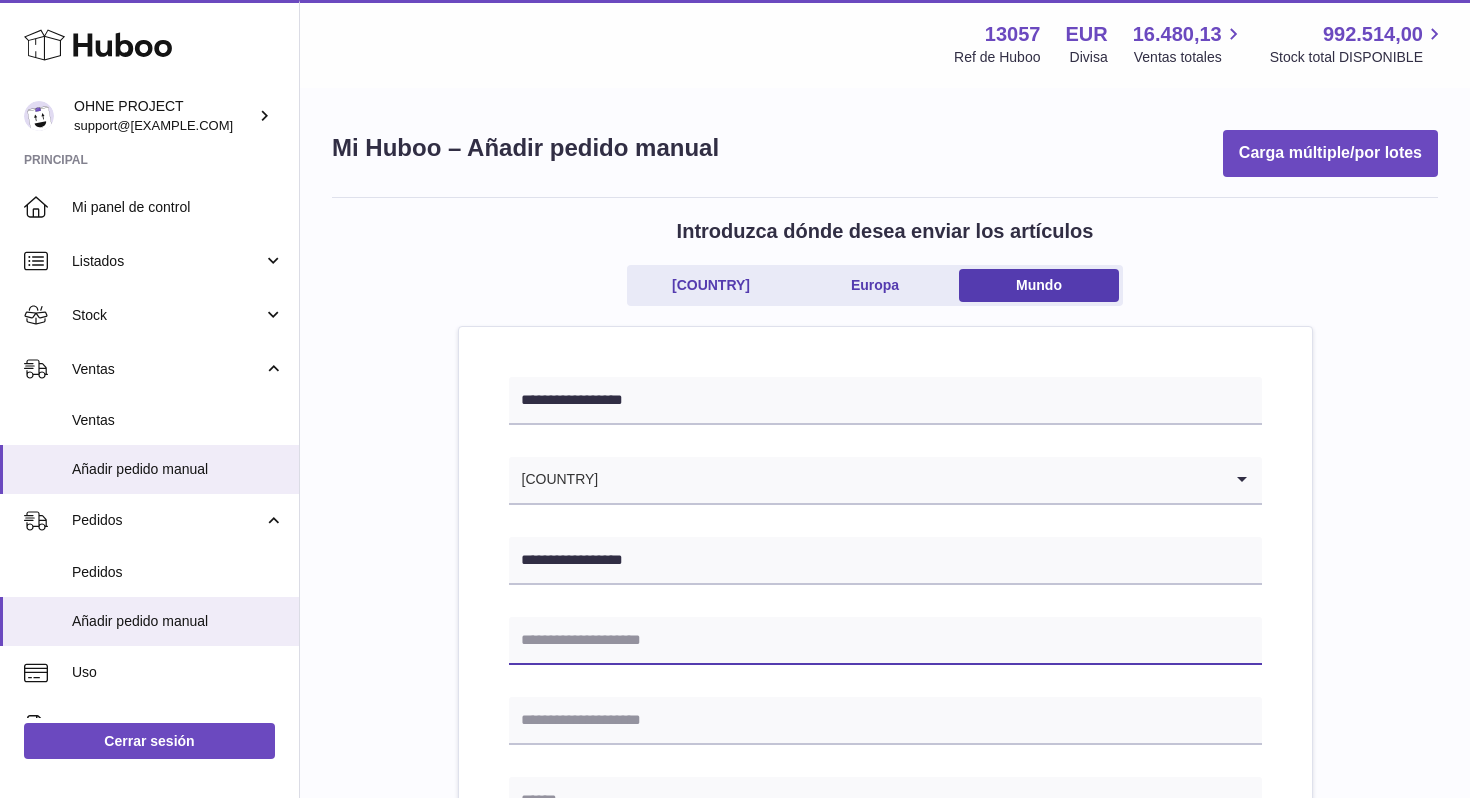 click at bounding box center [885, 641] 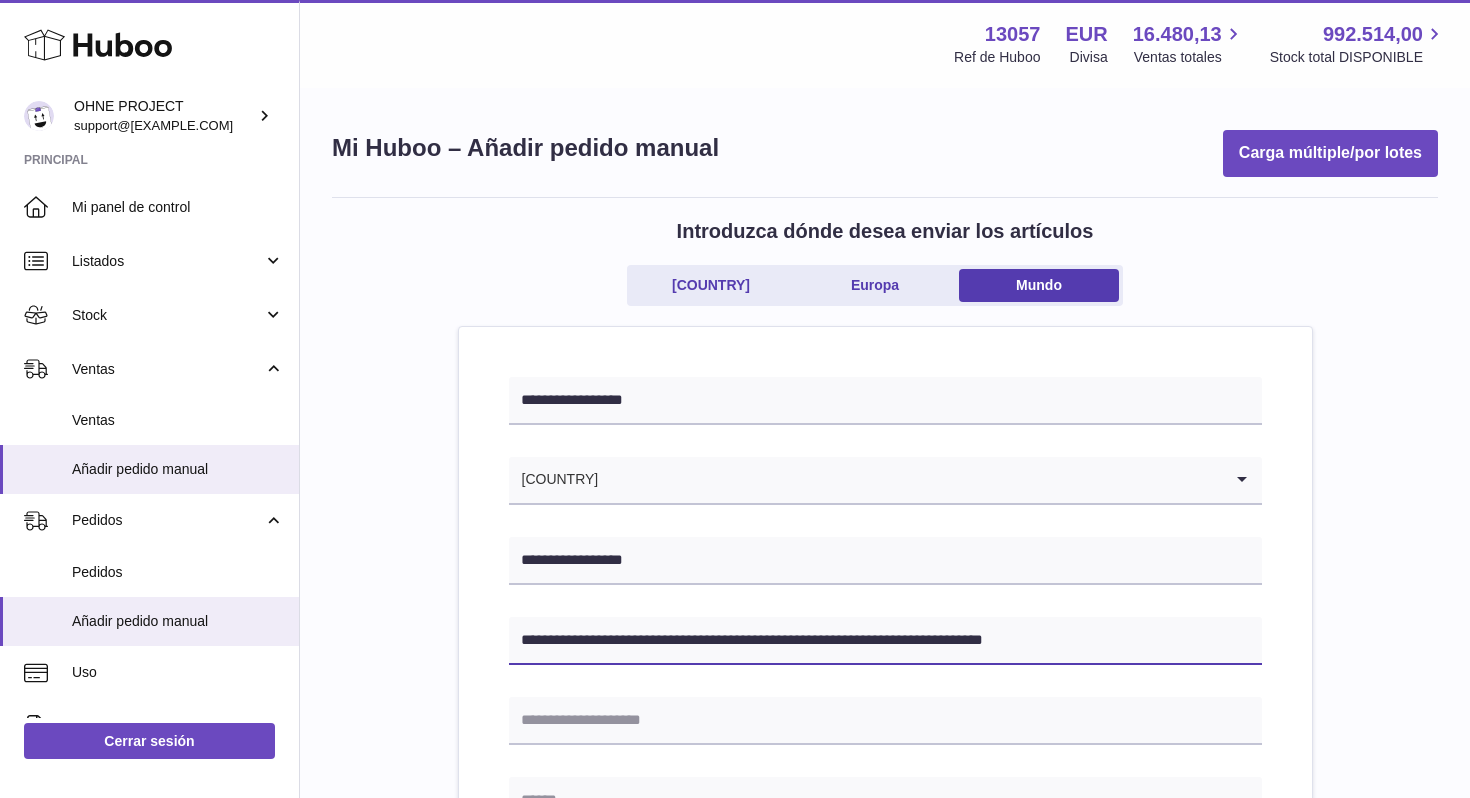 click on "**********" at bounding box center [885, 641] 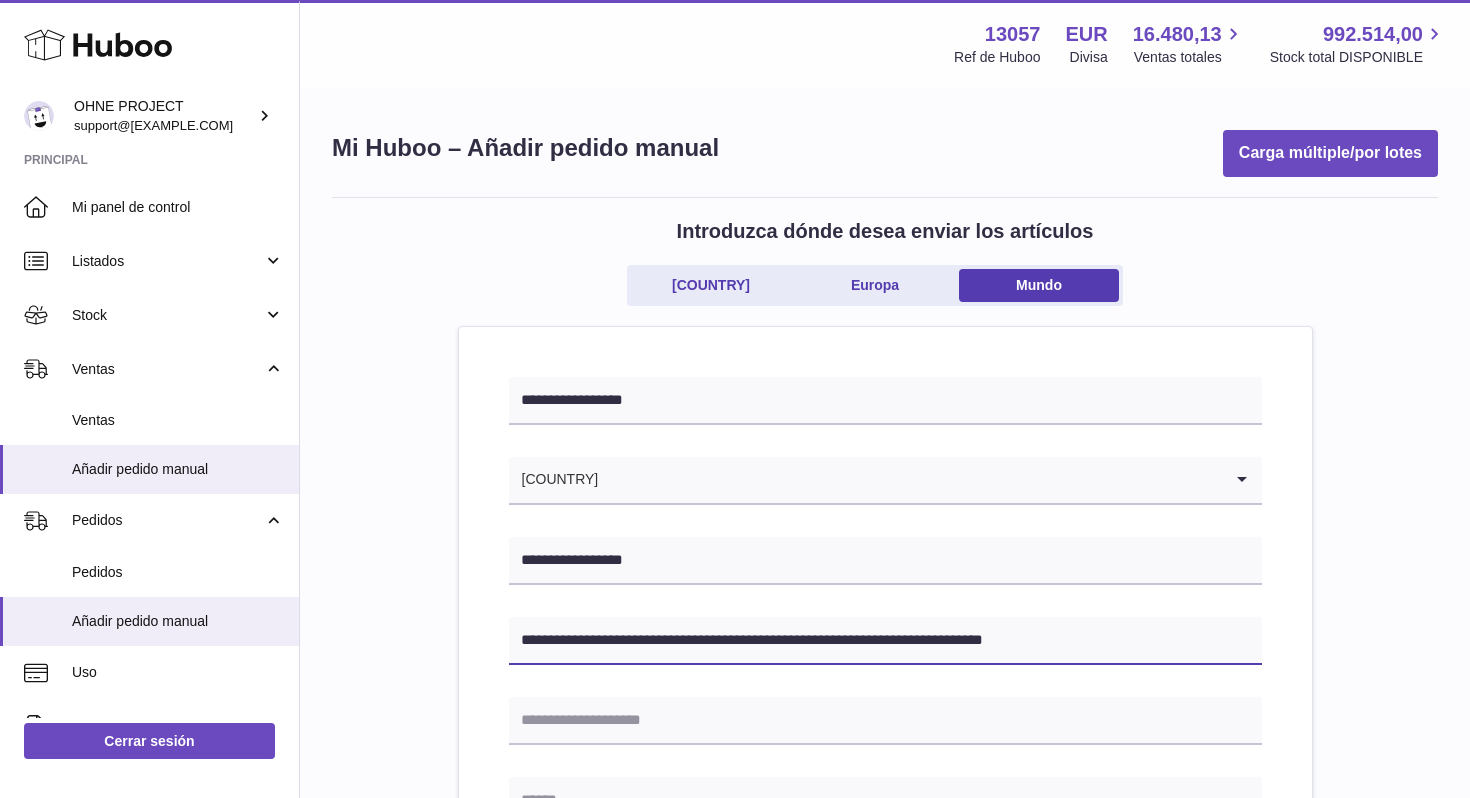 click on "**********" at bounding box center (885, 641) 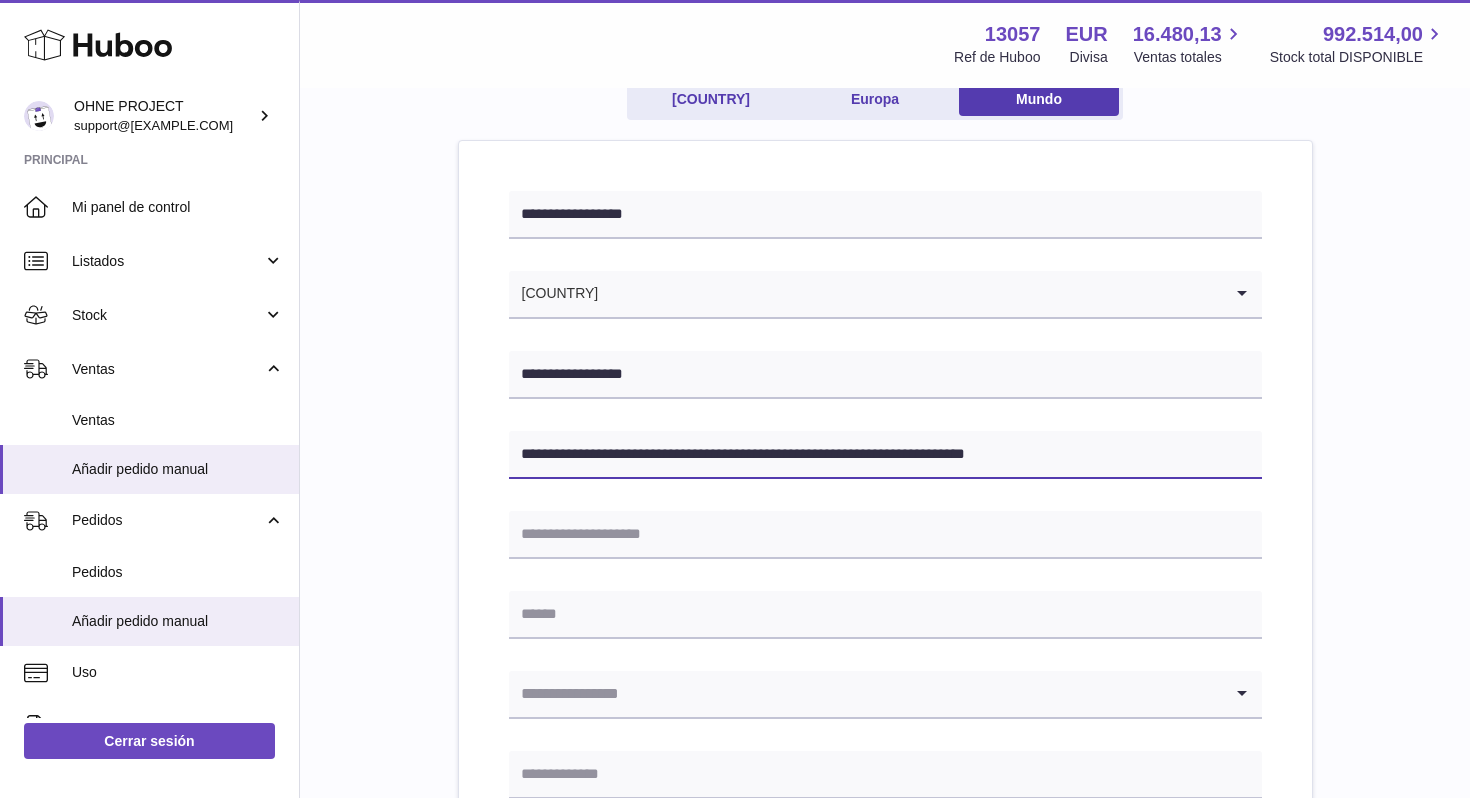 scroll, scrollTop: 185, scrollLeft: 0, axis: vertical 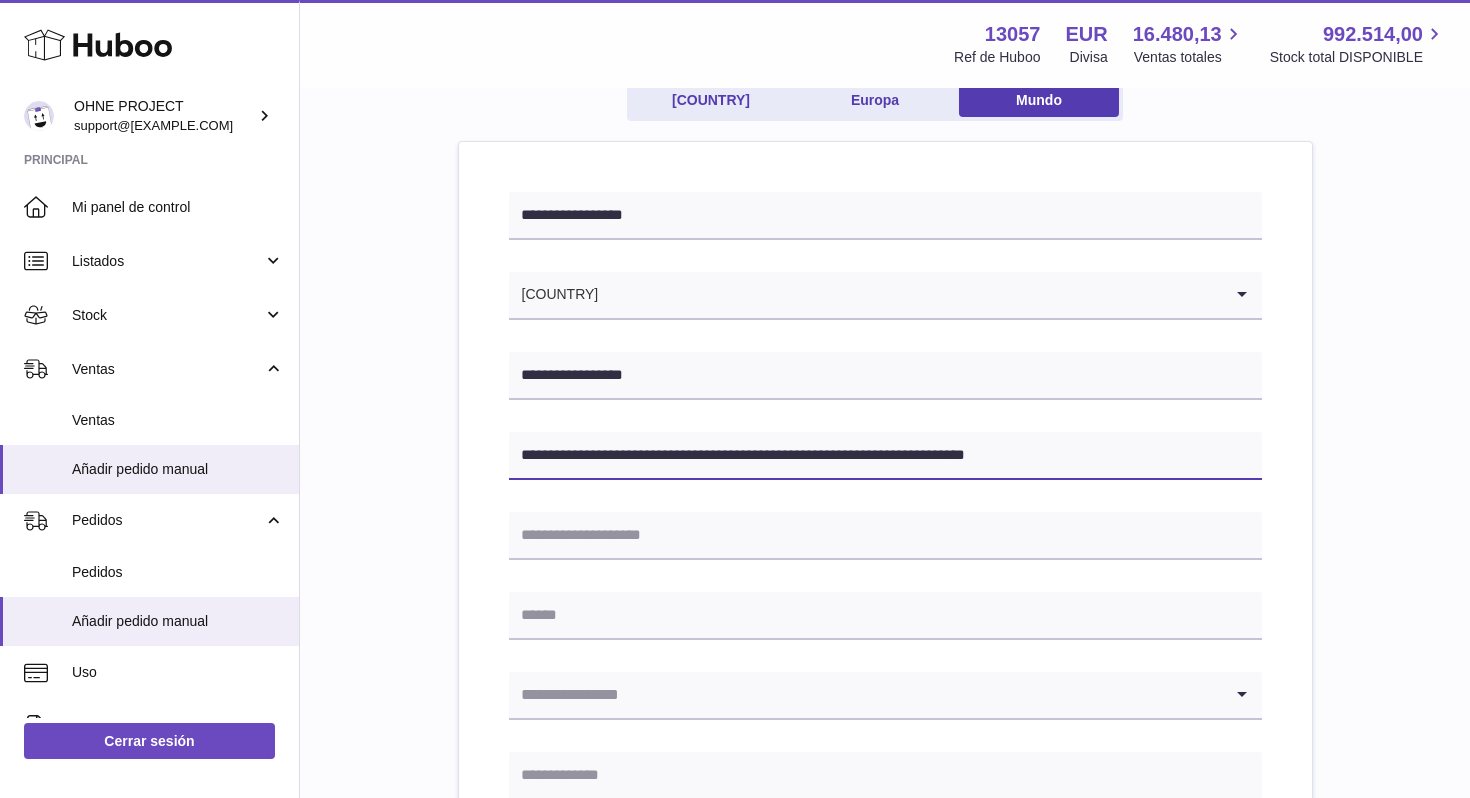 type on "**********" 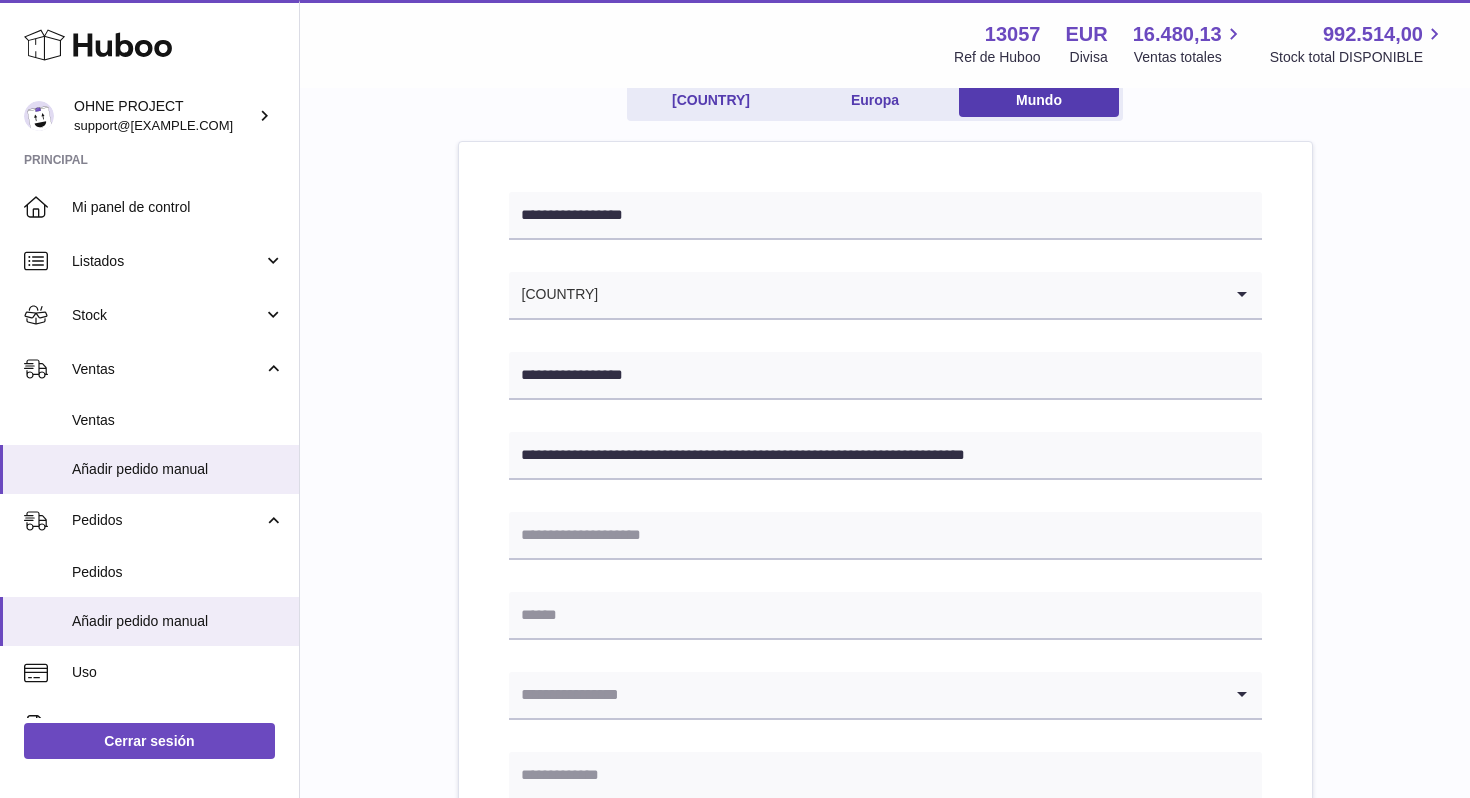 click at bounding box center (865, 695) 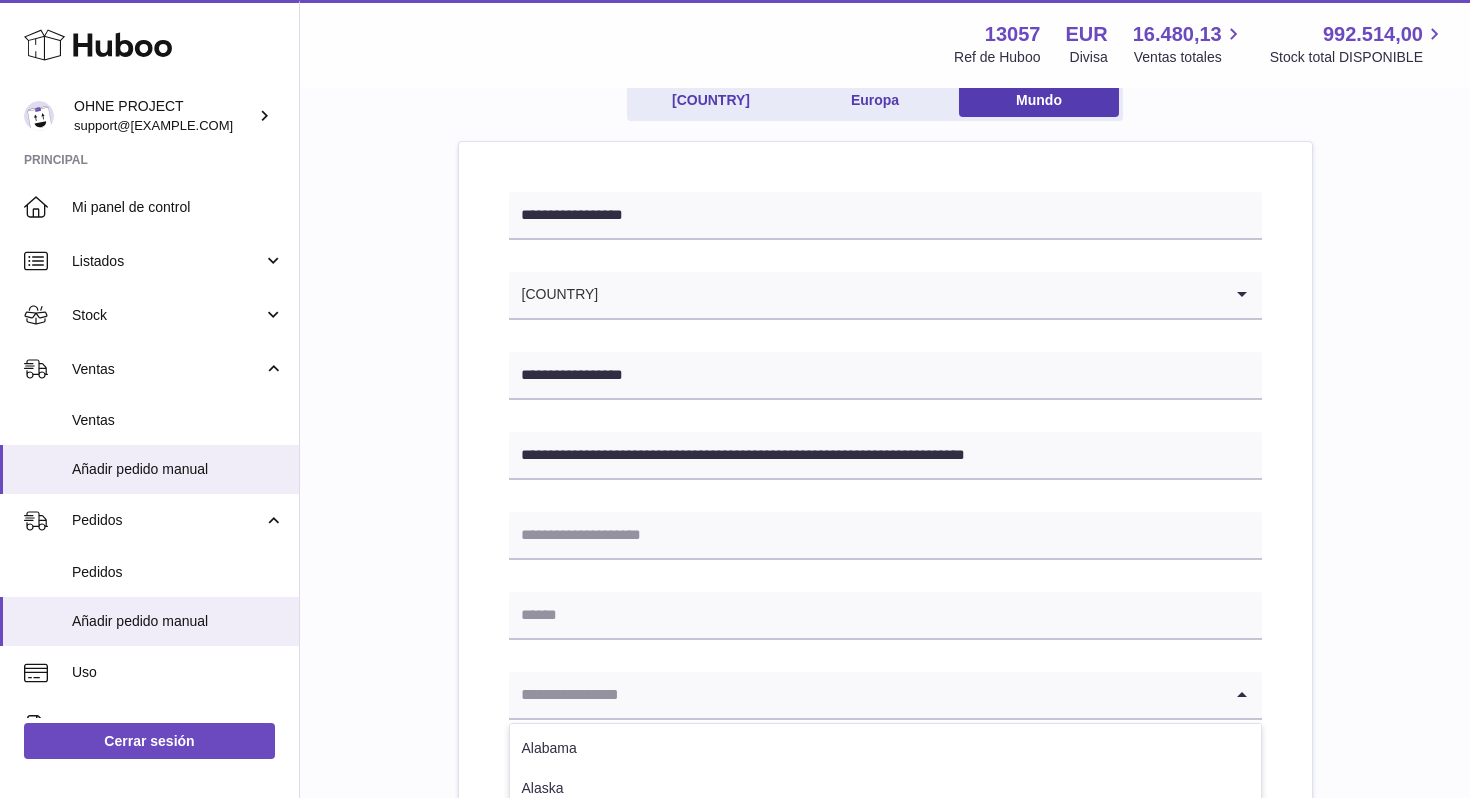 paste on "**" 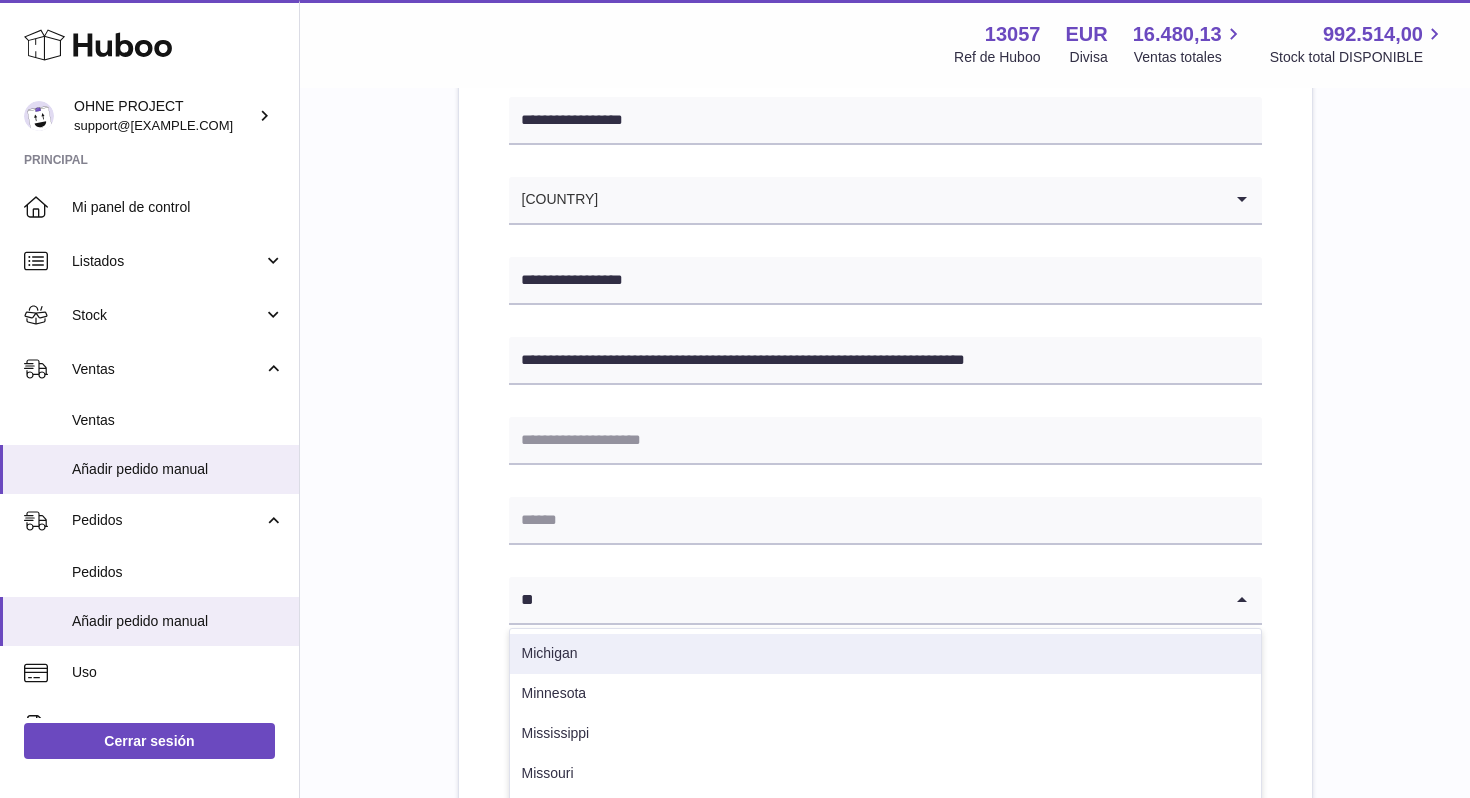 scroll, scrollTop: 284, scrollLeft: 0, axis: vertical 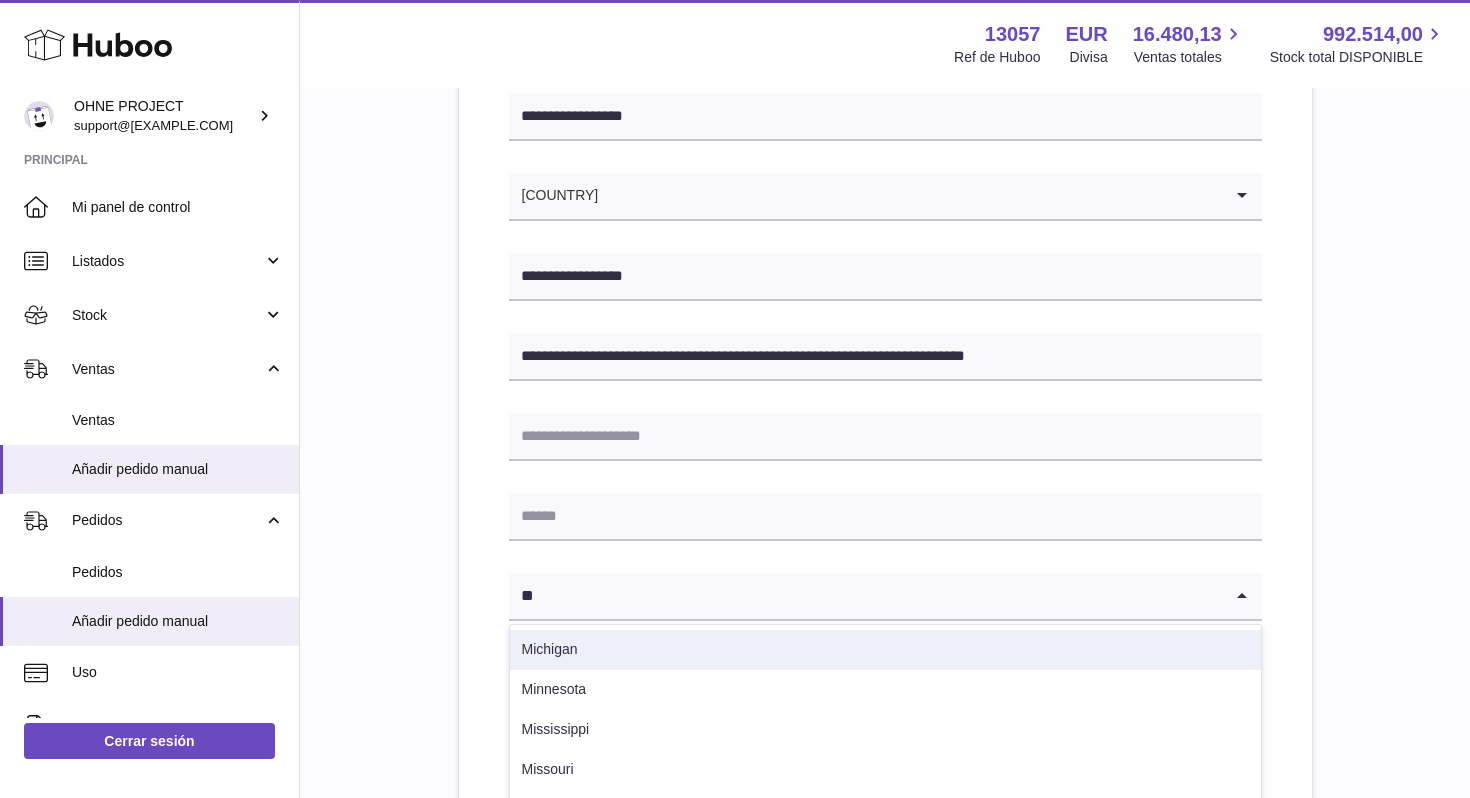 type on "**" 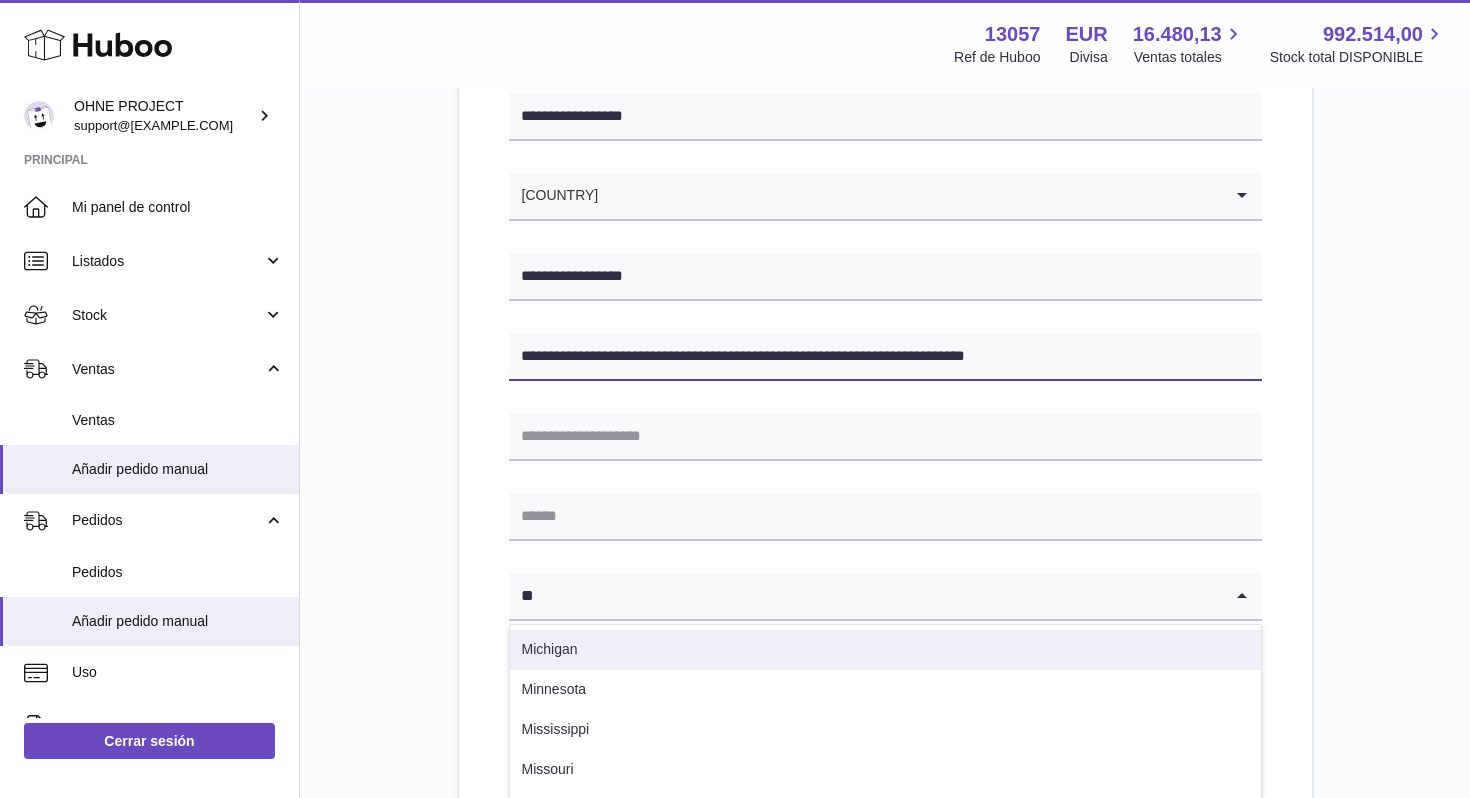 type 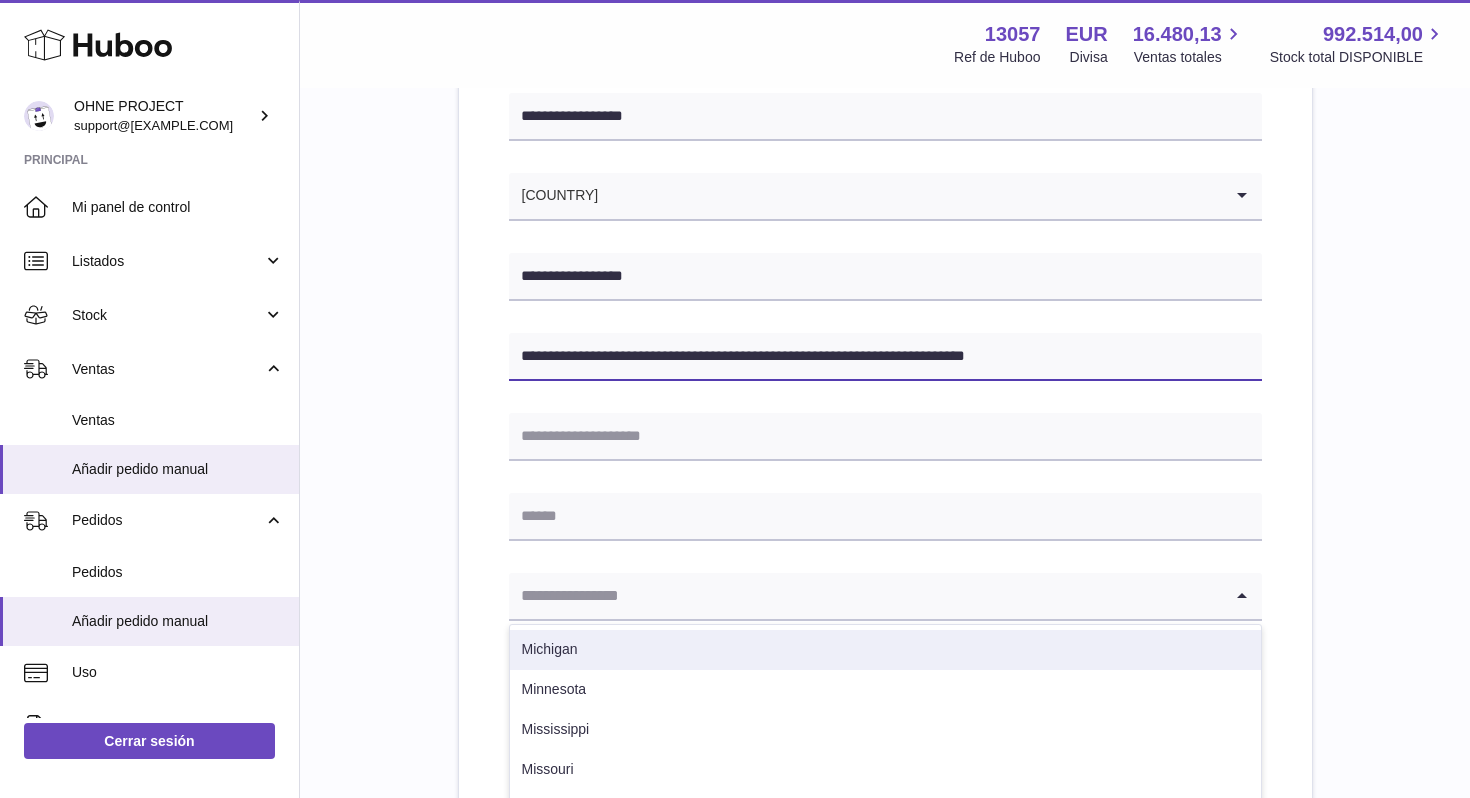 click on "**********" at bounding box center (885, 357) 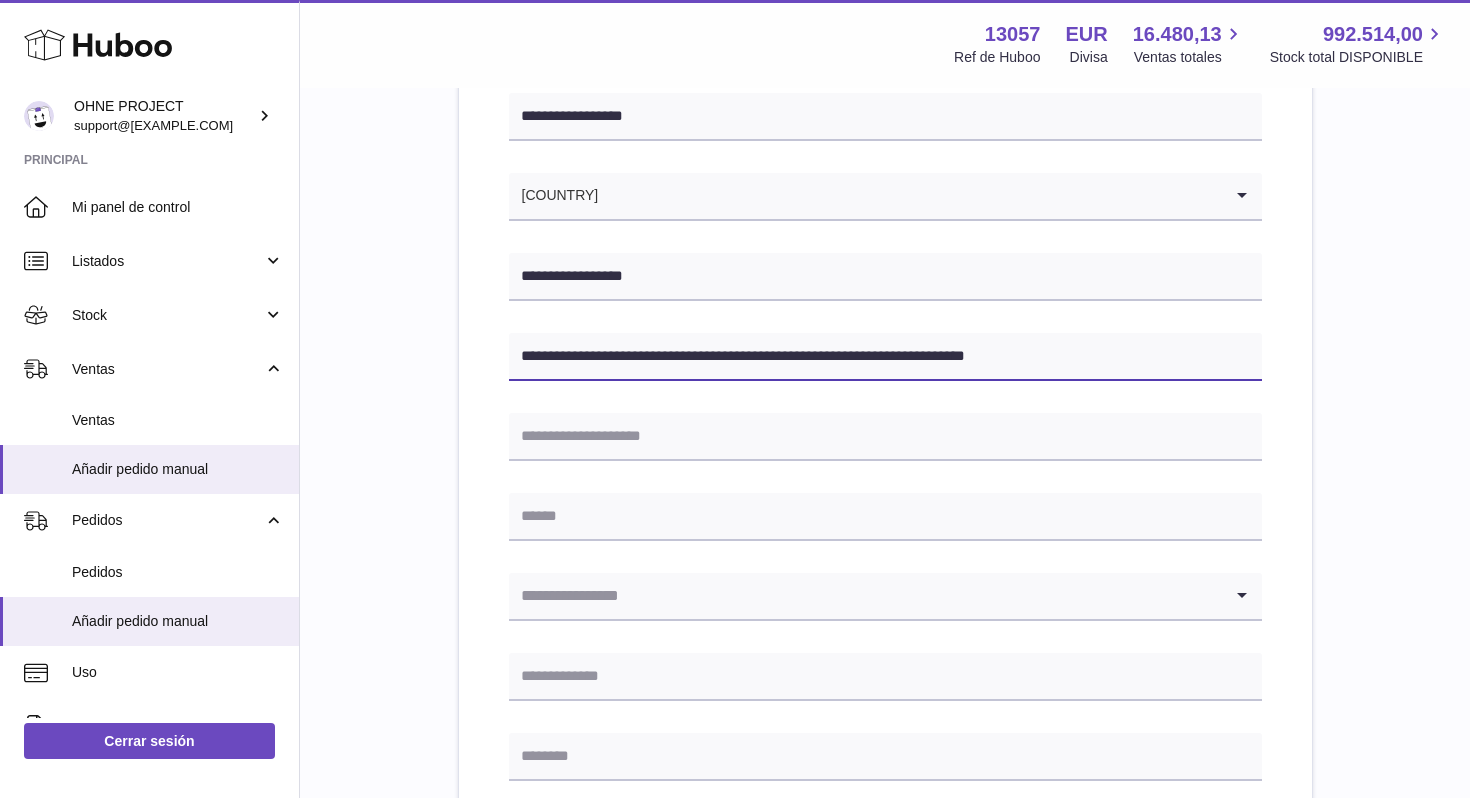 click on "**********" at bounding box center [885, 357] 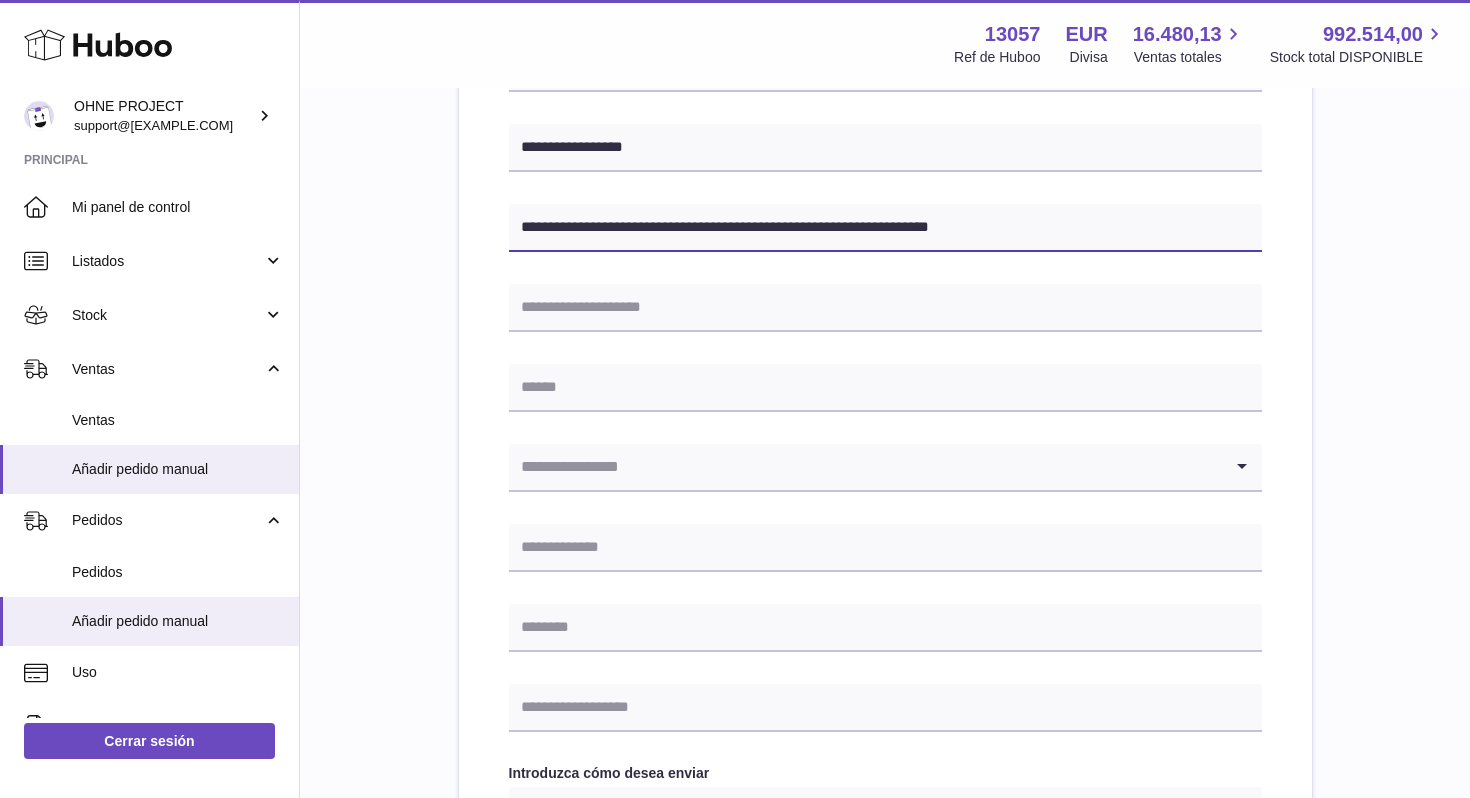 scroll, scrollTop: 443, scrollLeft: 0, axis: vertical 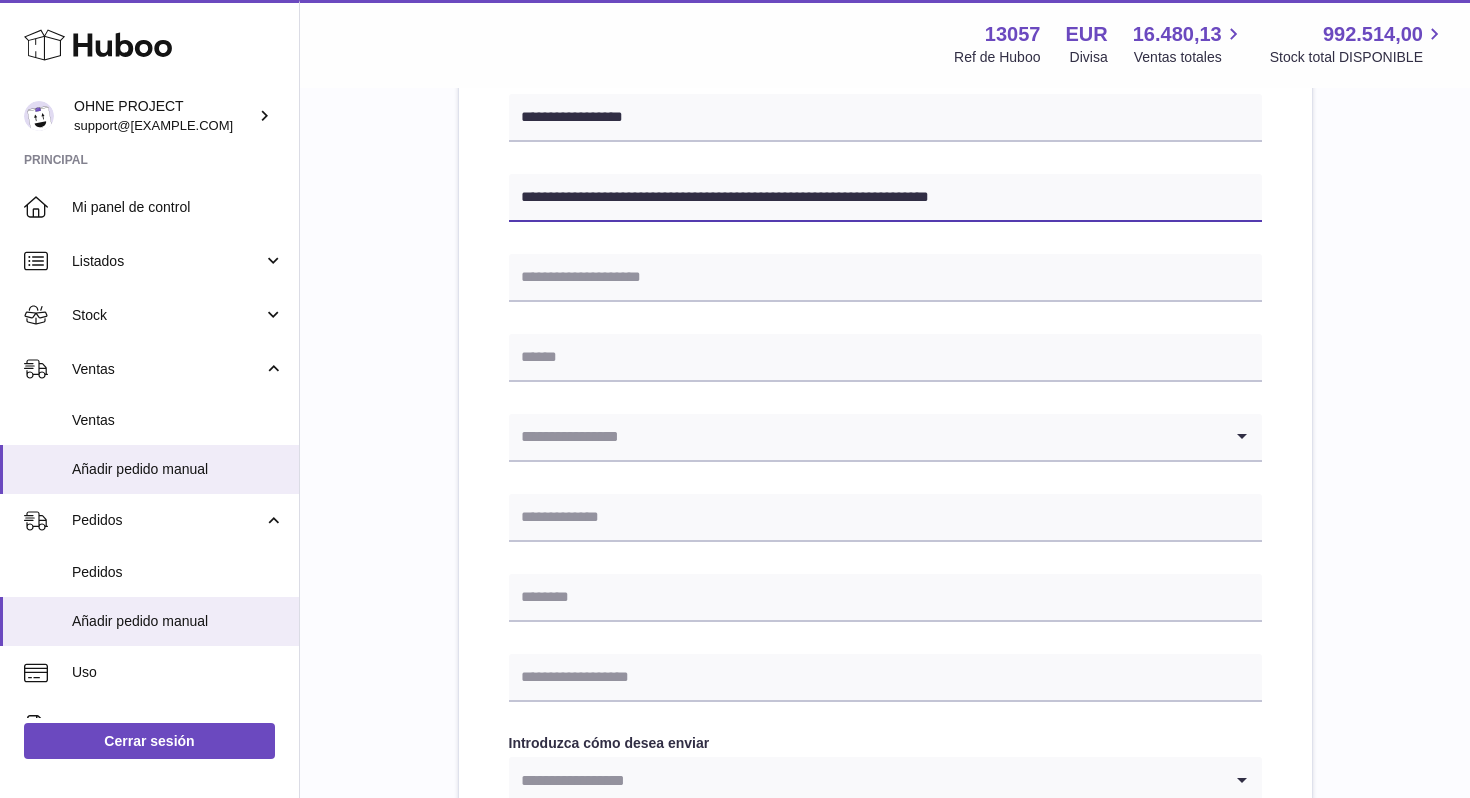 type on "**********" 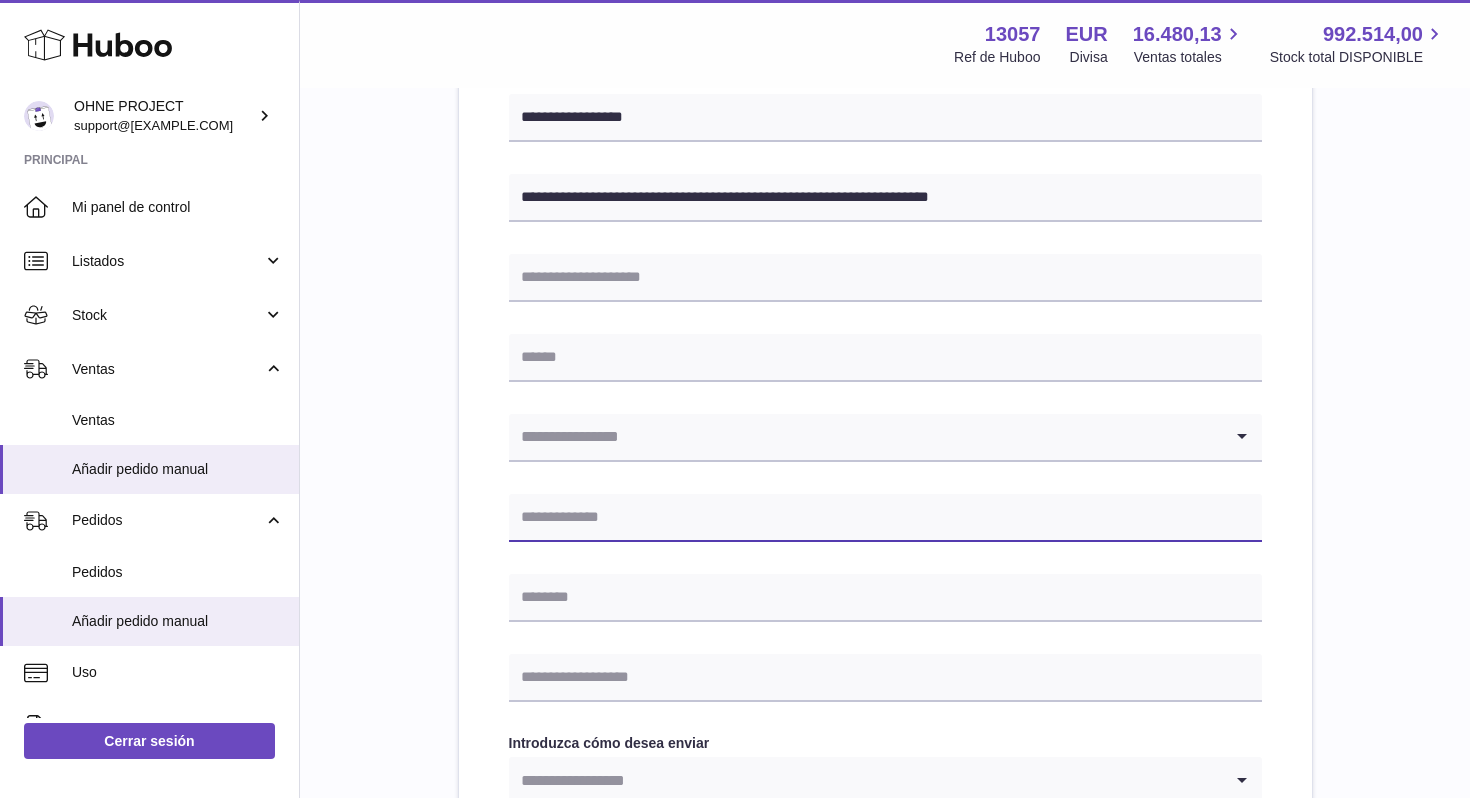 click at bounding box center [885, 518] 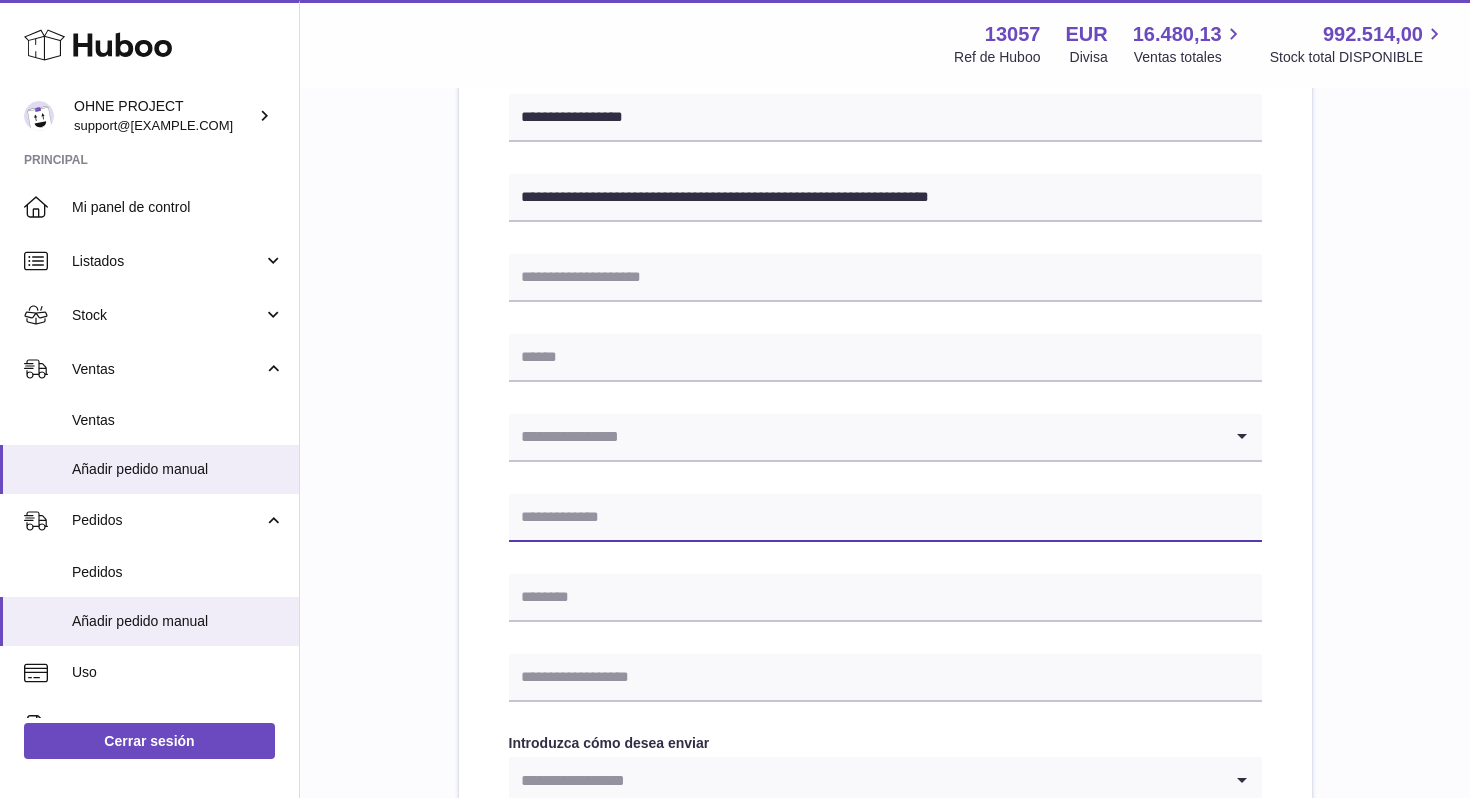 paste on "*****" 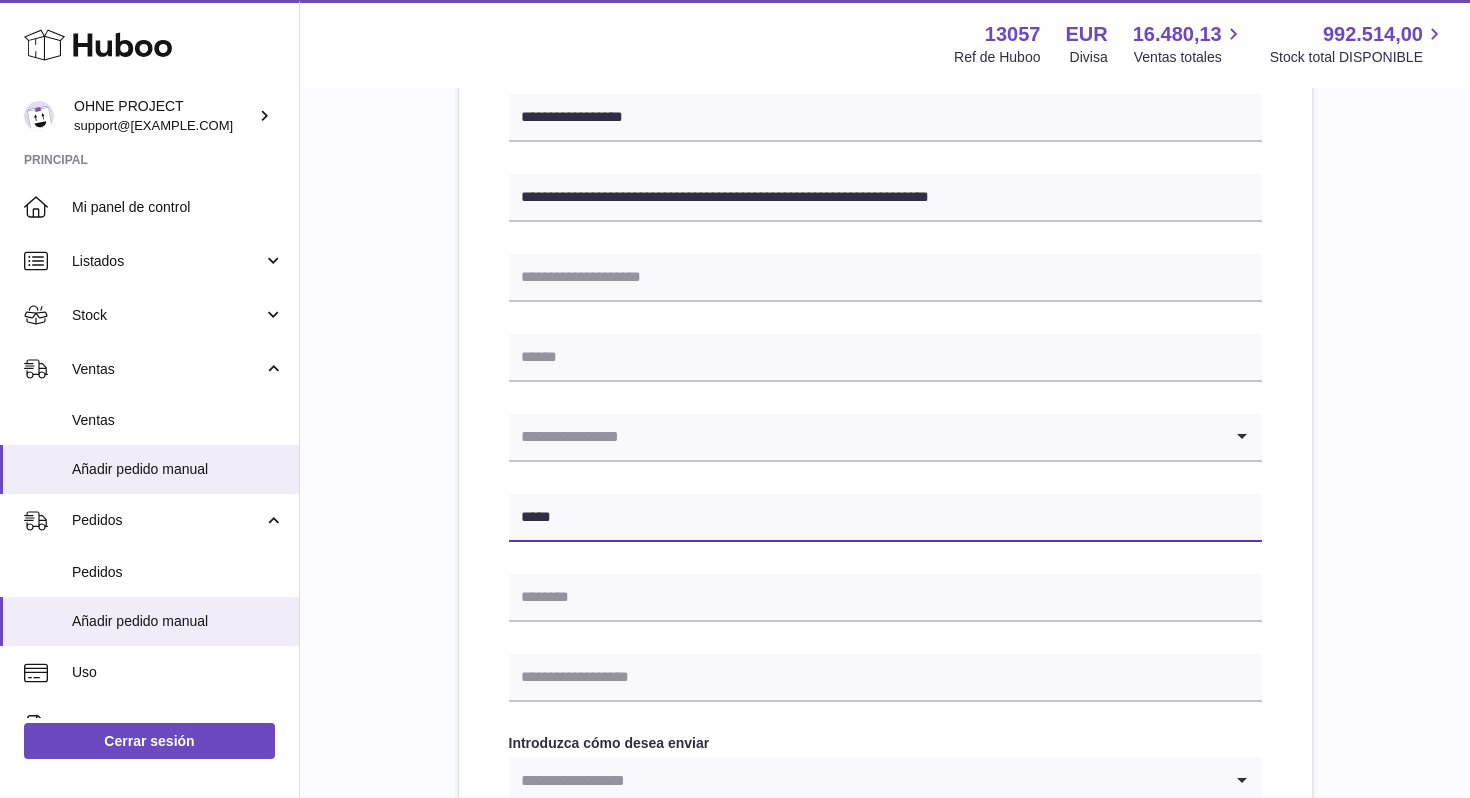 type on "*****" 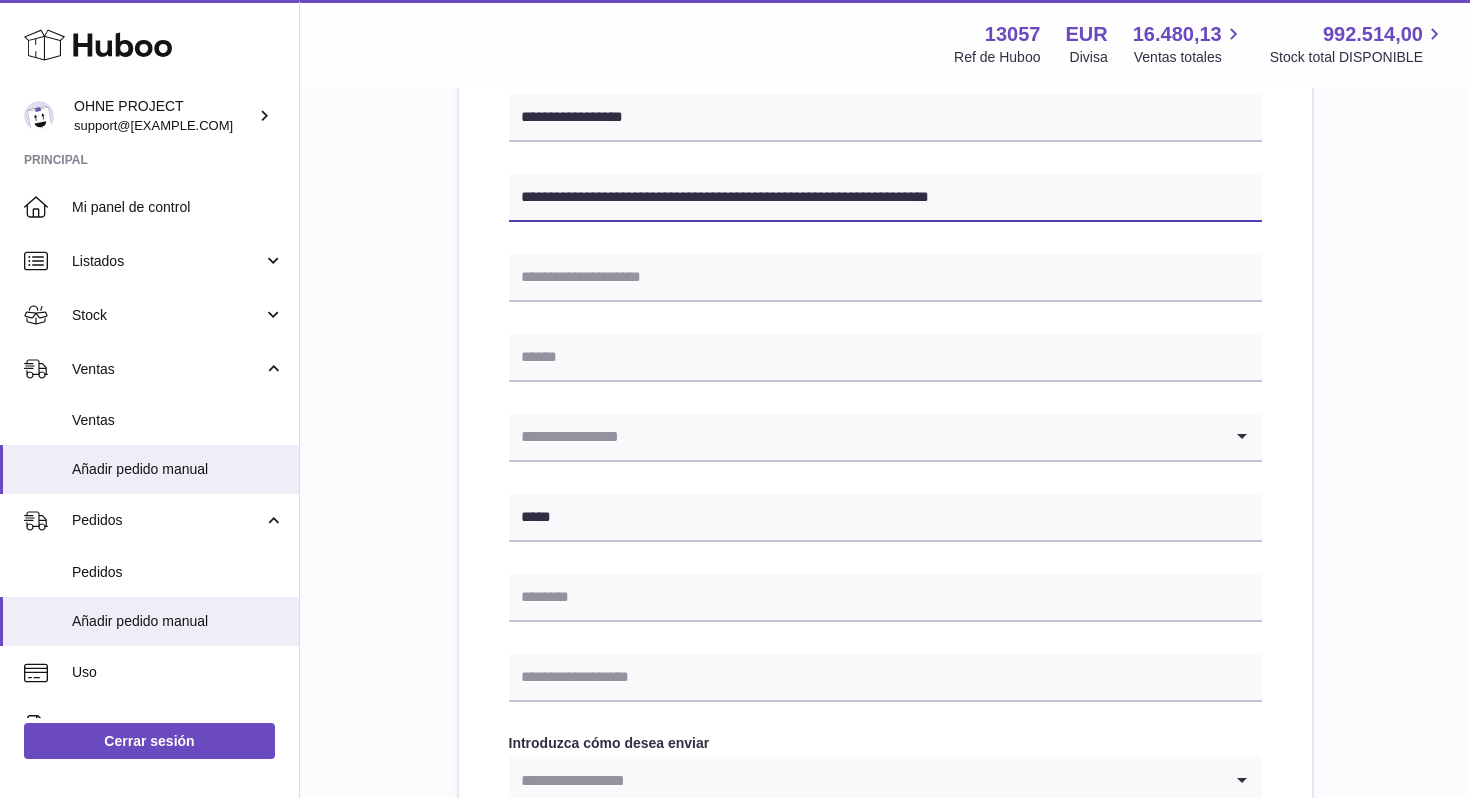click on "**********" at bounding box center (885, 198) 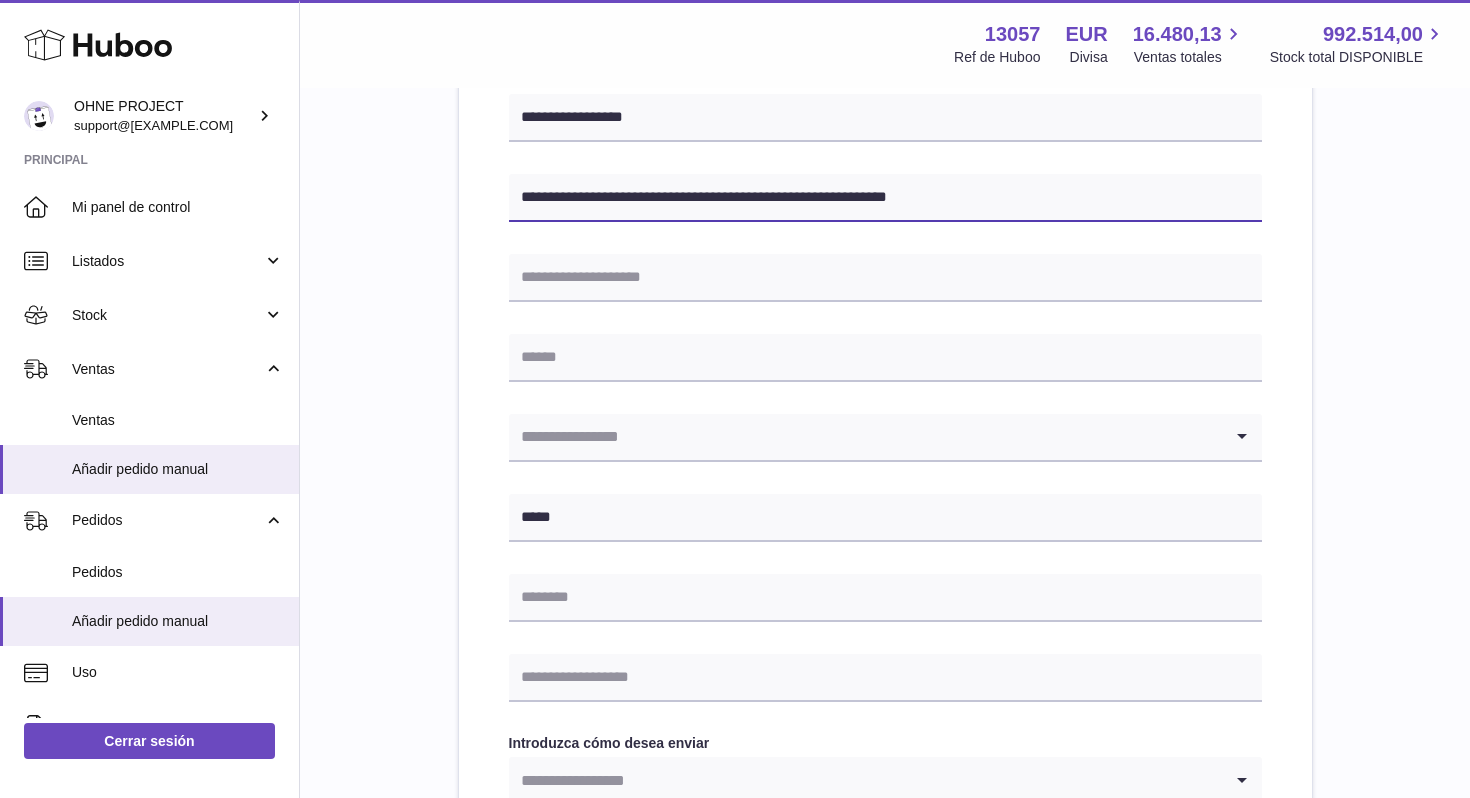 type on "**********" 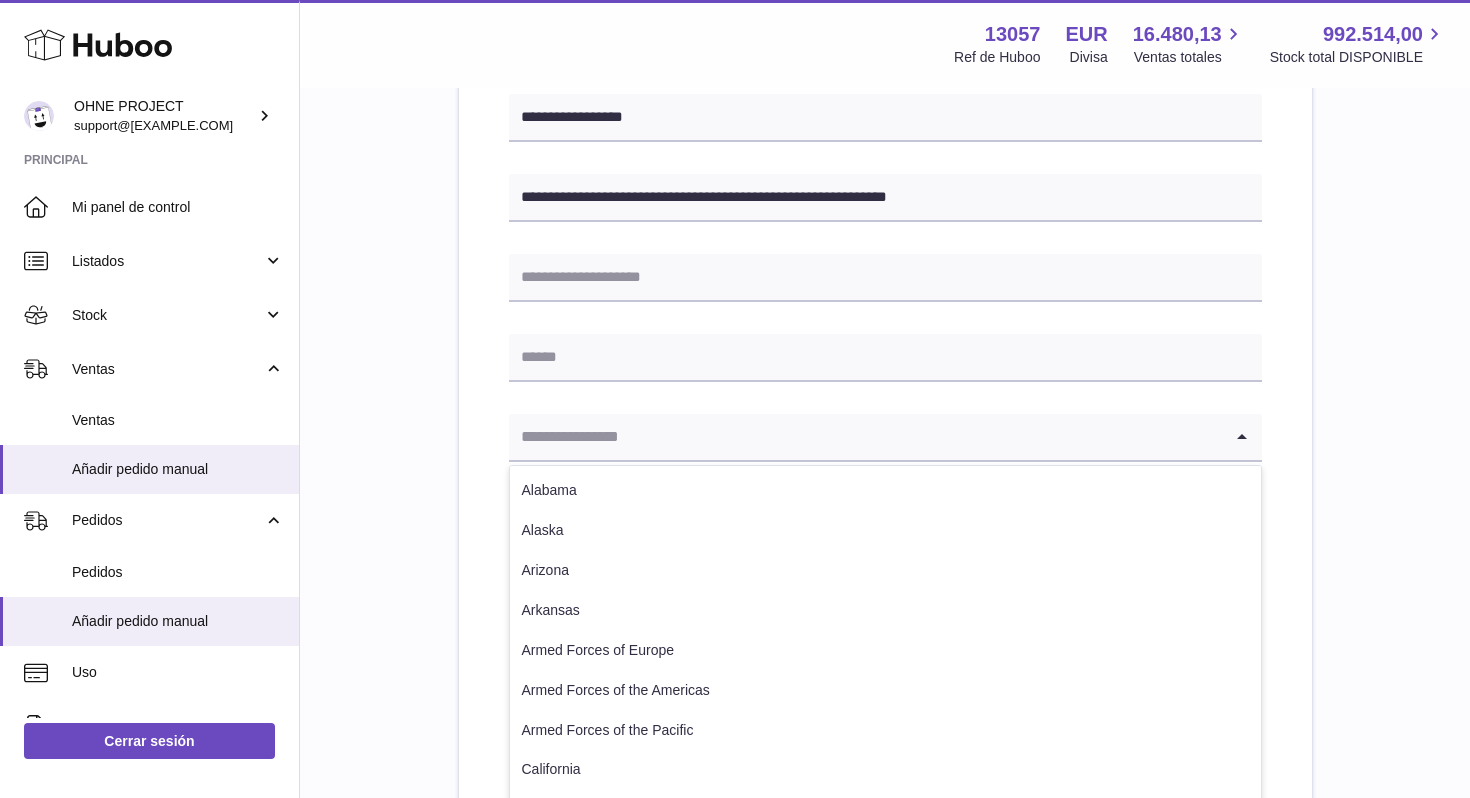 click at bounding box center (865, 437) 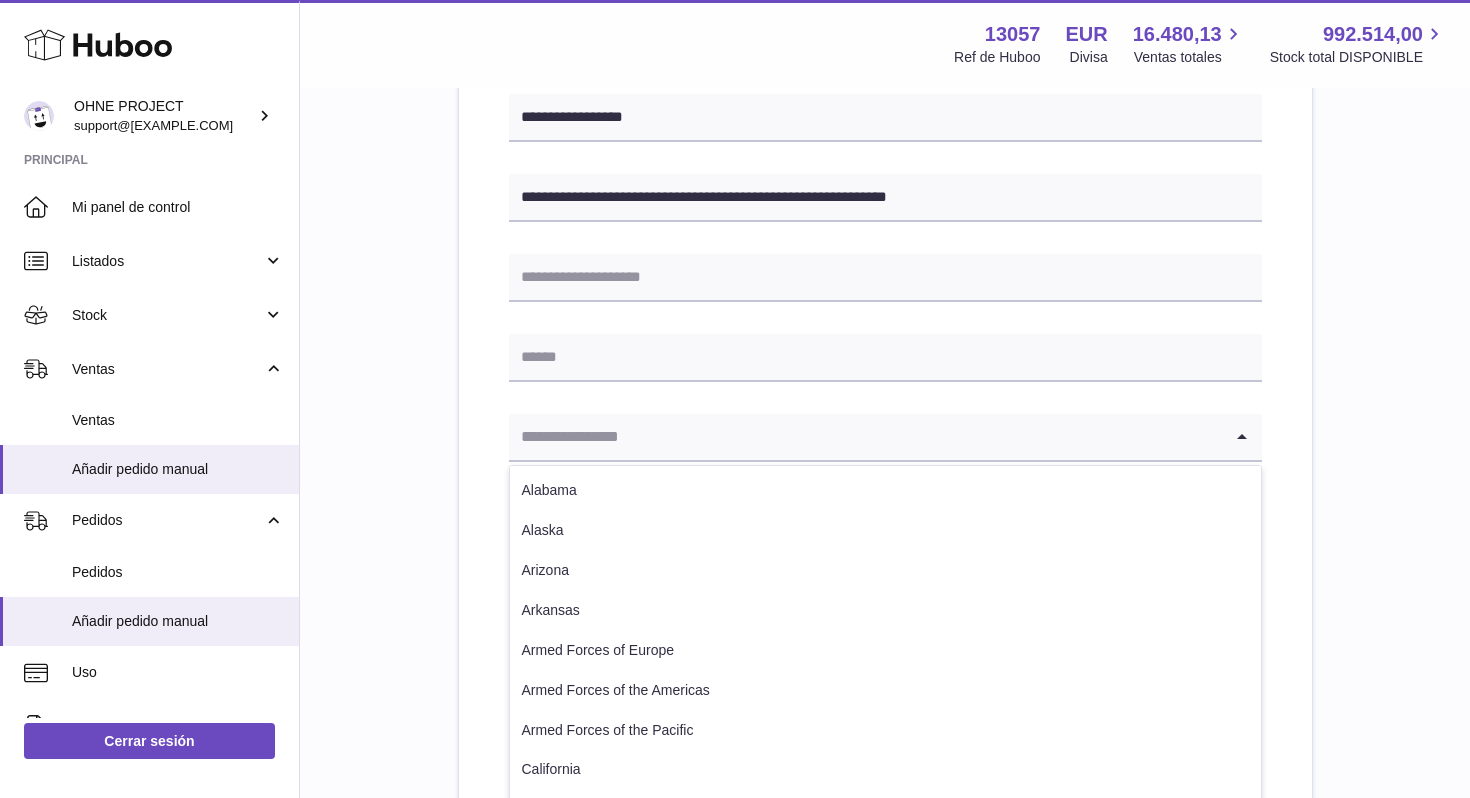 paste on "******" 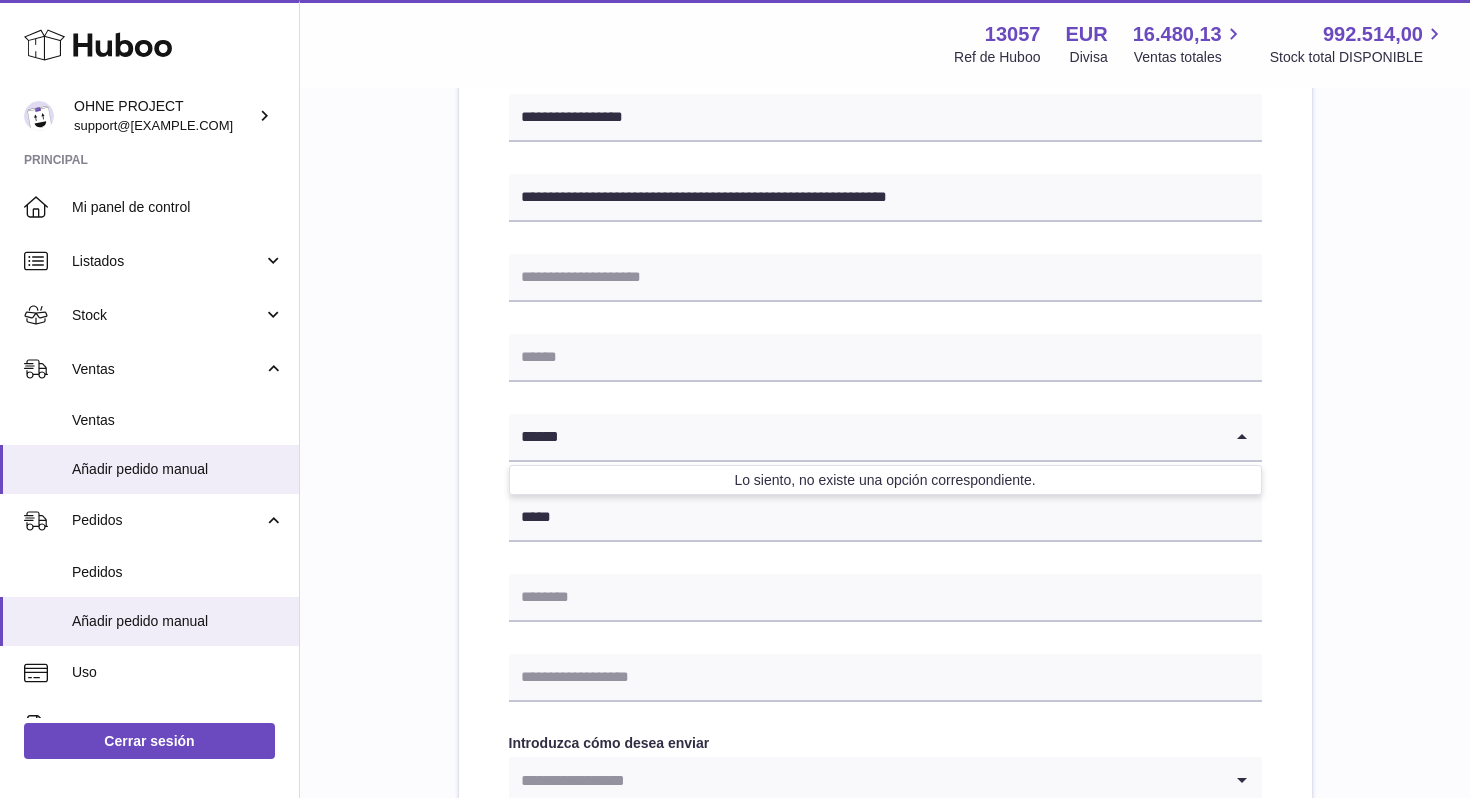 type on "******" 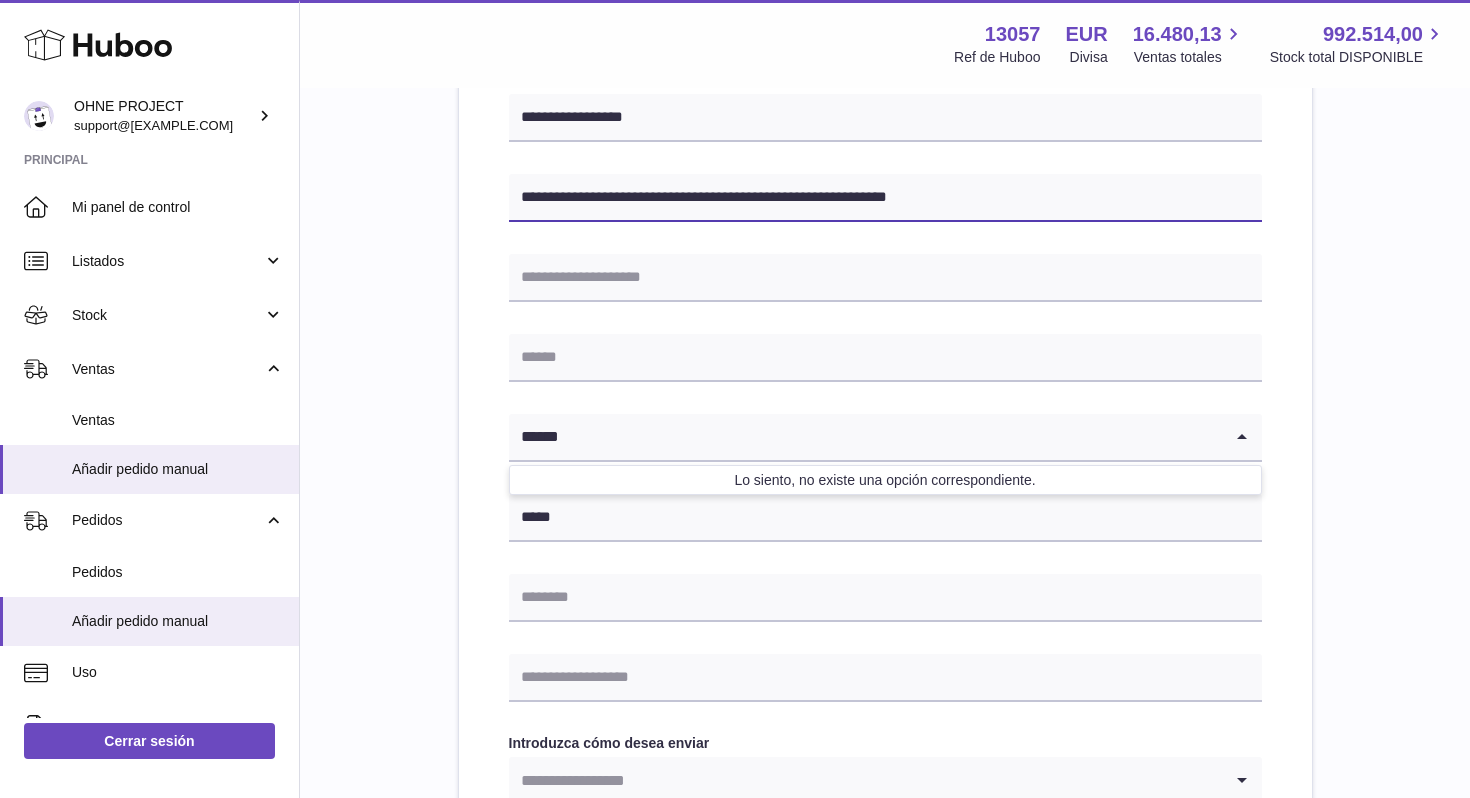 type 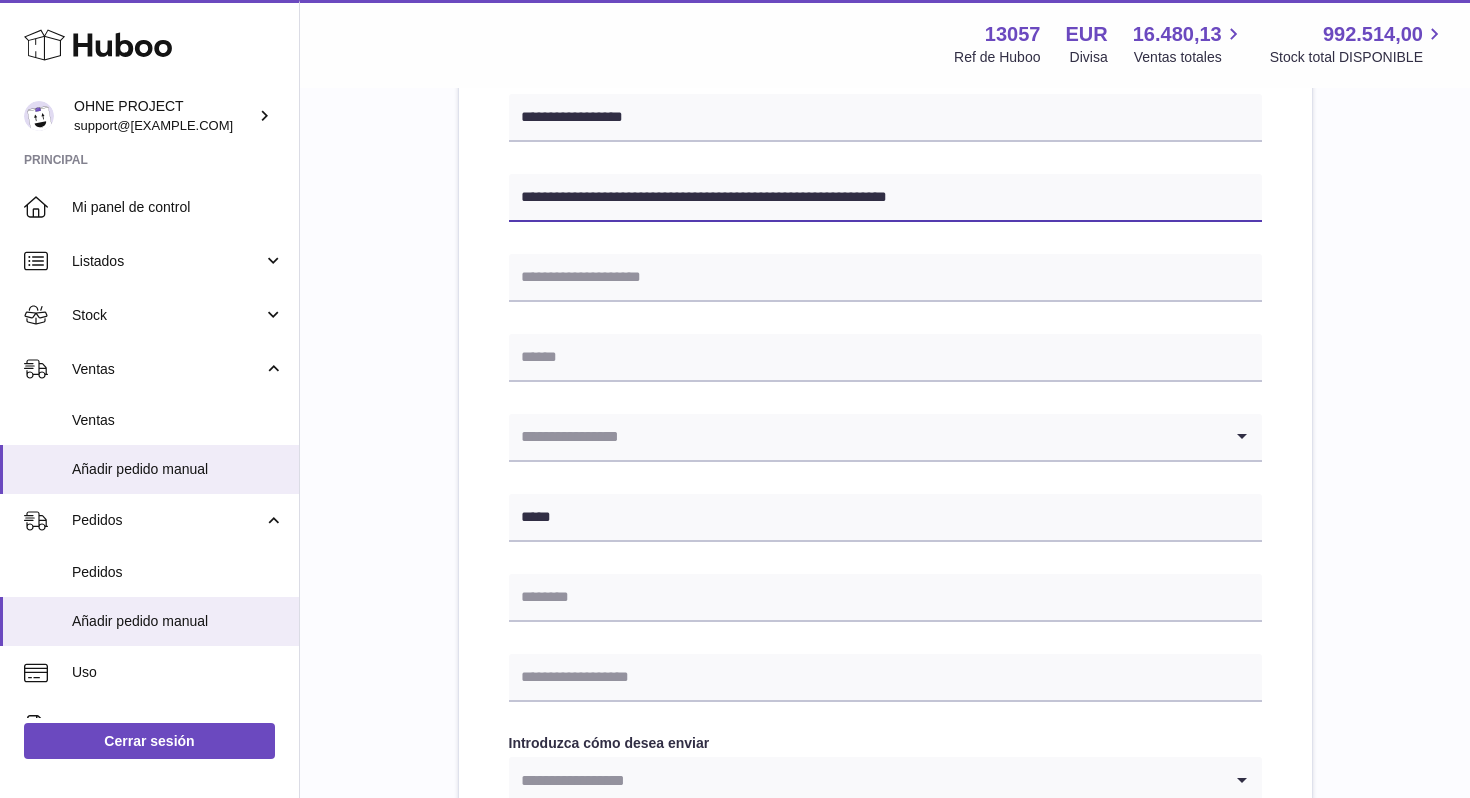 drag, startPoint x: 733, startPoint y: 191, endPoint x: 825, endPoint y: 189, distance: 92.021736 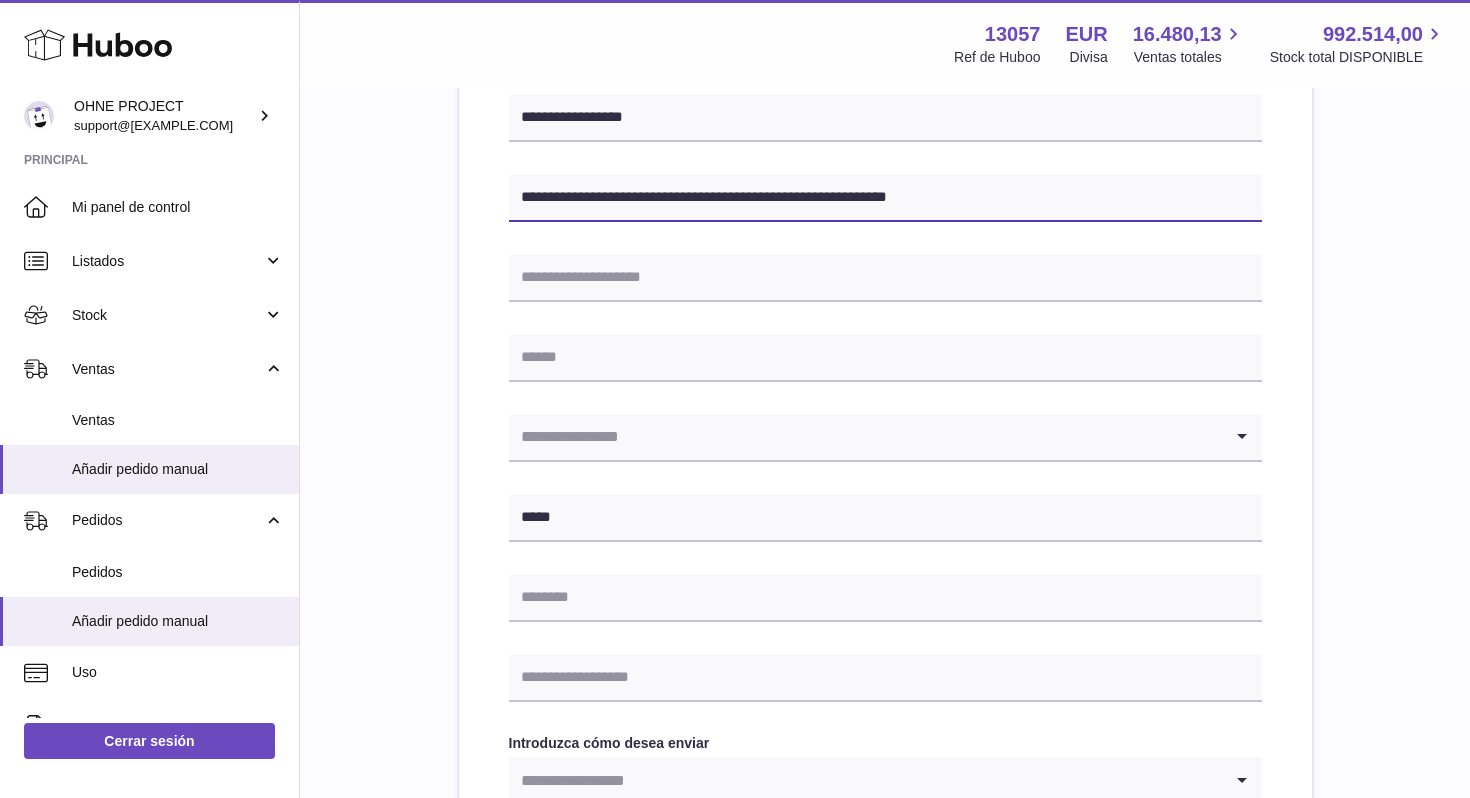 click on "**********" at bounding box center [885, 198] 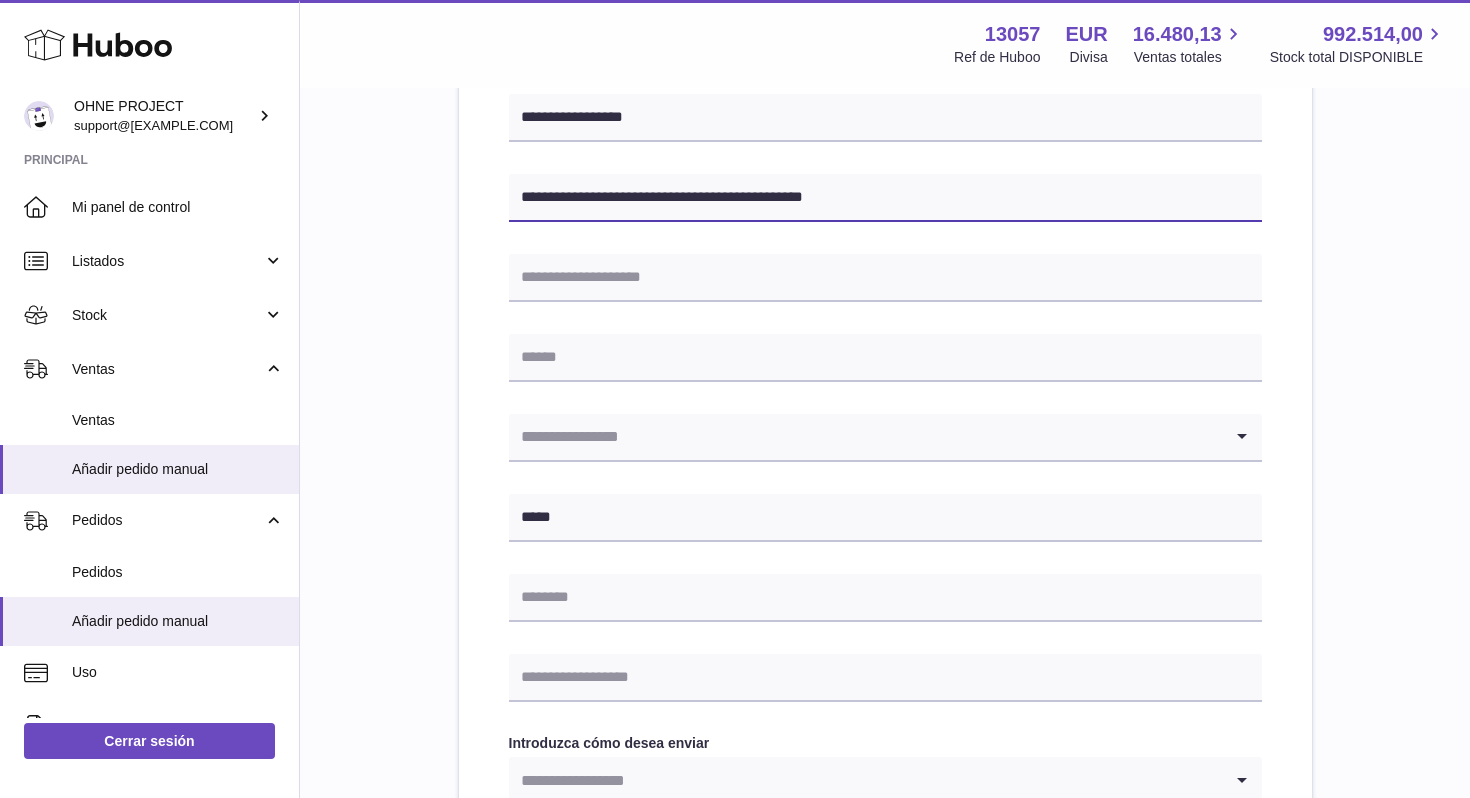 drag, startPoint x: 856, startPoint y: 200, endPoint x: 735, endPoint y: 201, distance: 121.004135 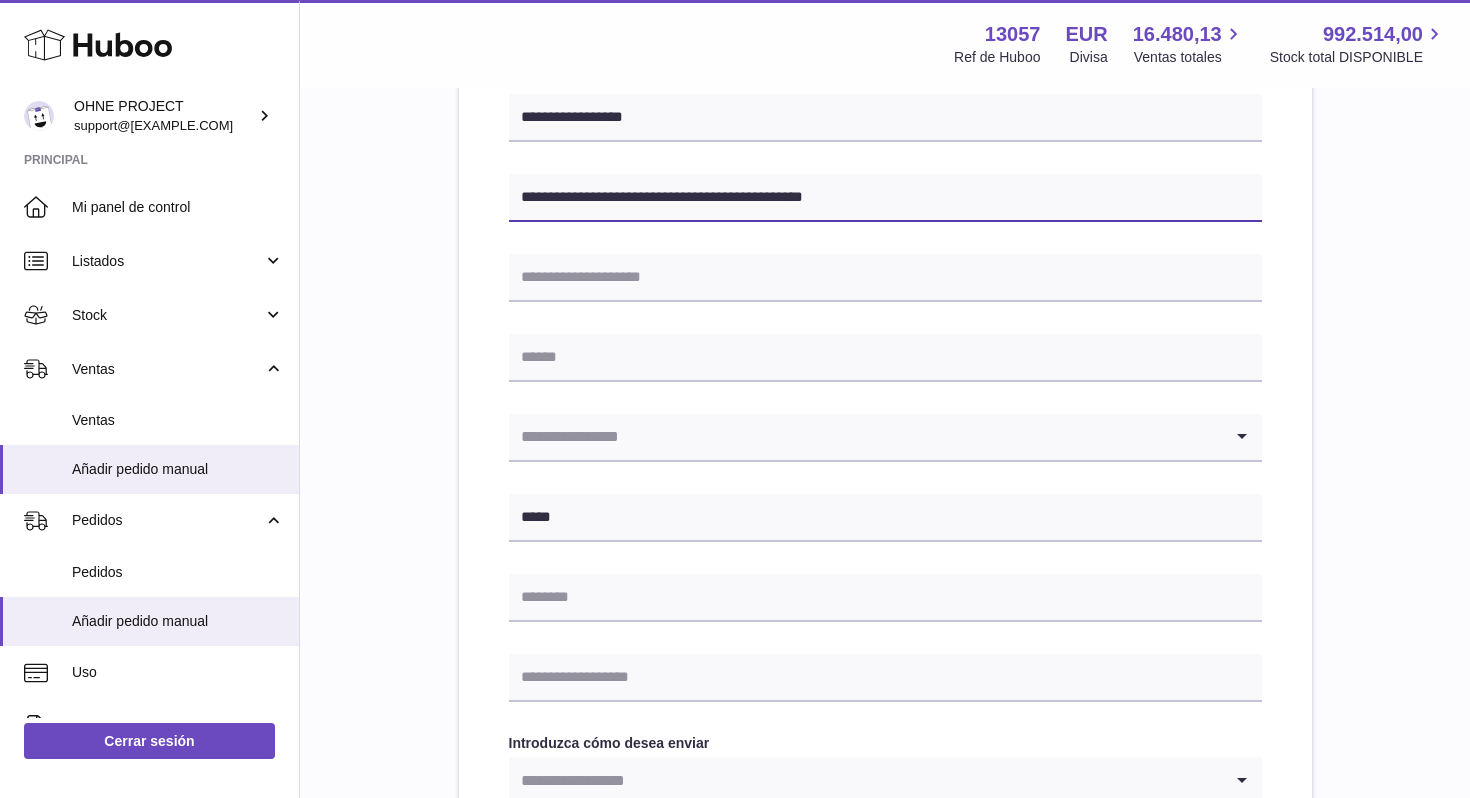 click on "**********" at bounding box center (885, 198) 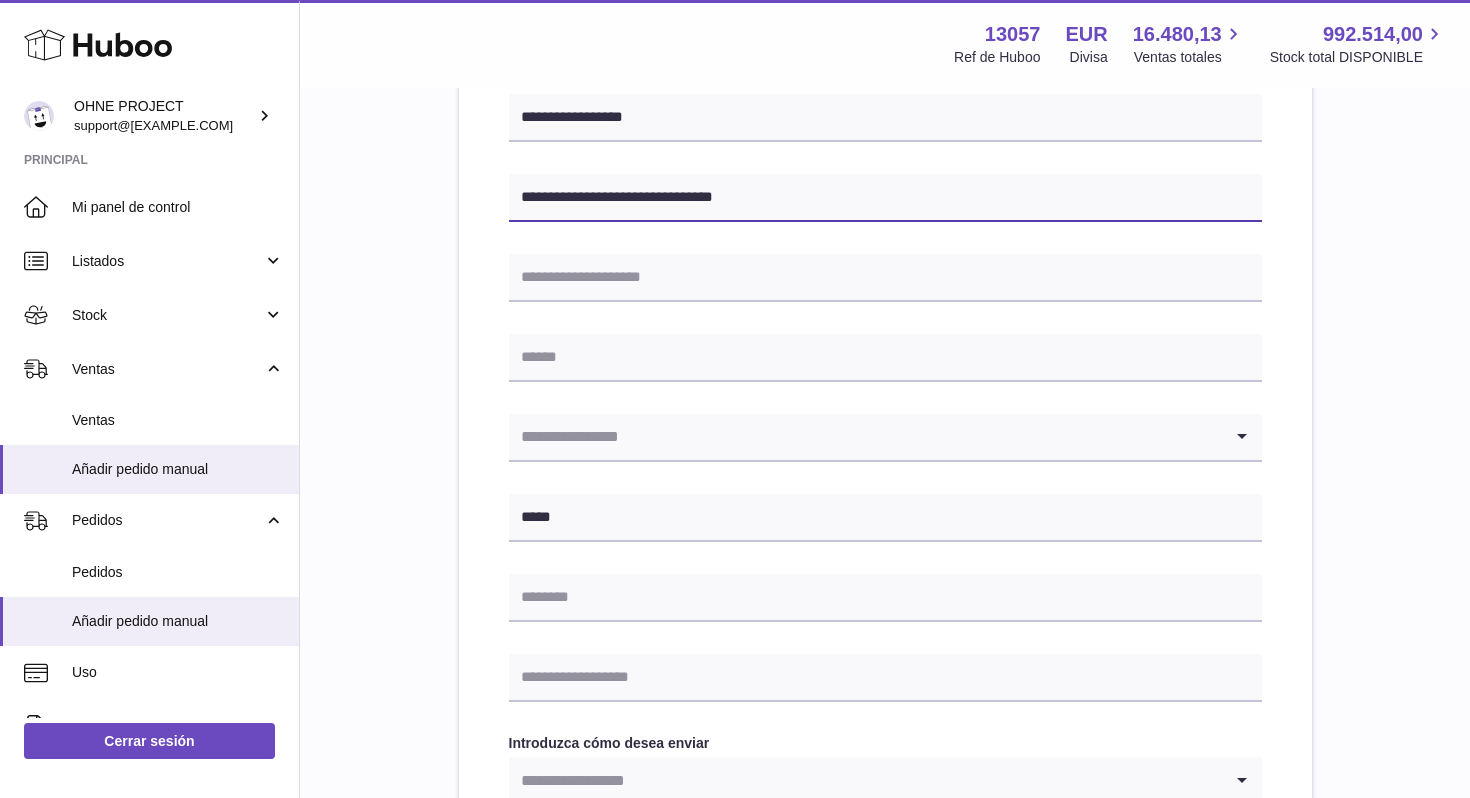 type on "**********" 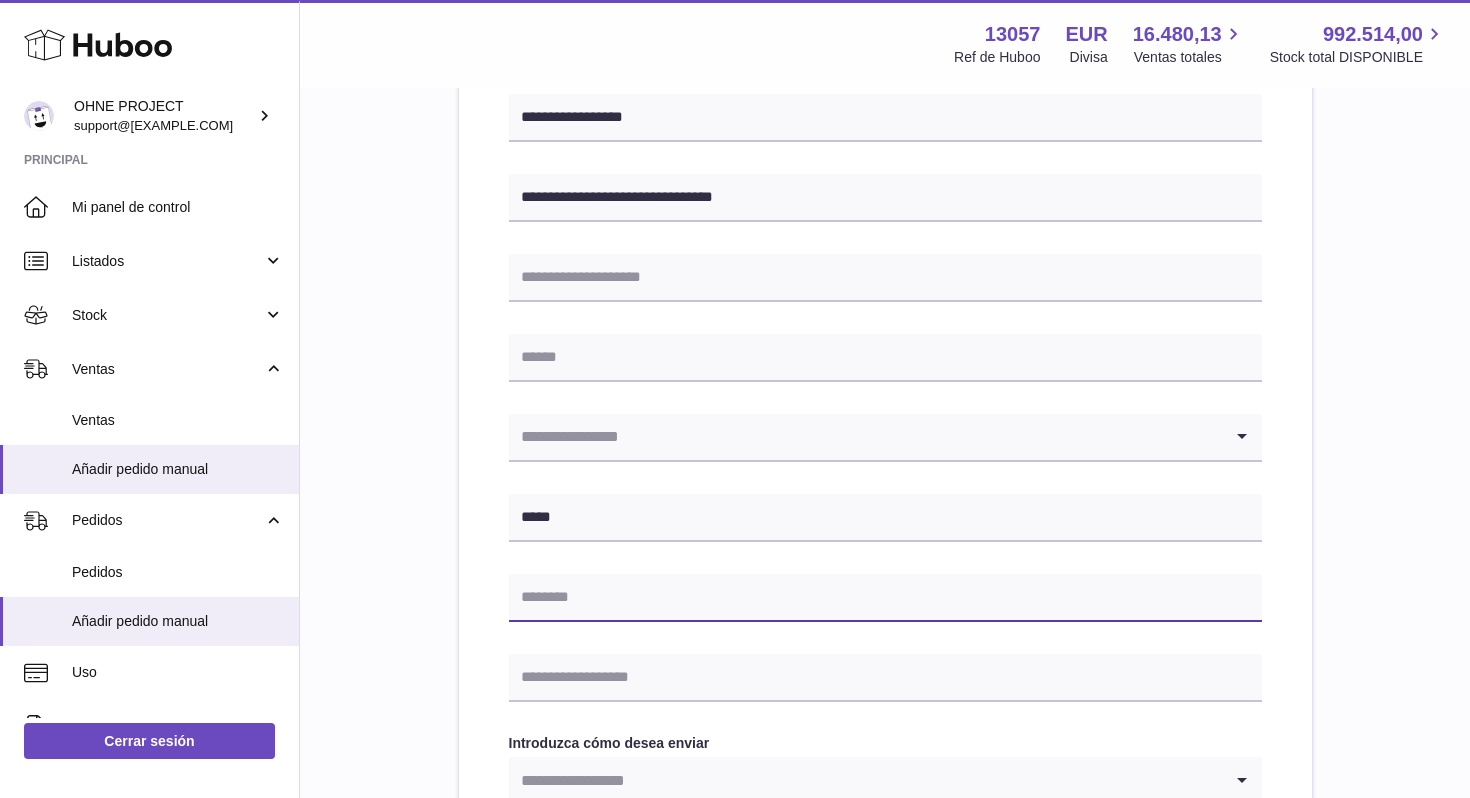 click at bounding box center (885, 598) 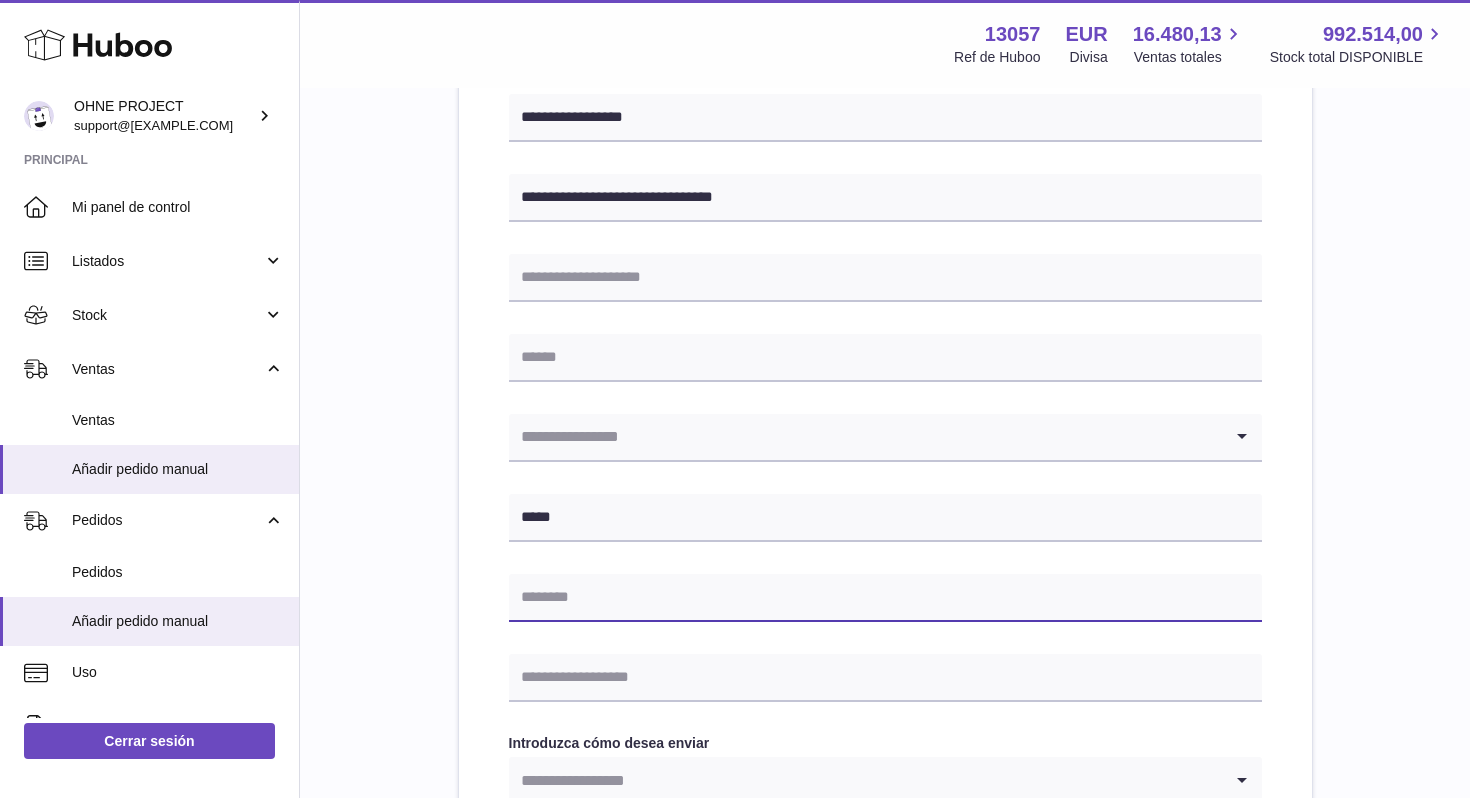 paste on "**********" 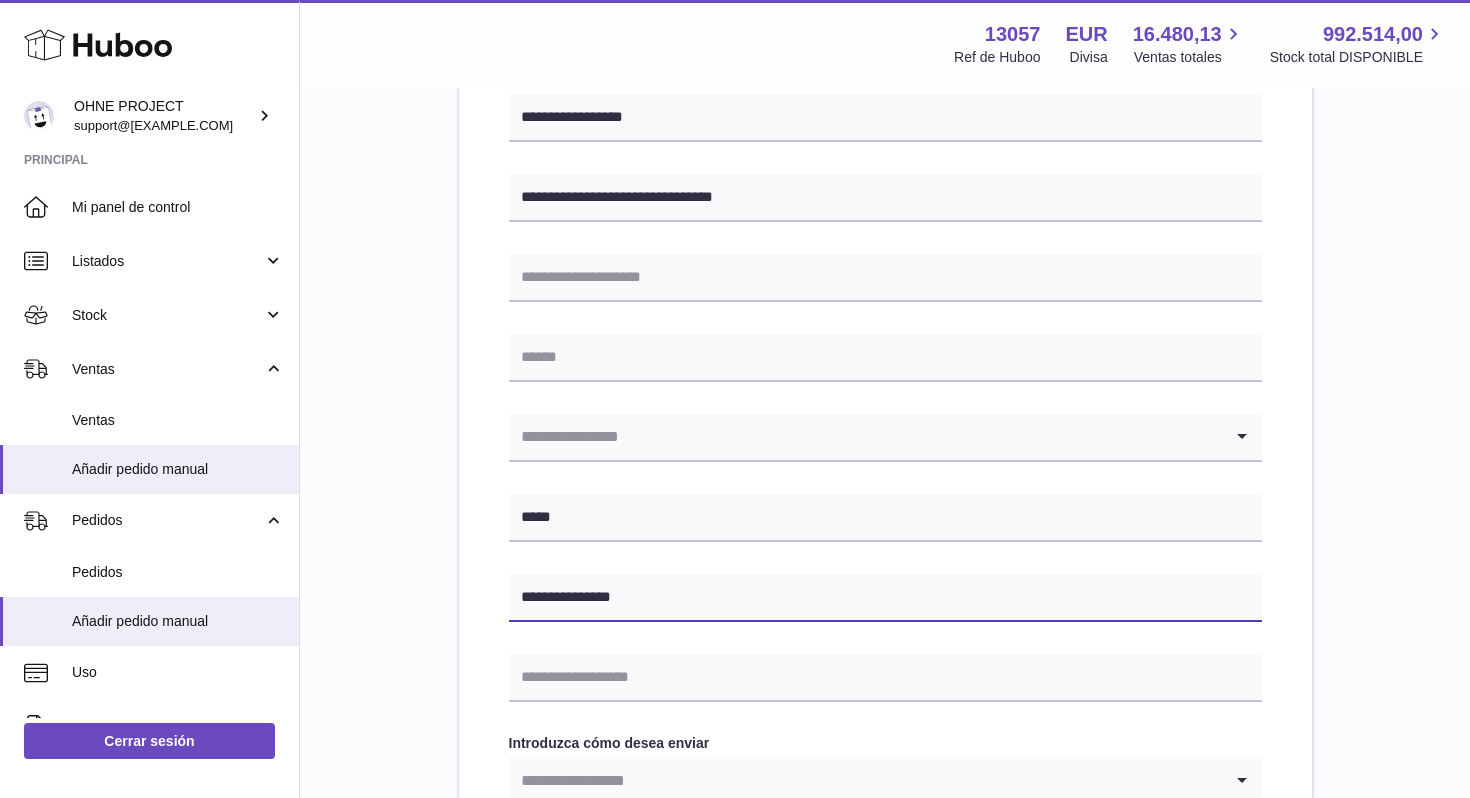 type on "**********" 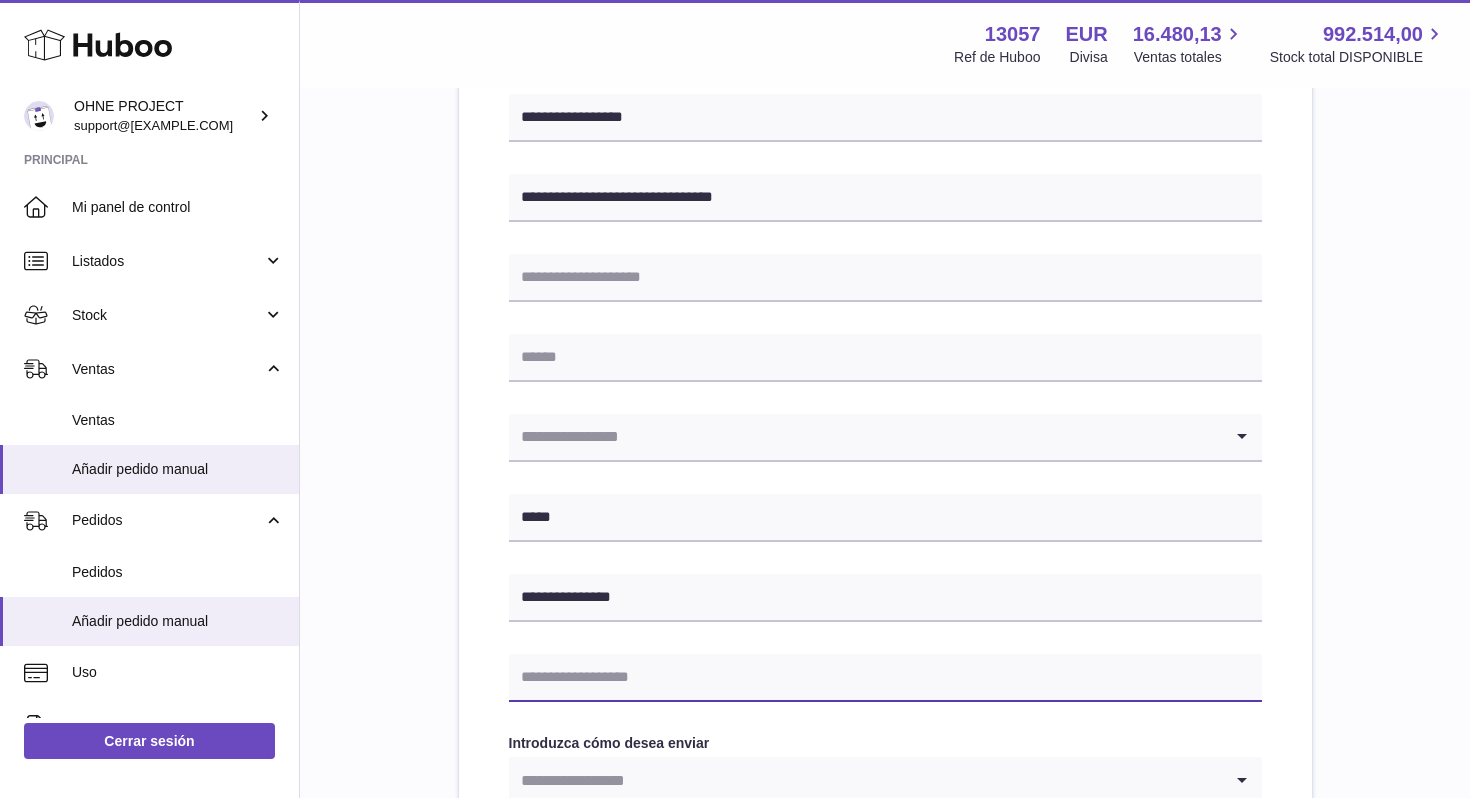 click at bounding box center (885, 678) 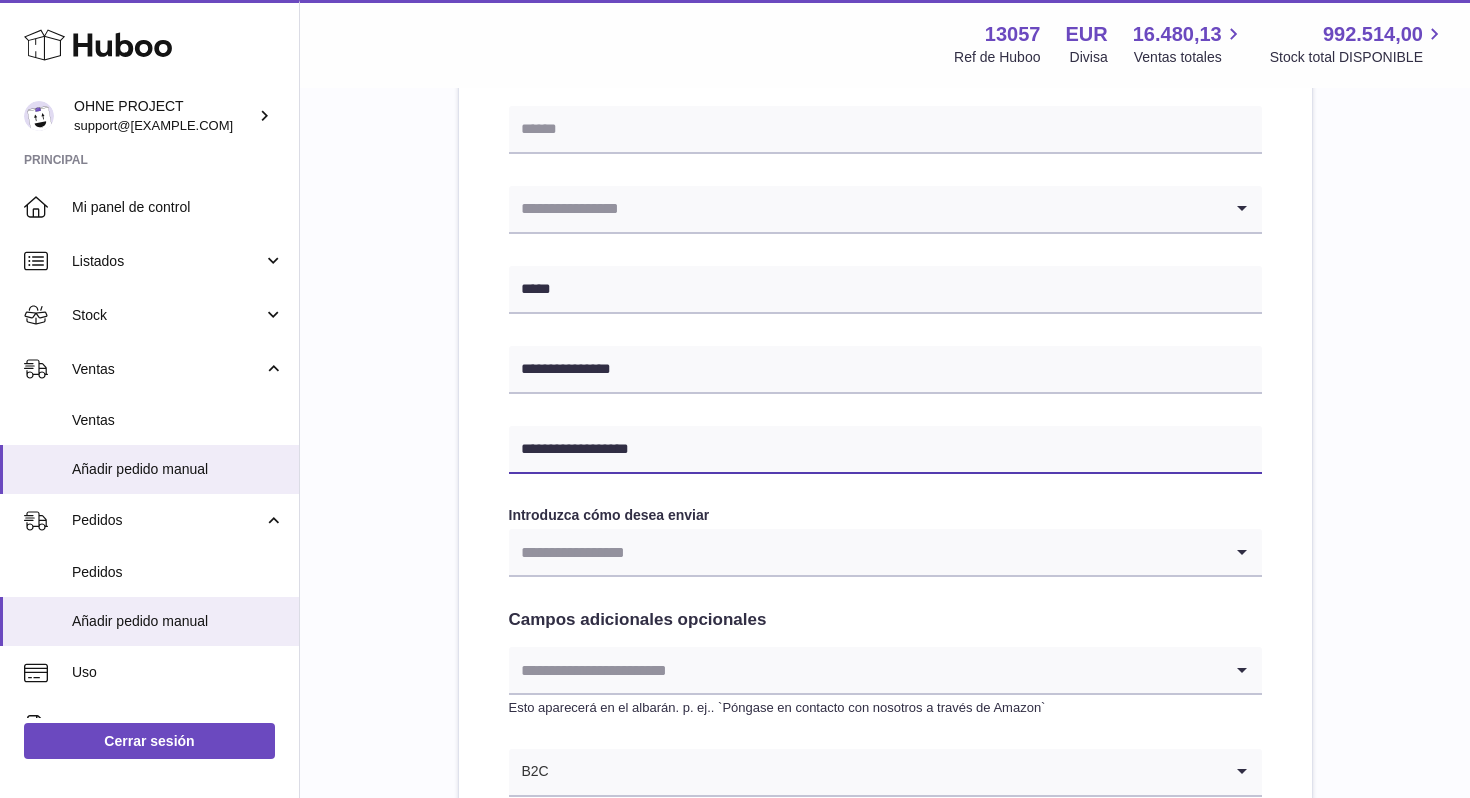 scroll, scrollTop: 672, scrollLeft: 0, axis: vertical 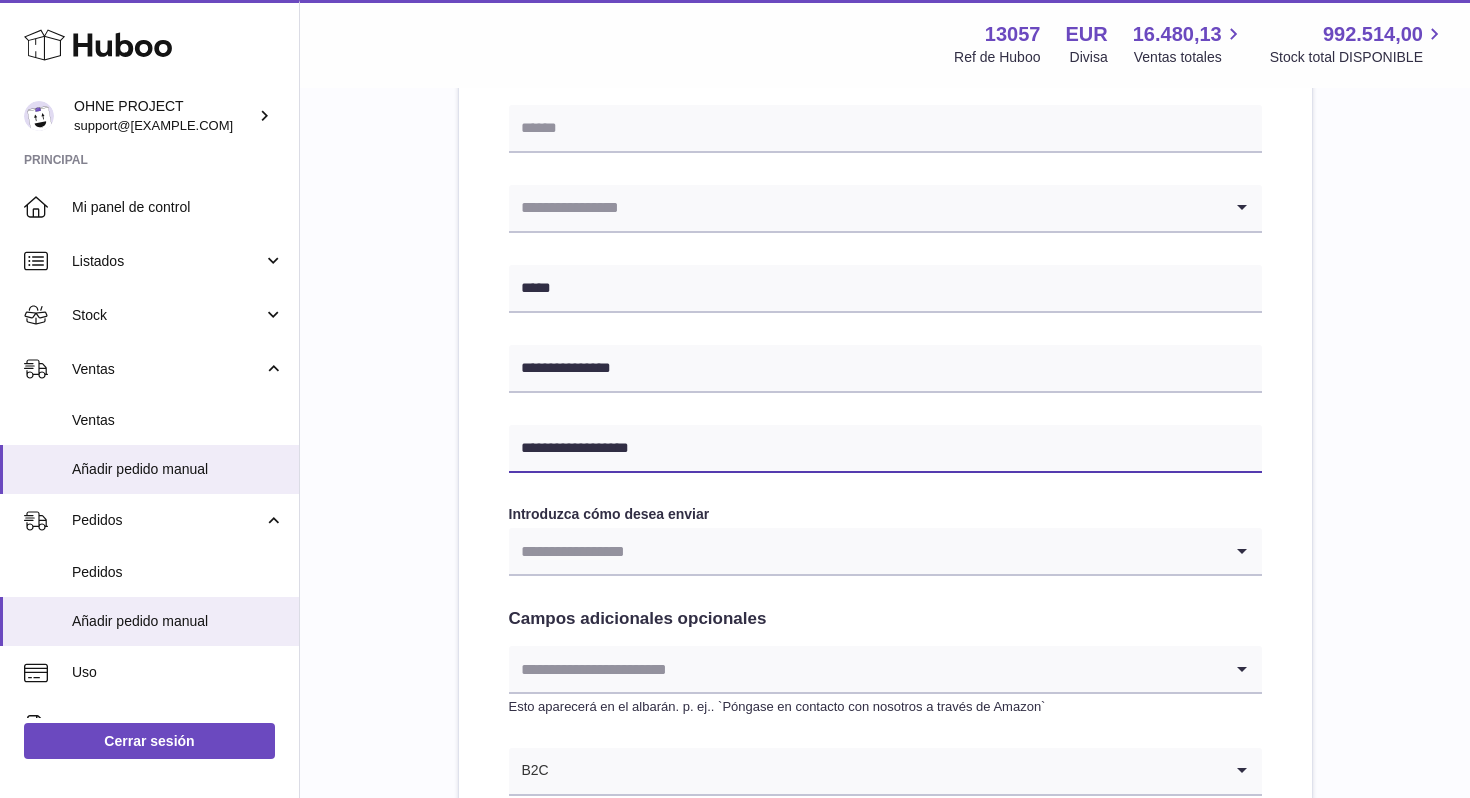 type on "**********" 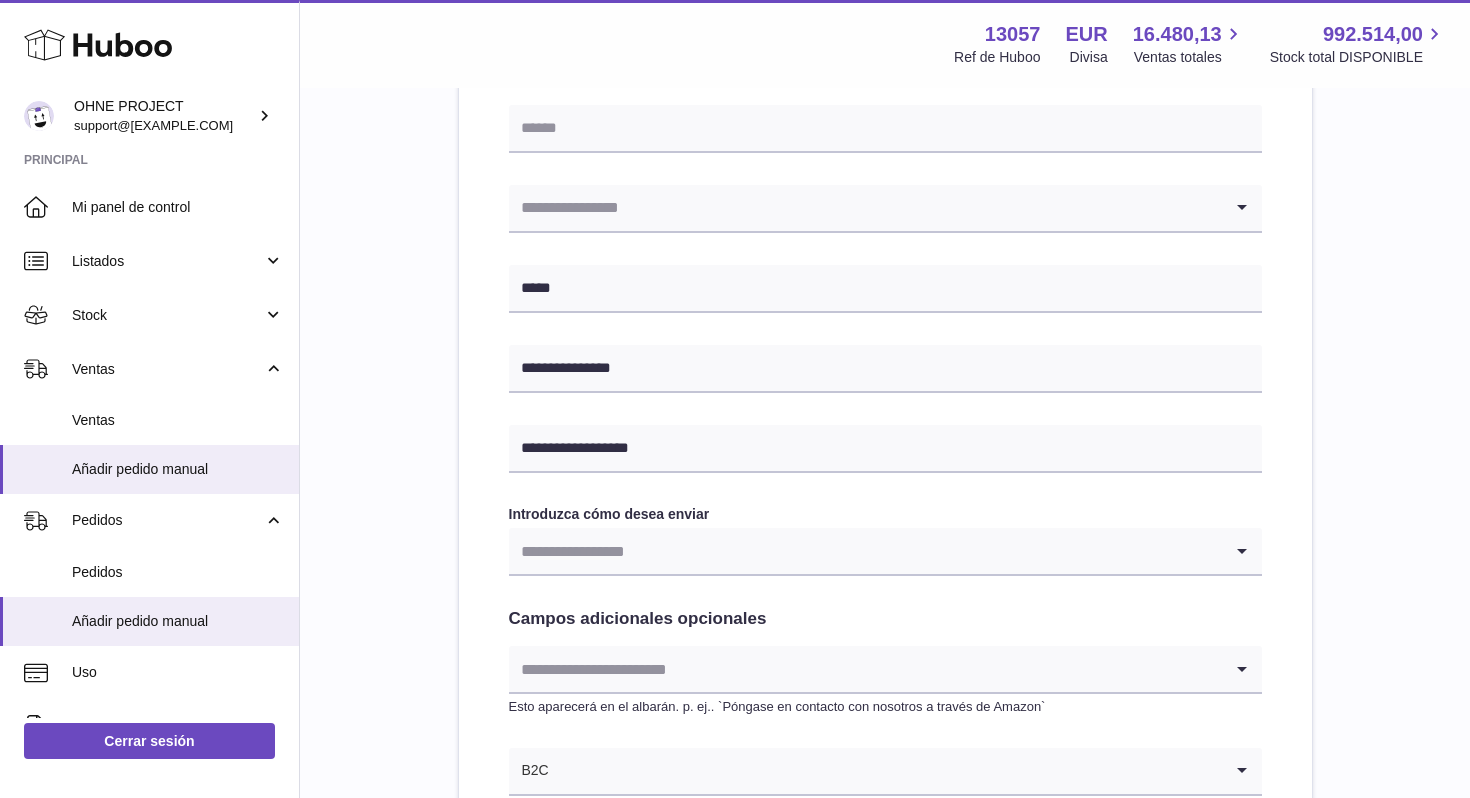 click at bounding box center [865, 551] 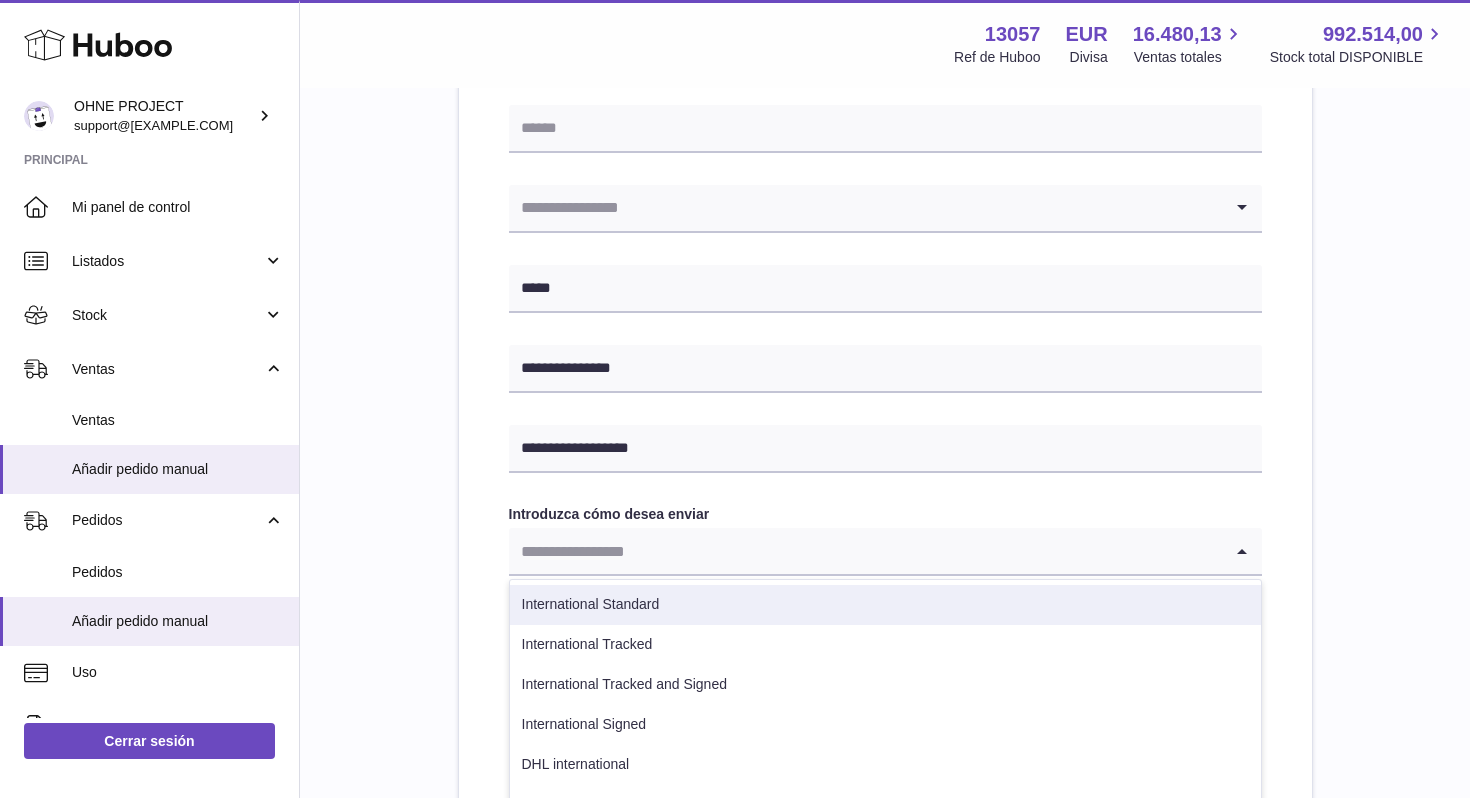 click on "International Standard" at bounding box center [885, 605] 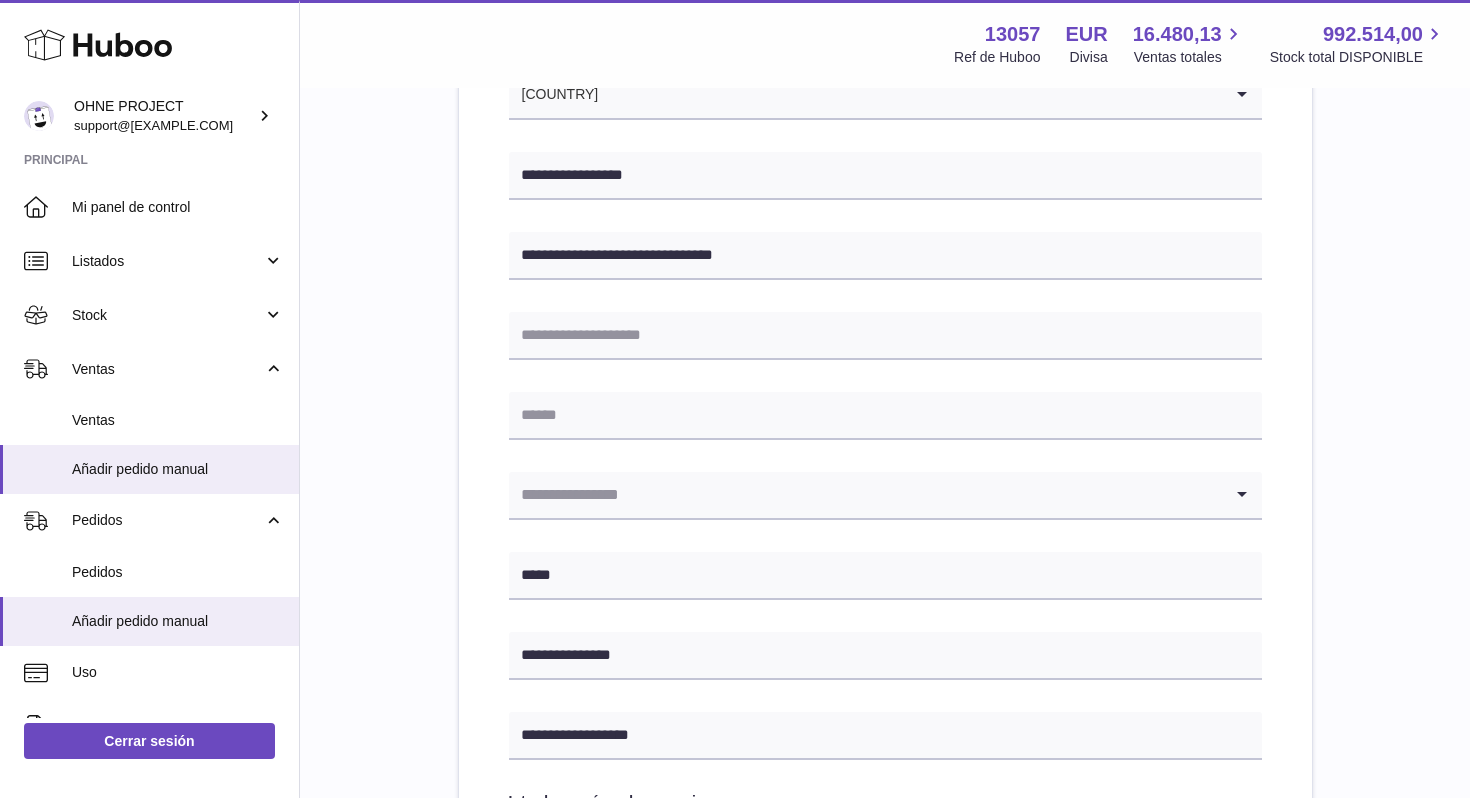 scroll, scrollTop: 377, scrollLeft: 0, axis: vertical 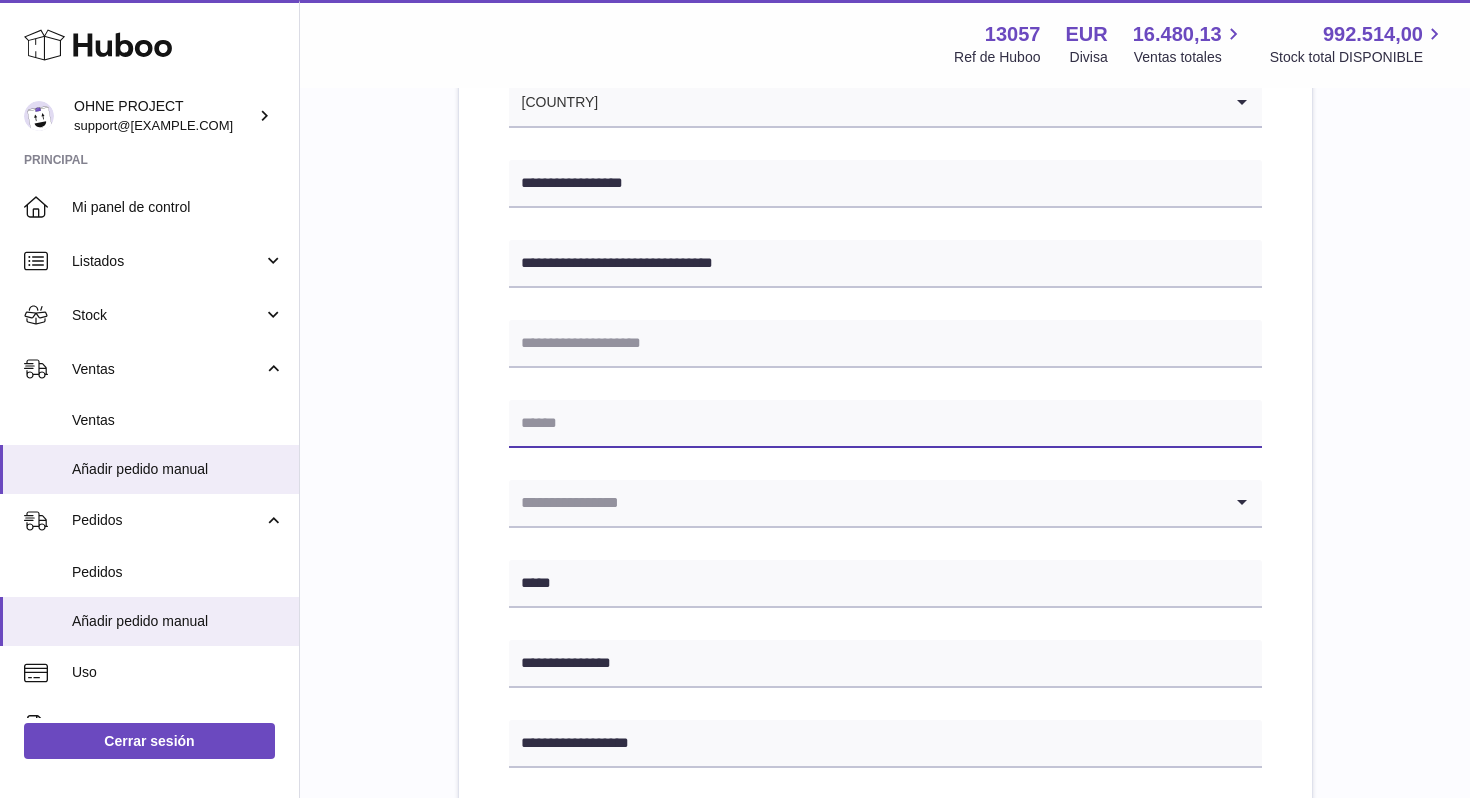 click at bounding box center (885, 424) 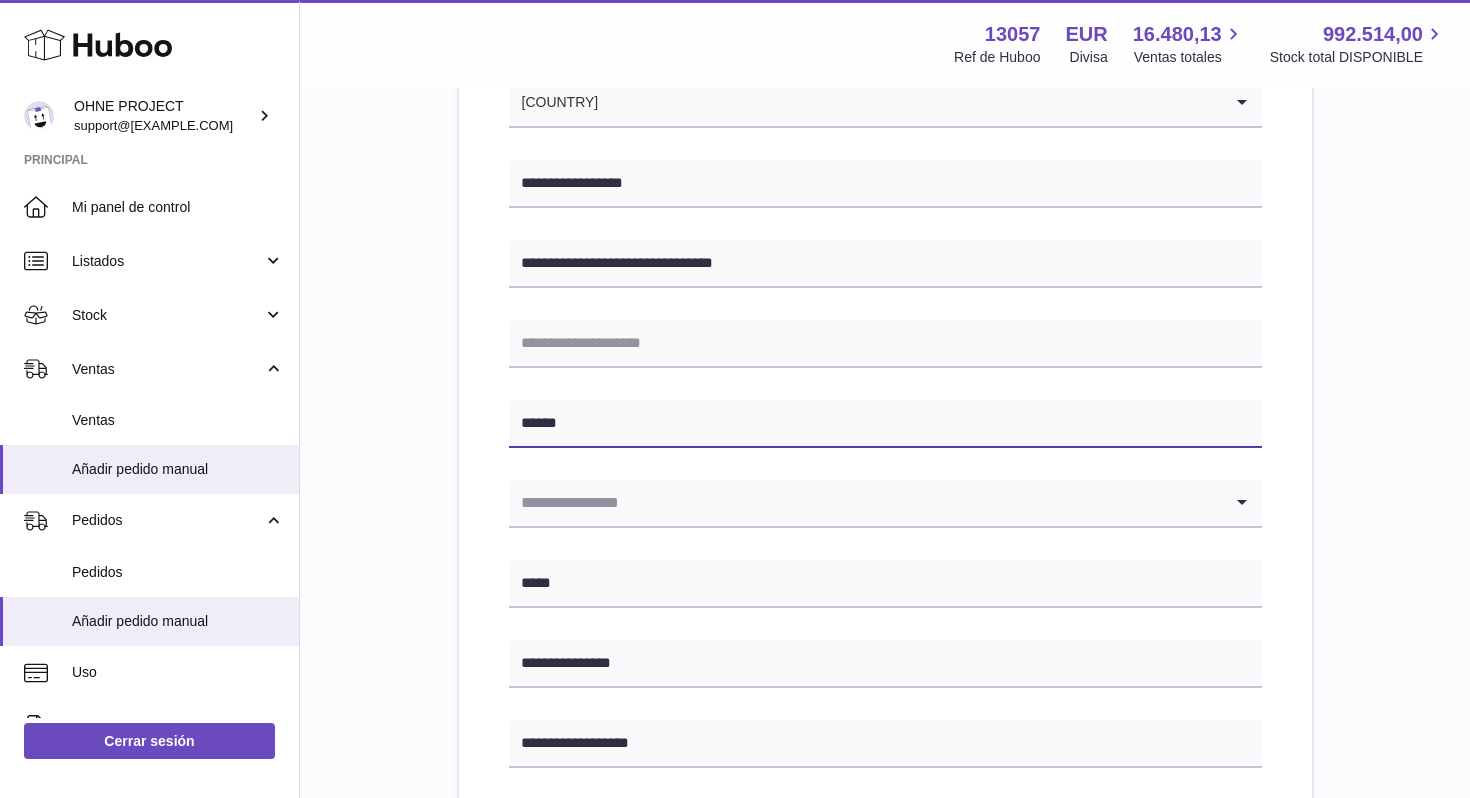 type on "******" 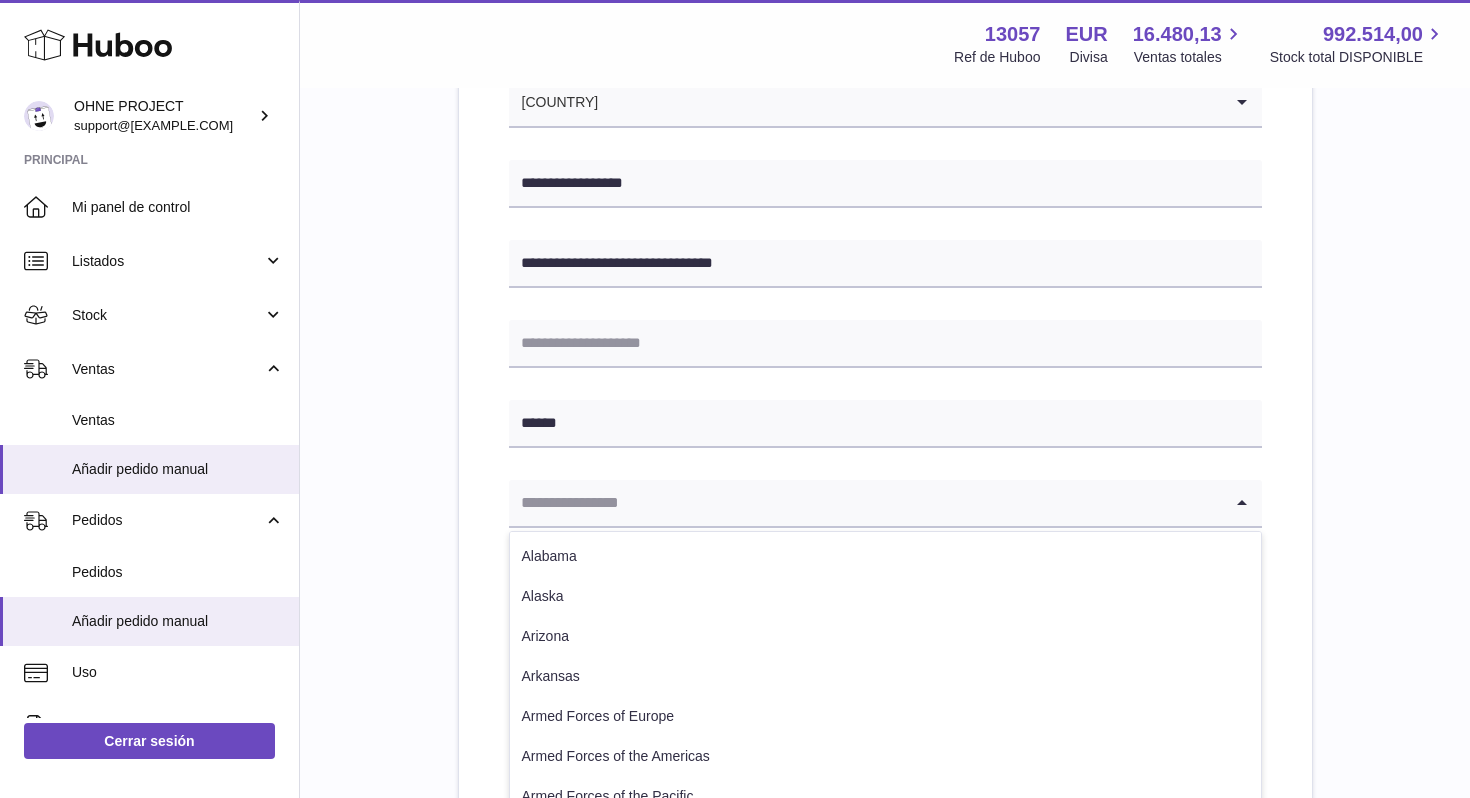 click at bounding box center (865, 503) 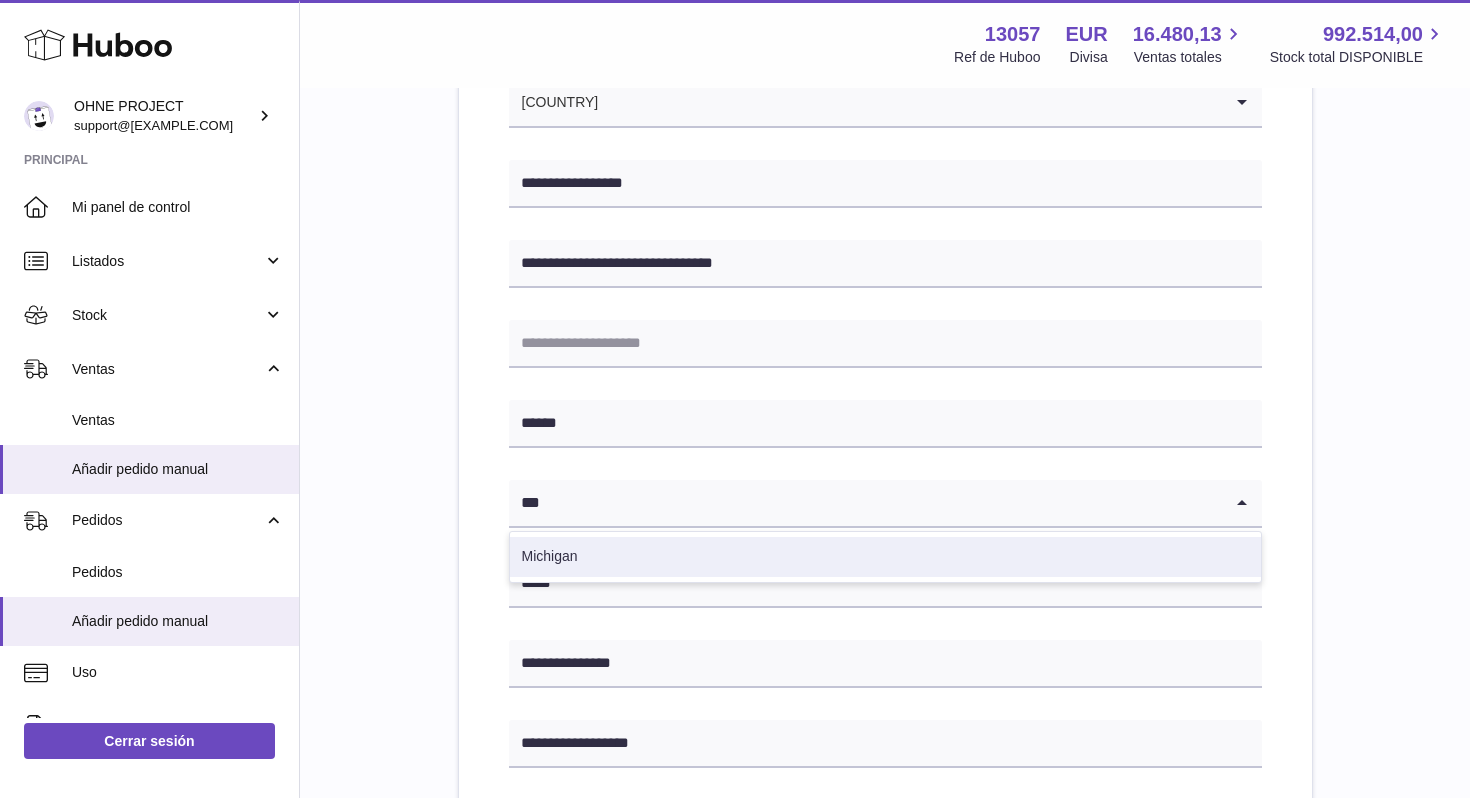 click on "Michigan" at bounding box center (885, 557) 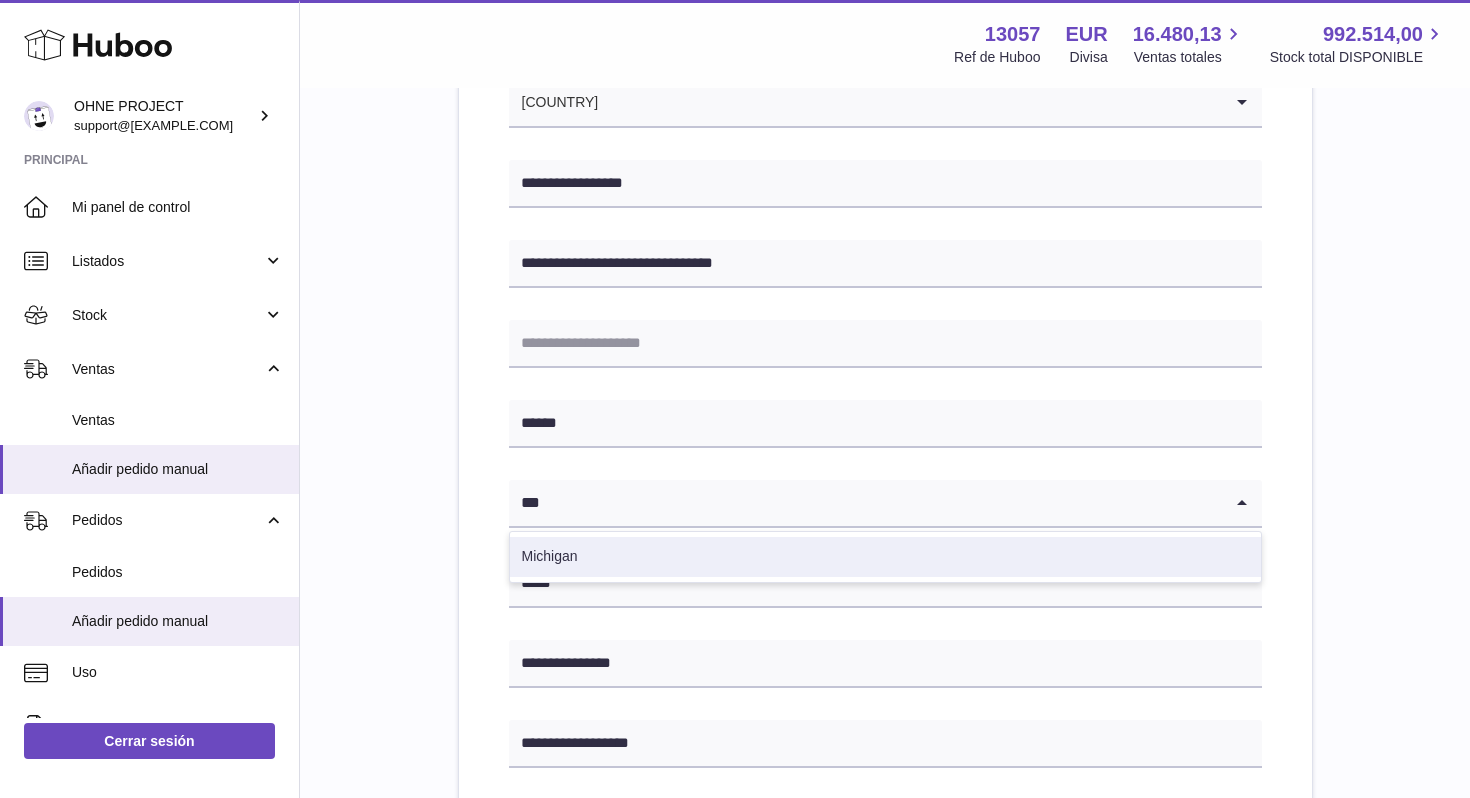 type on "***" 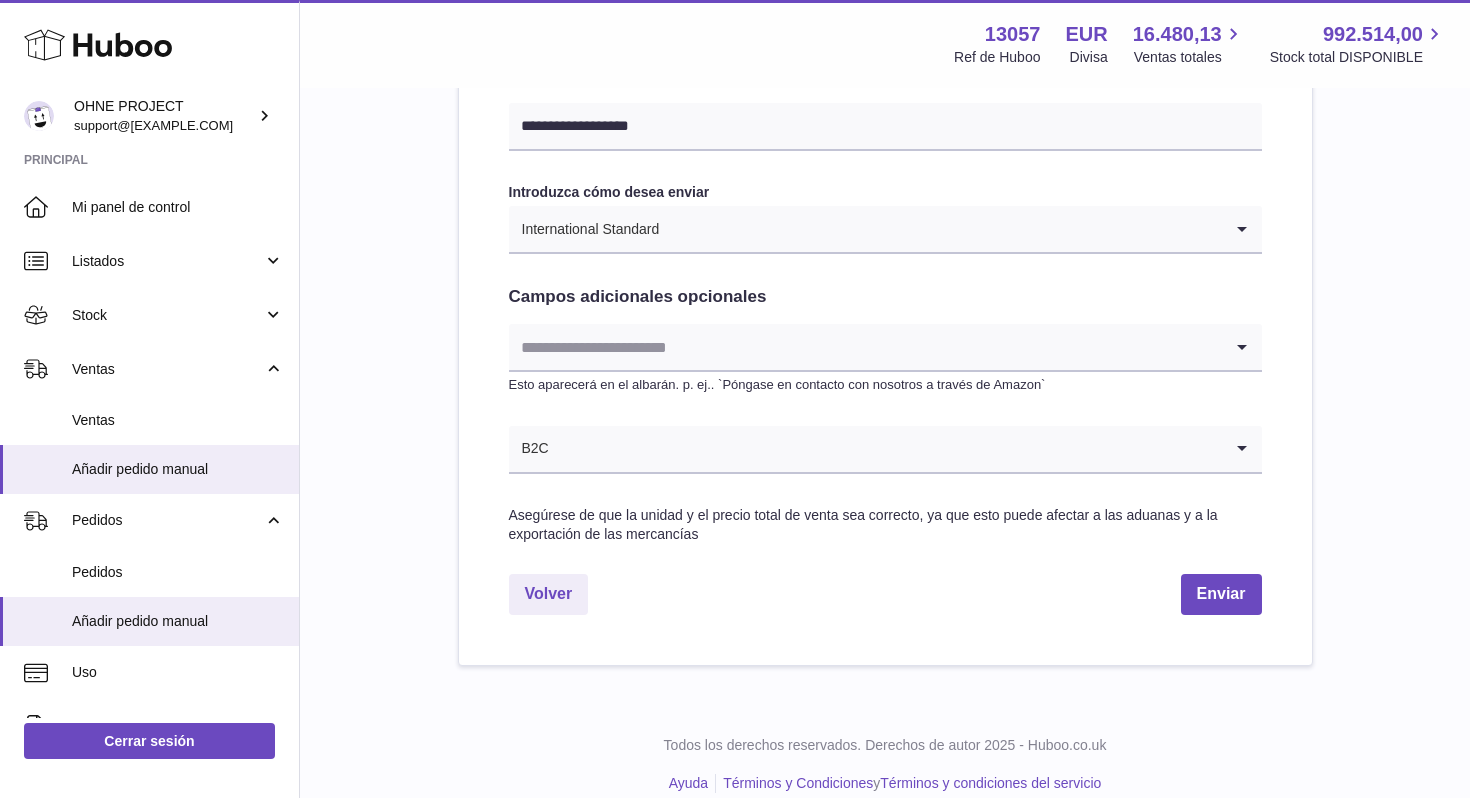 scroll, scrollTop: 1019, scrollLeft: 0, axis: vertical 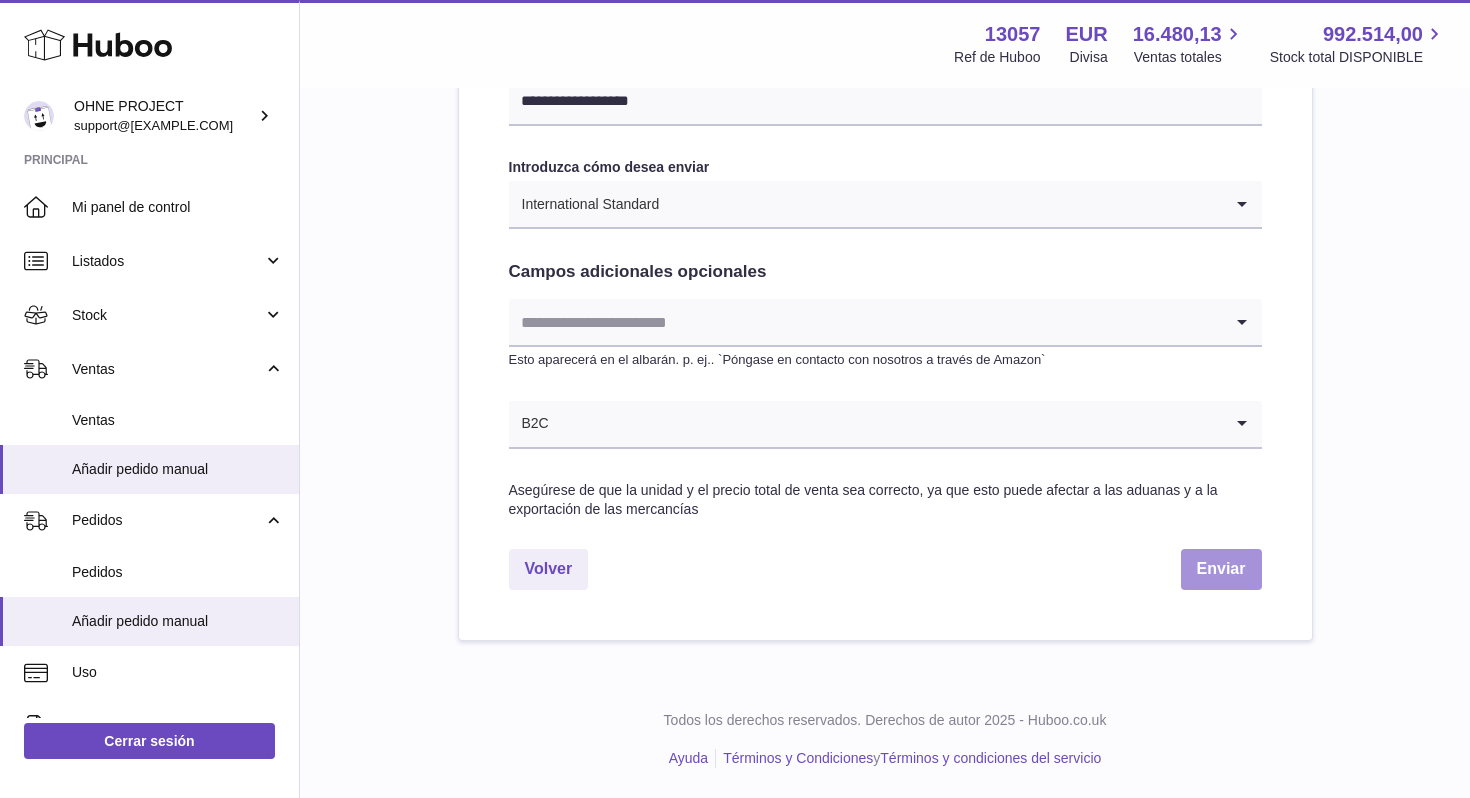 click on "Enviar" at bounding box center (1221, 569) 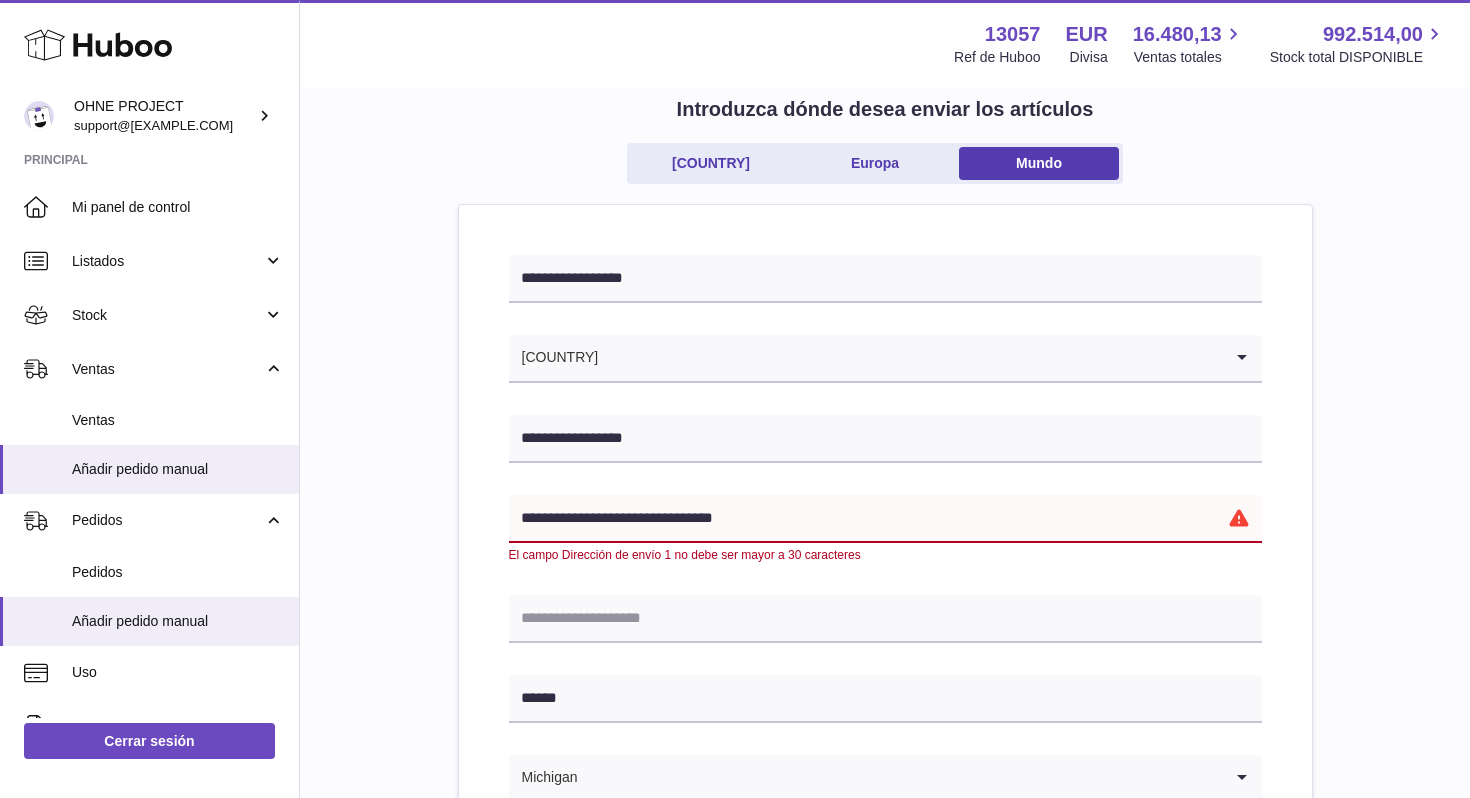 scroll, scrollTop: 118, scrollLeft: 0, axis: vertical 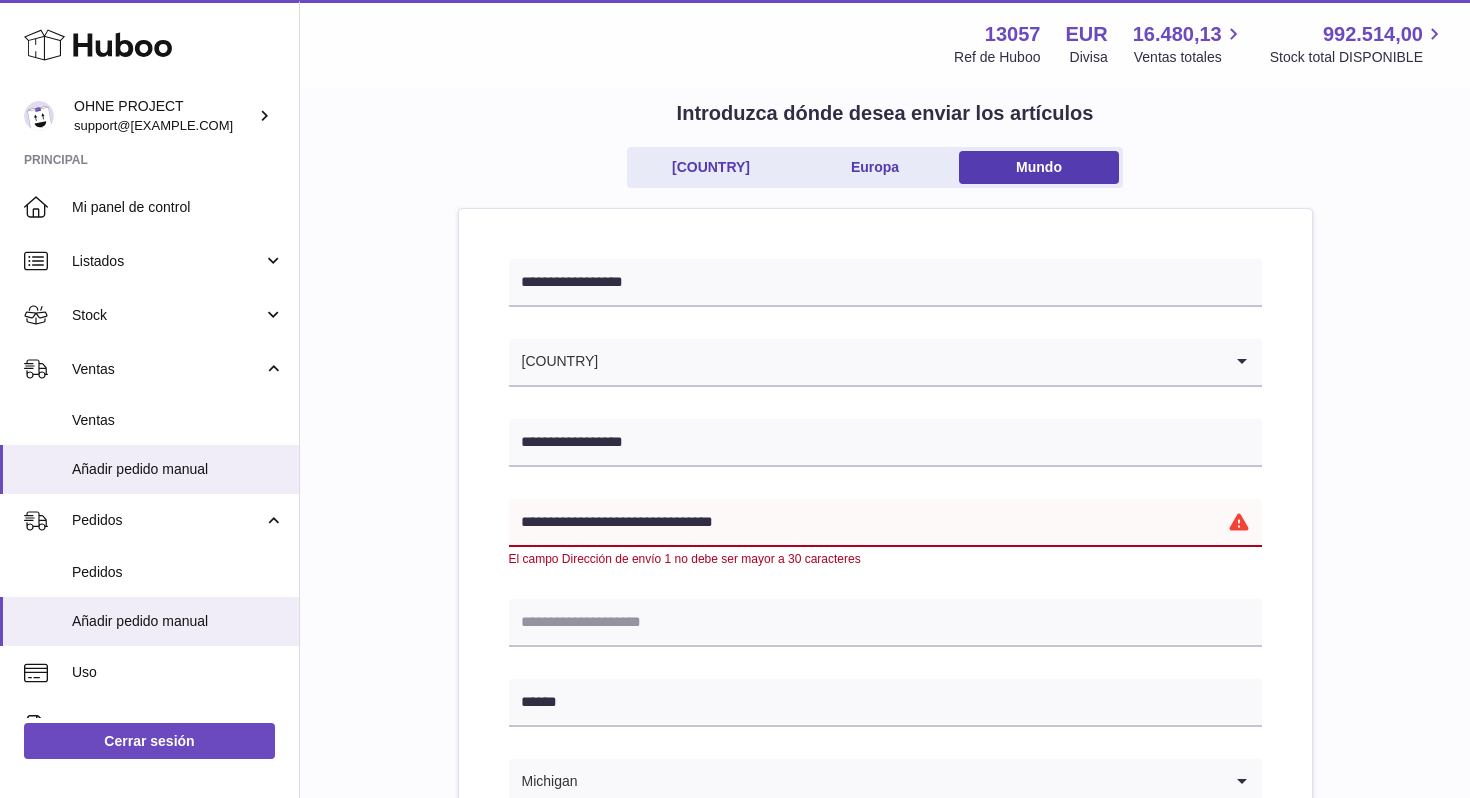 click on "**********" at bounding box center (885, 523) 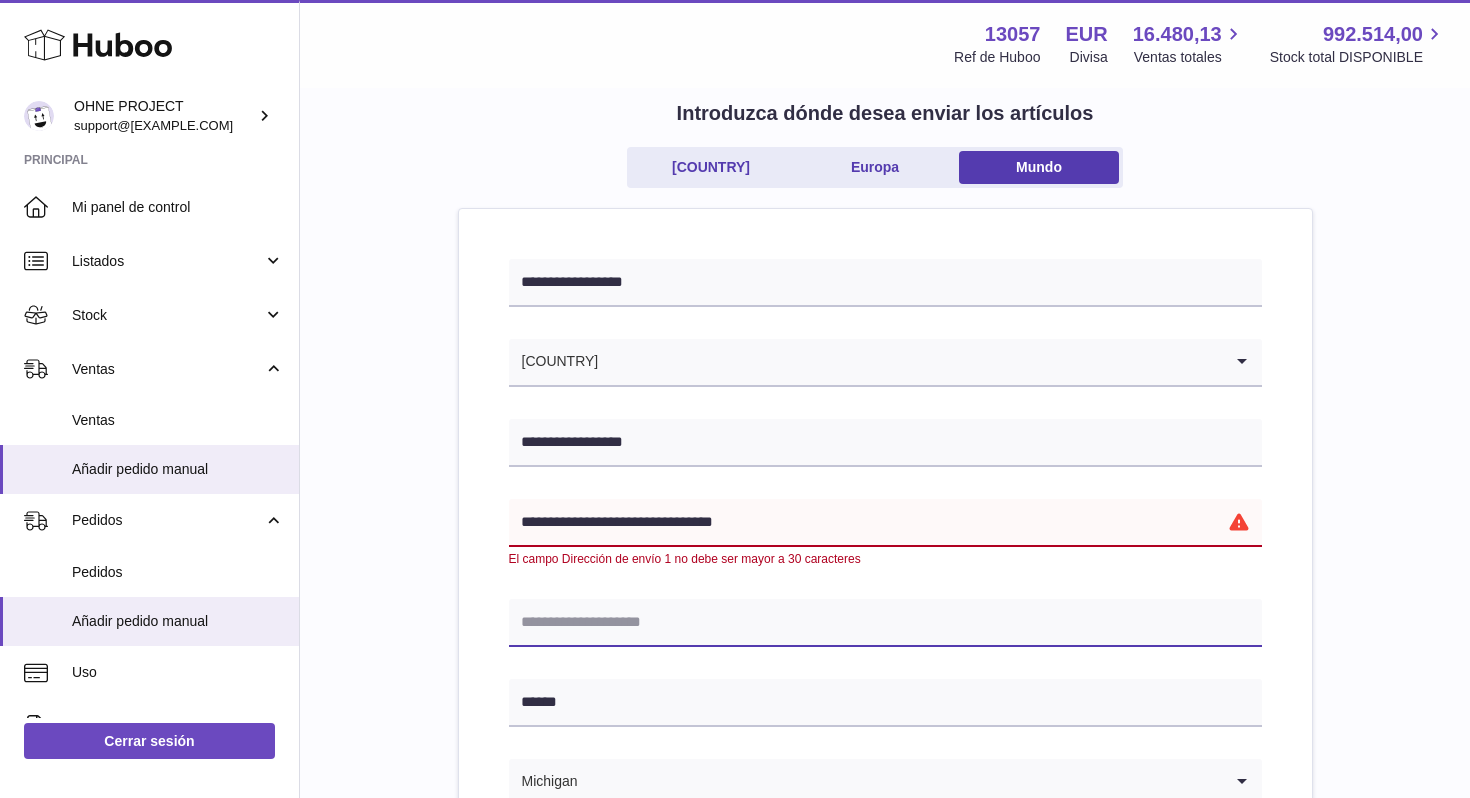 click at bounding box center (885, 623) 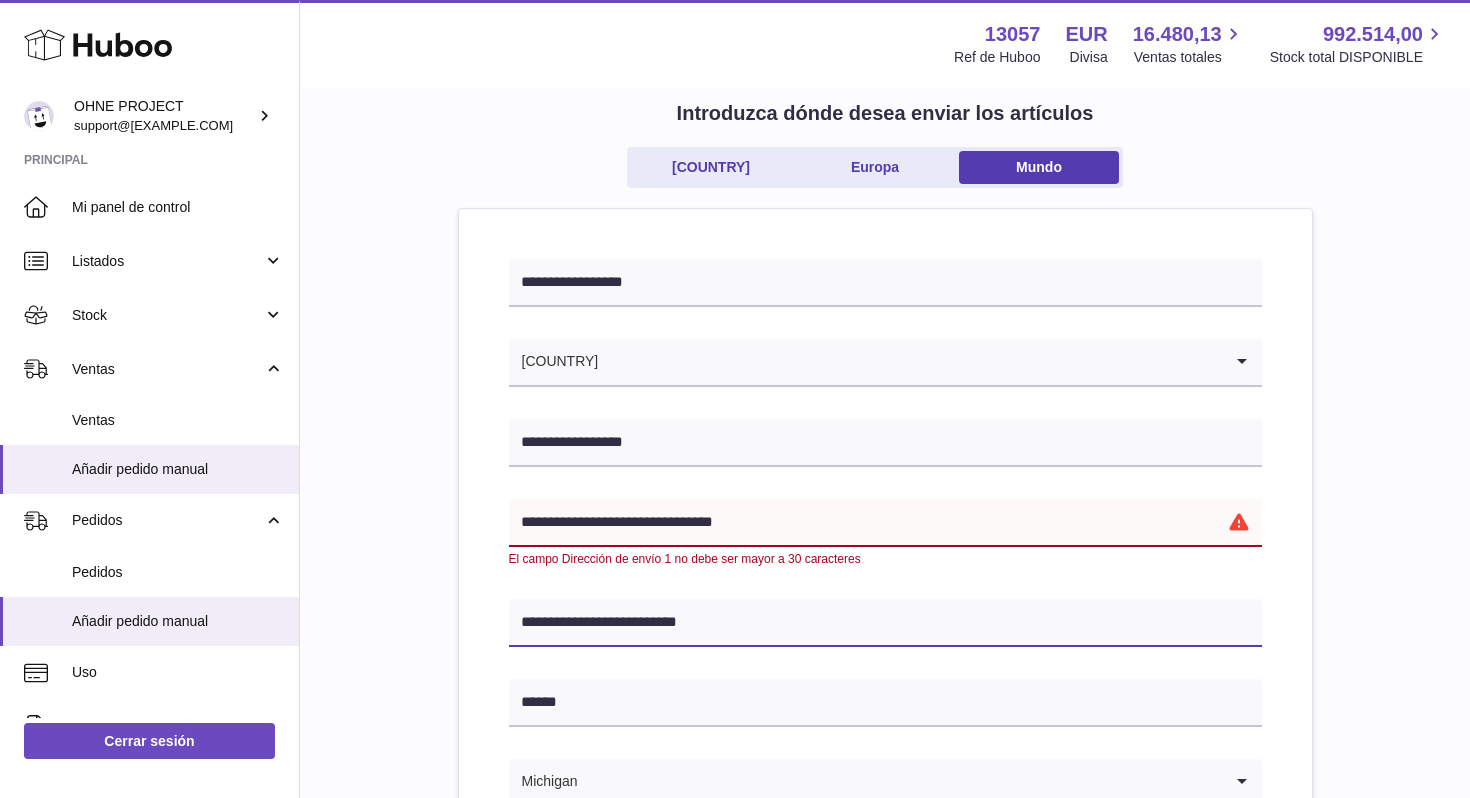 type on "**********" 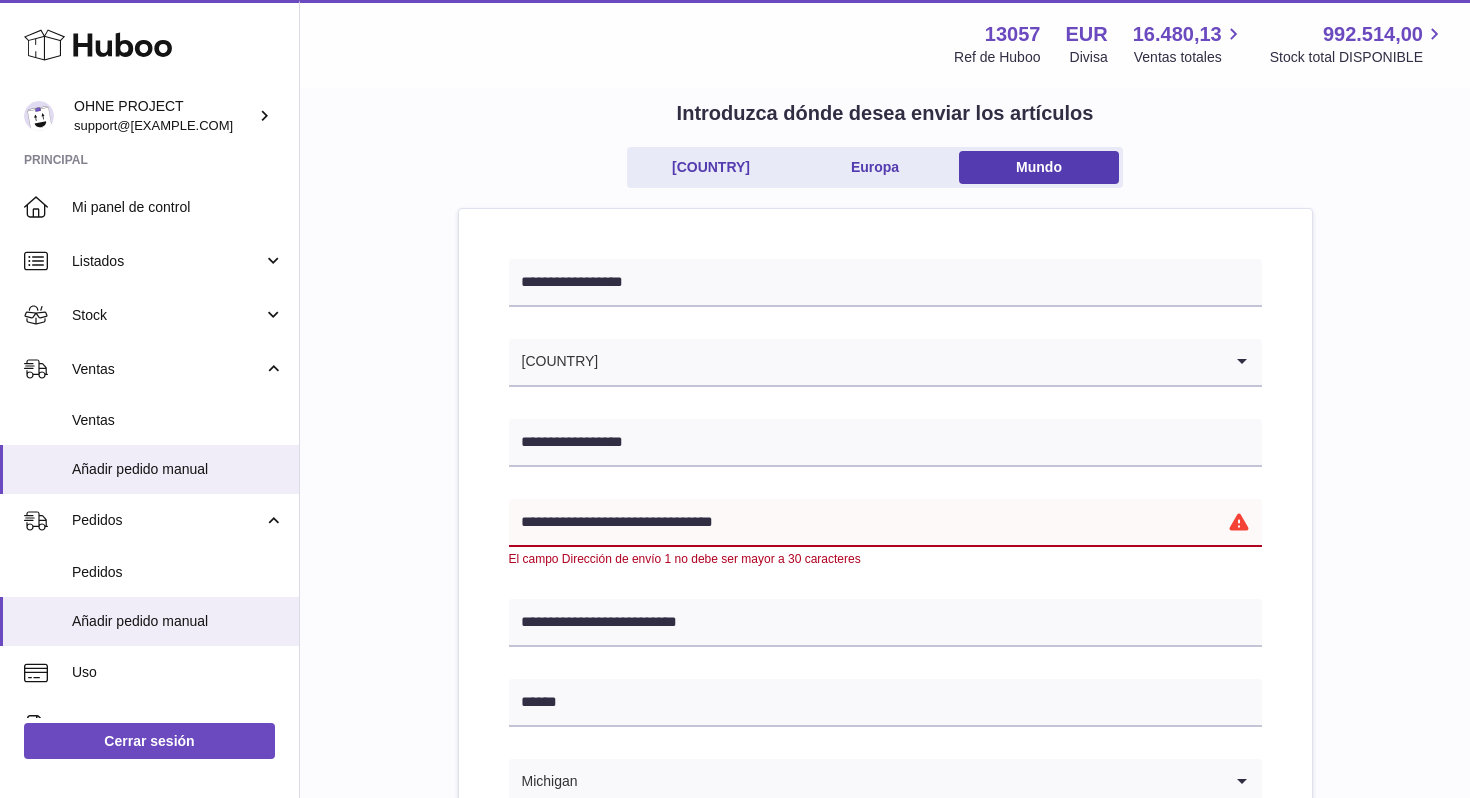 drag, startPoint x: 568, startPoint y: 520, endPoint x: 819, endPoint y: 520, distance: 251 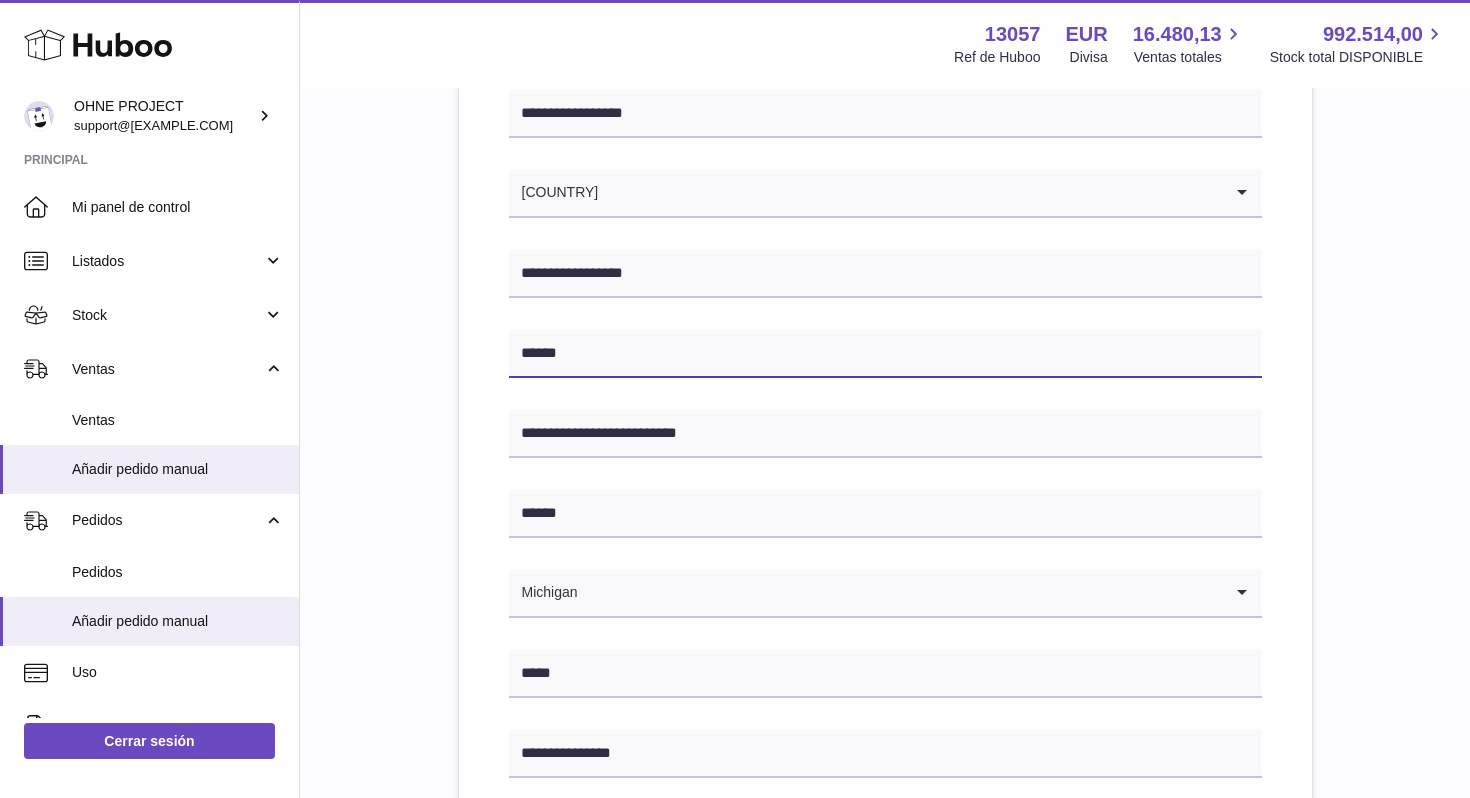 scroll, scrollTop: 1019, scrollLeft: 0, axis: vertical 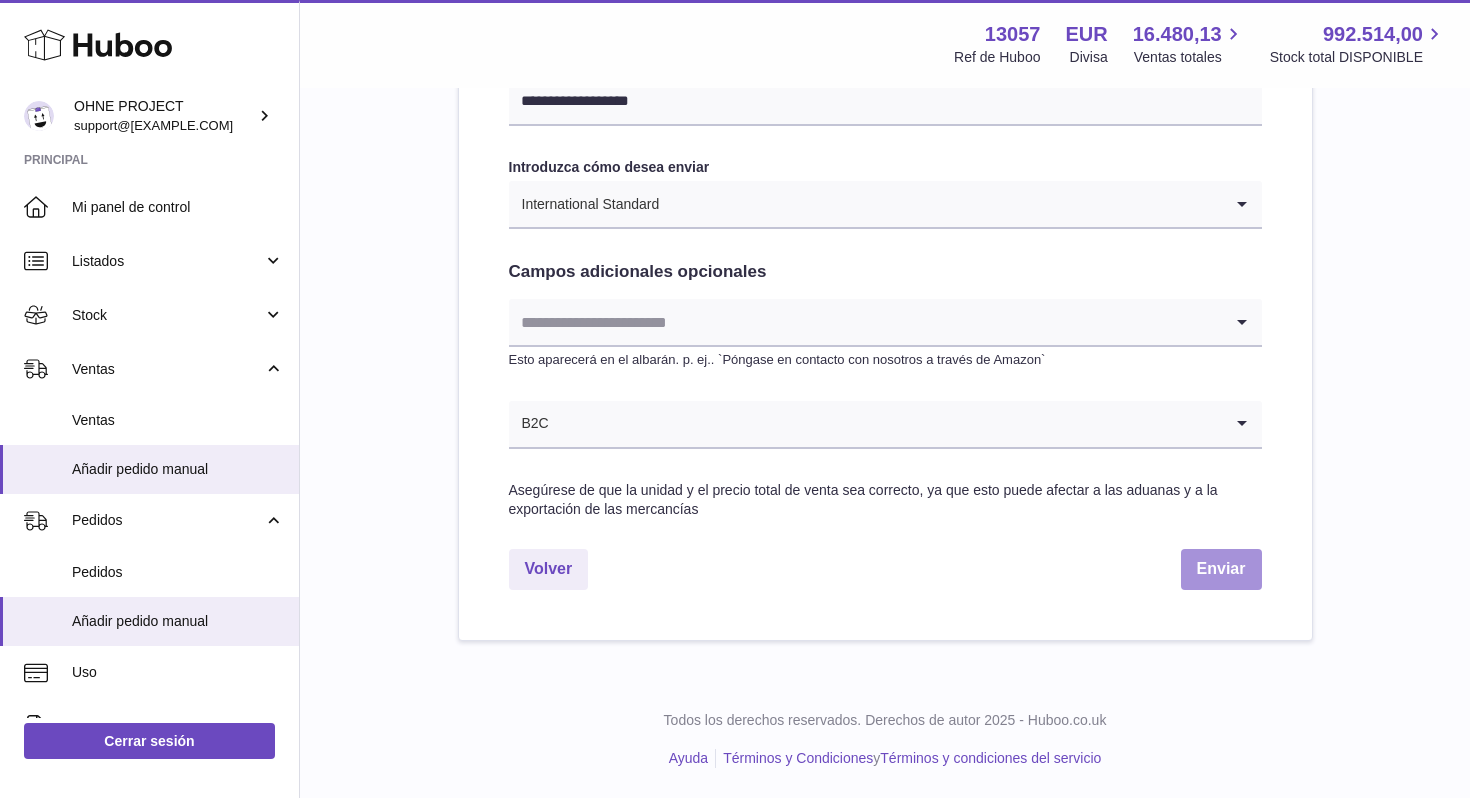 type on "*****" 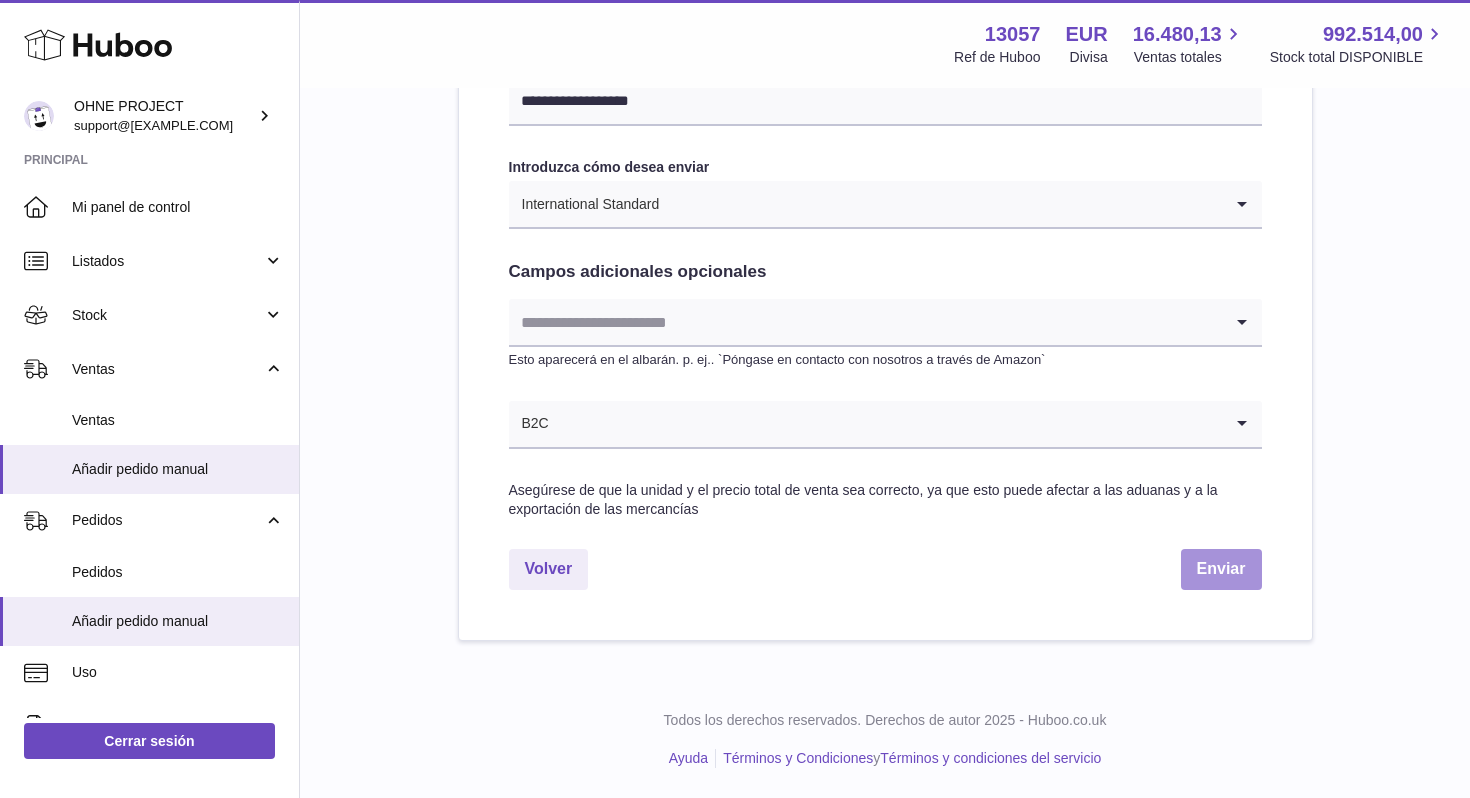 click on "Enviar" at bounding box center (1221, 569) 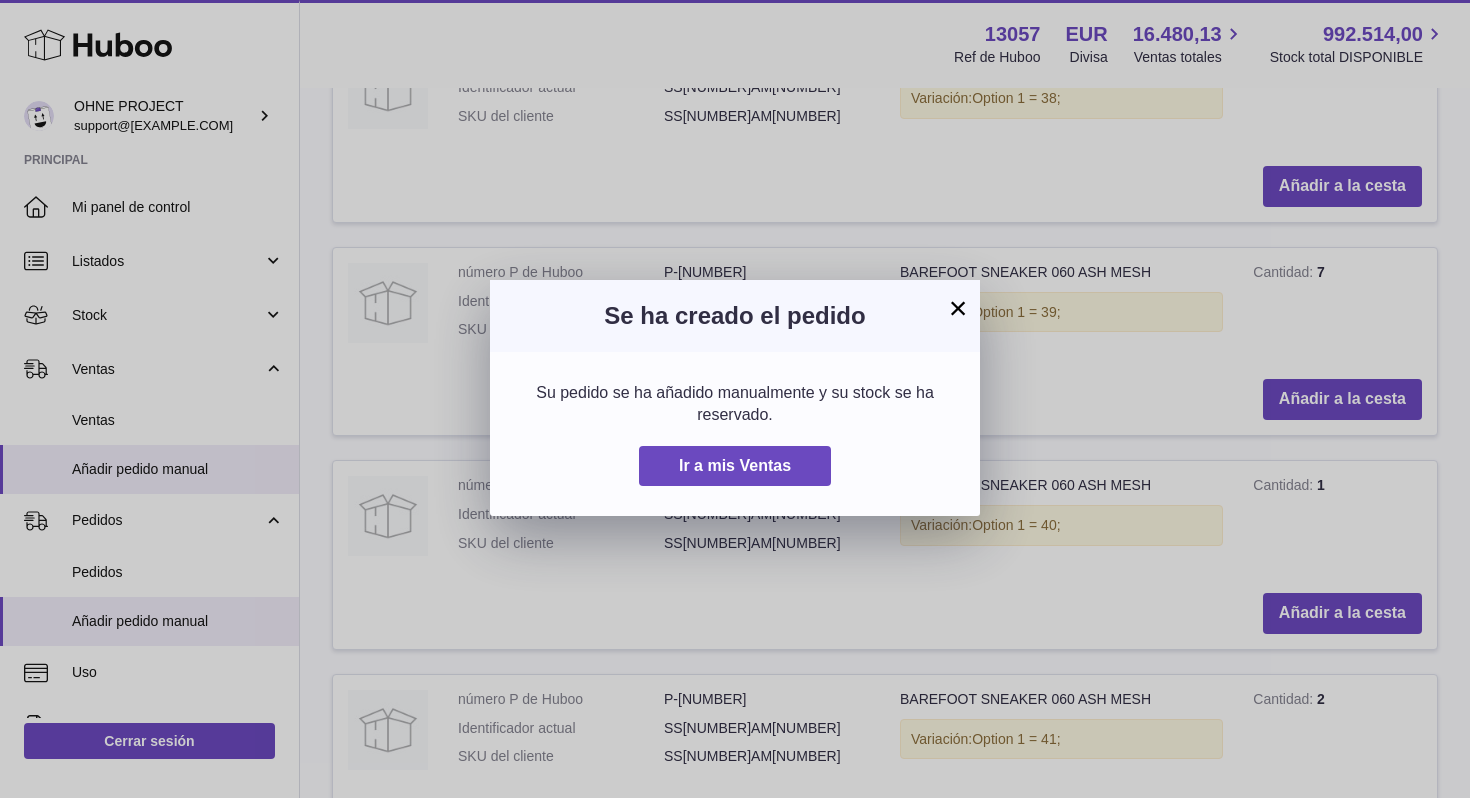 scroll, scrollTop: 0, scrollLeft: 0, axis: both 